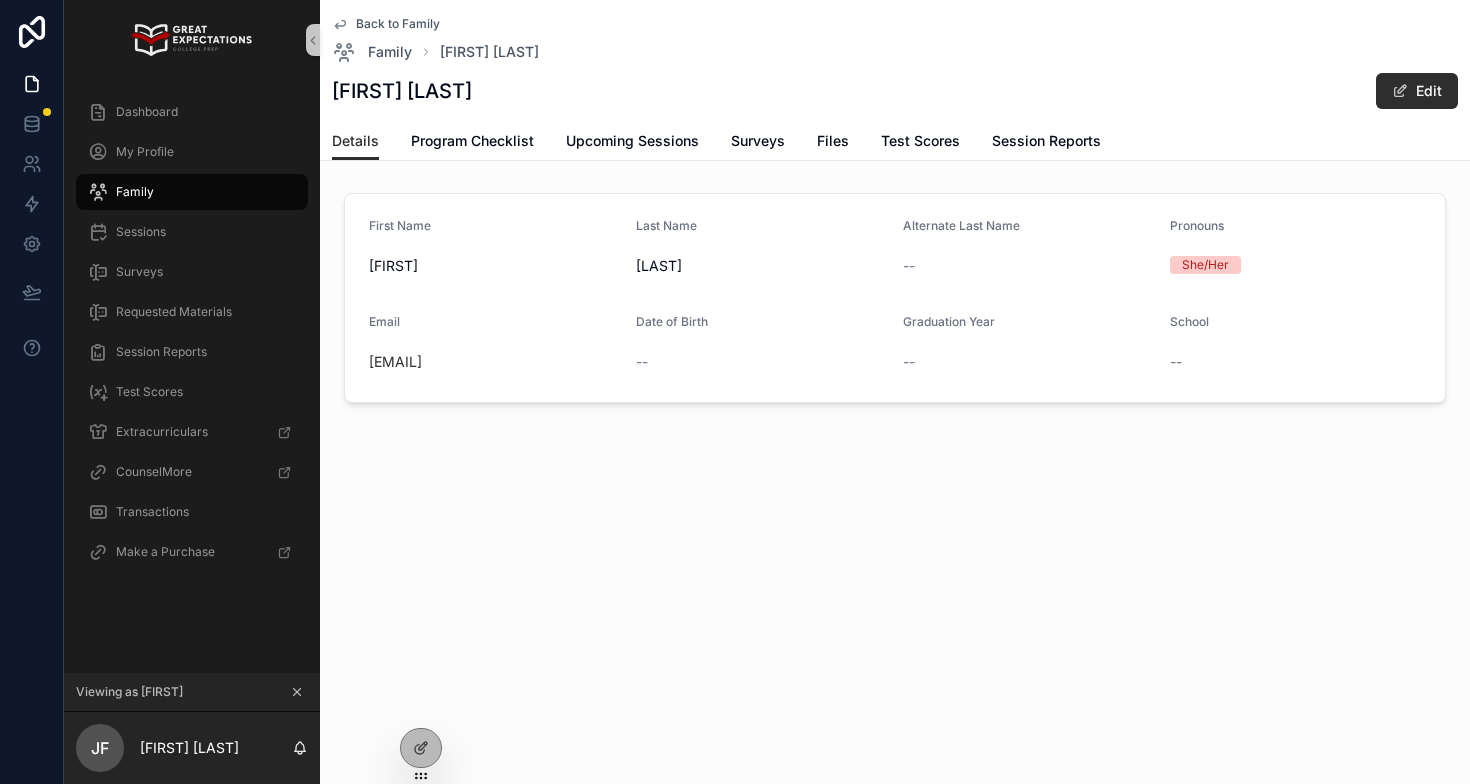scroll, scrollTop: 0, scrollLeft: 0, axis: both 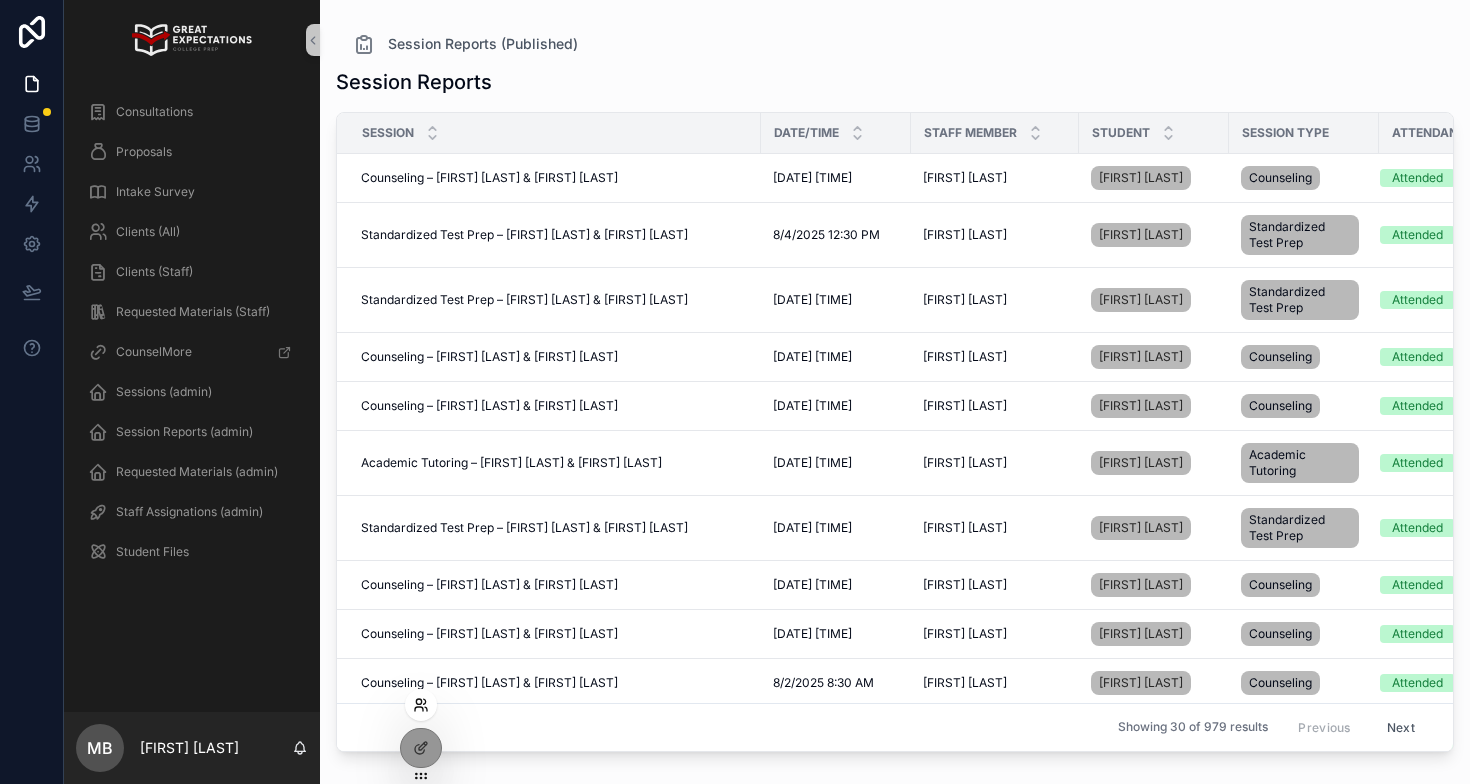 click 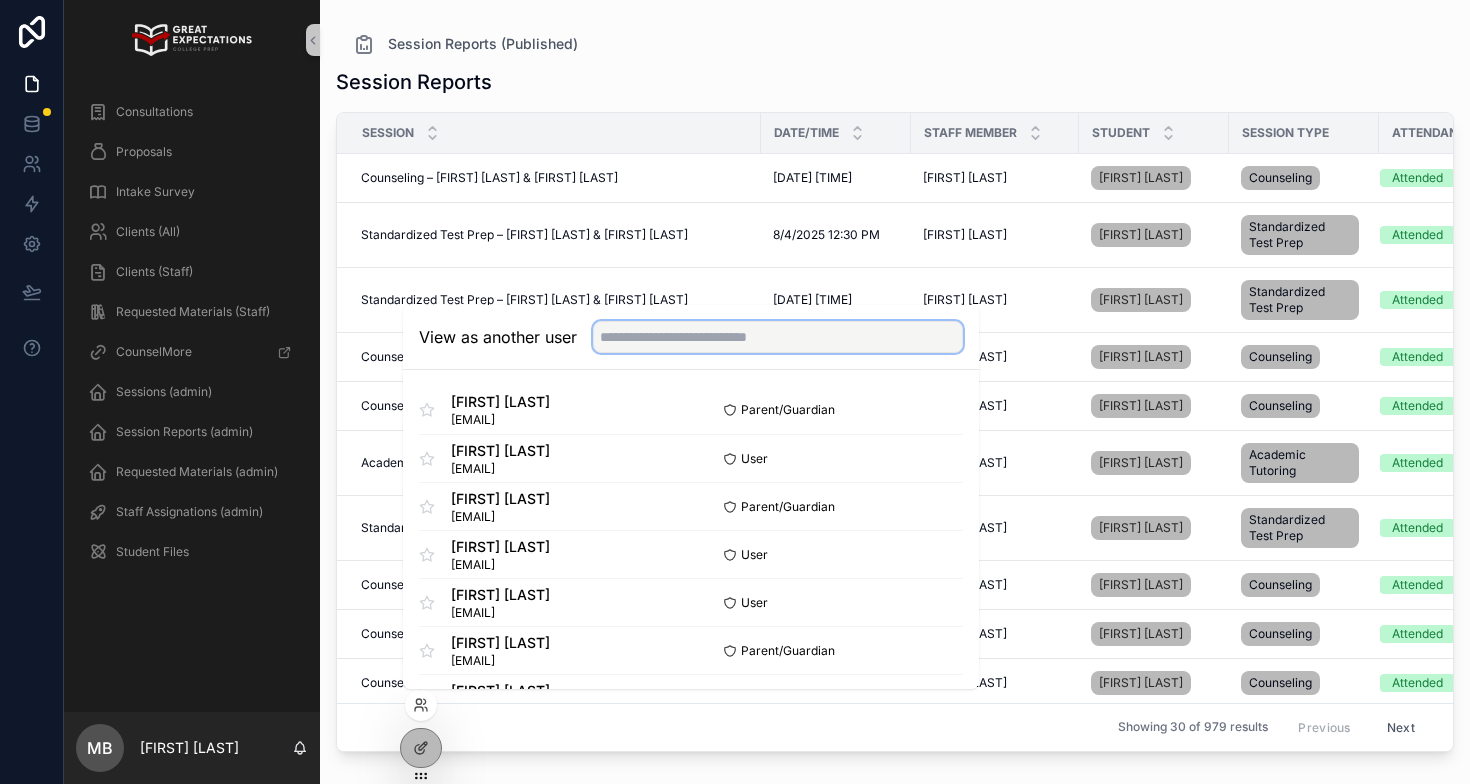 click at bounding box center [778, 337] 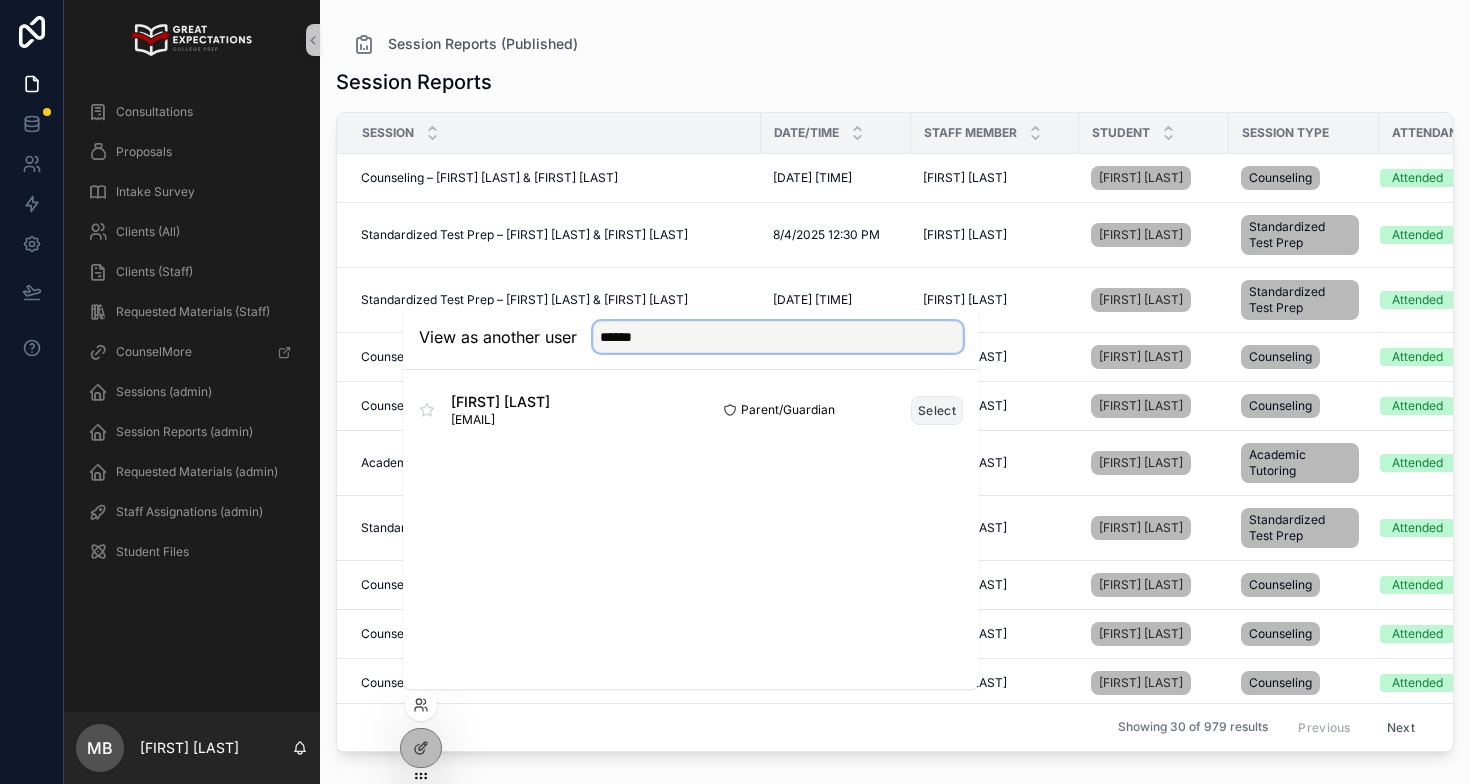 type on "*****" 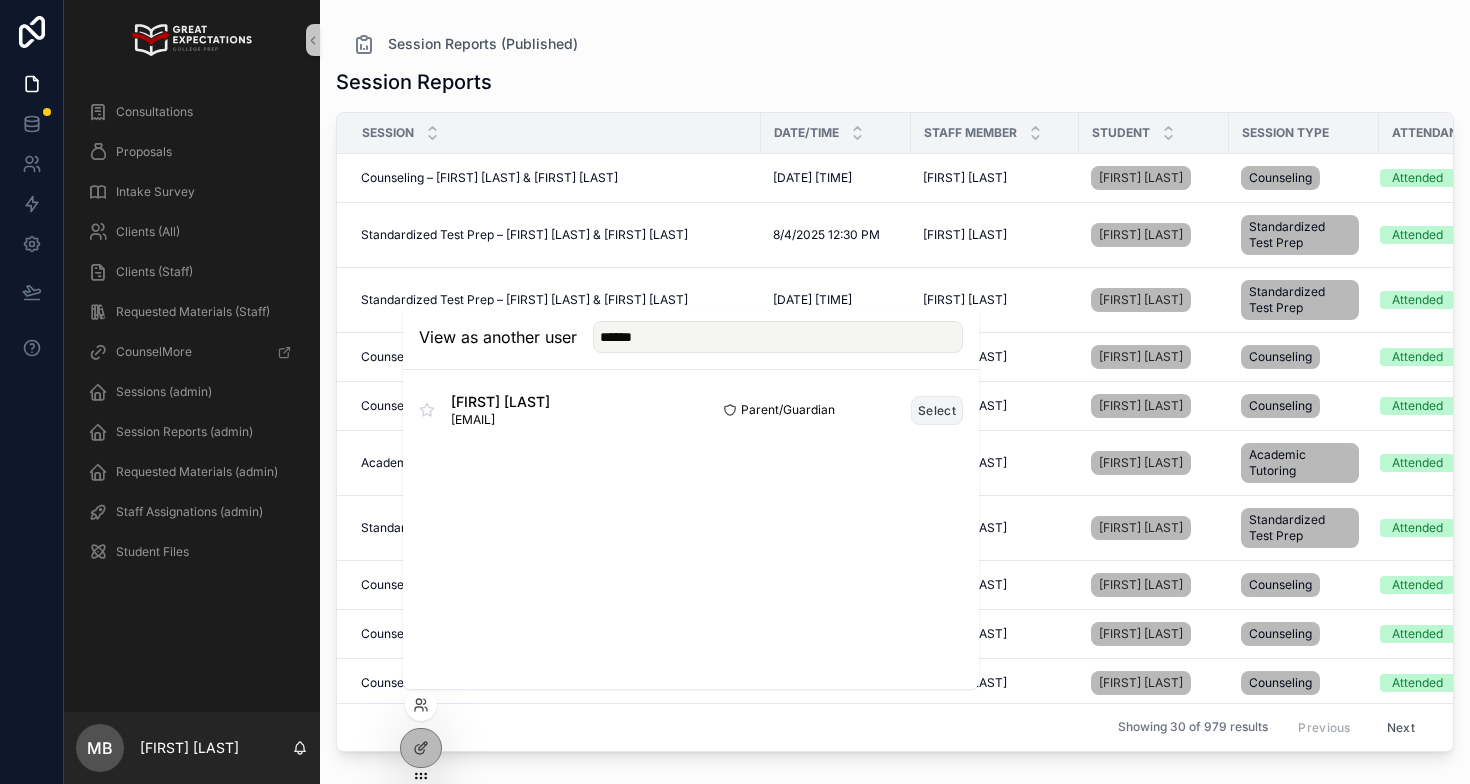 click on "Select" at bounding box center [937, 410] 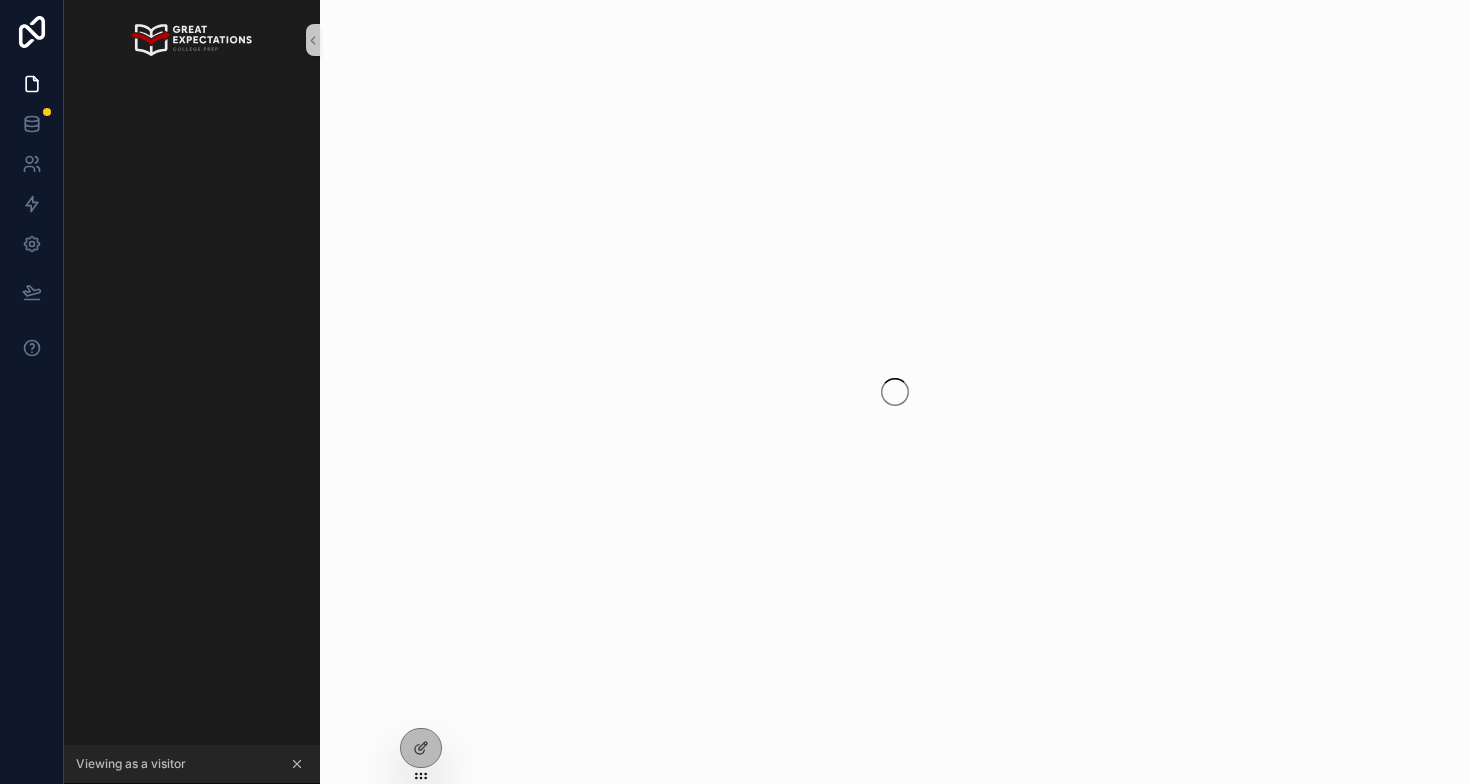 scroll, scrollTop: 0, scrollLeft: 0, axis: both 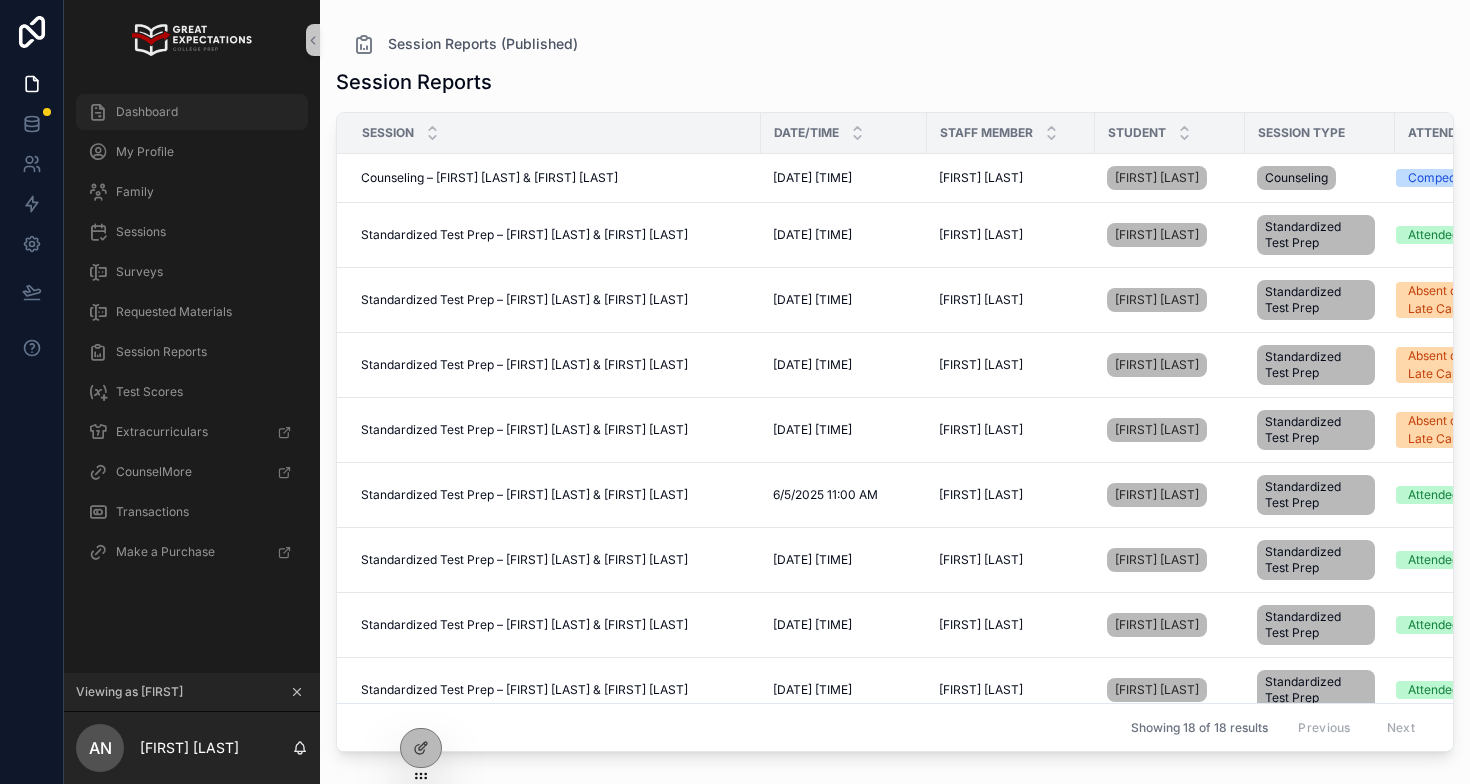 click on "Dashboard" at bounding box center (192, 112) 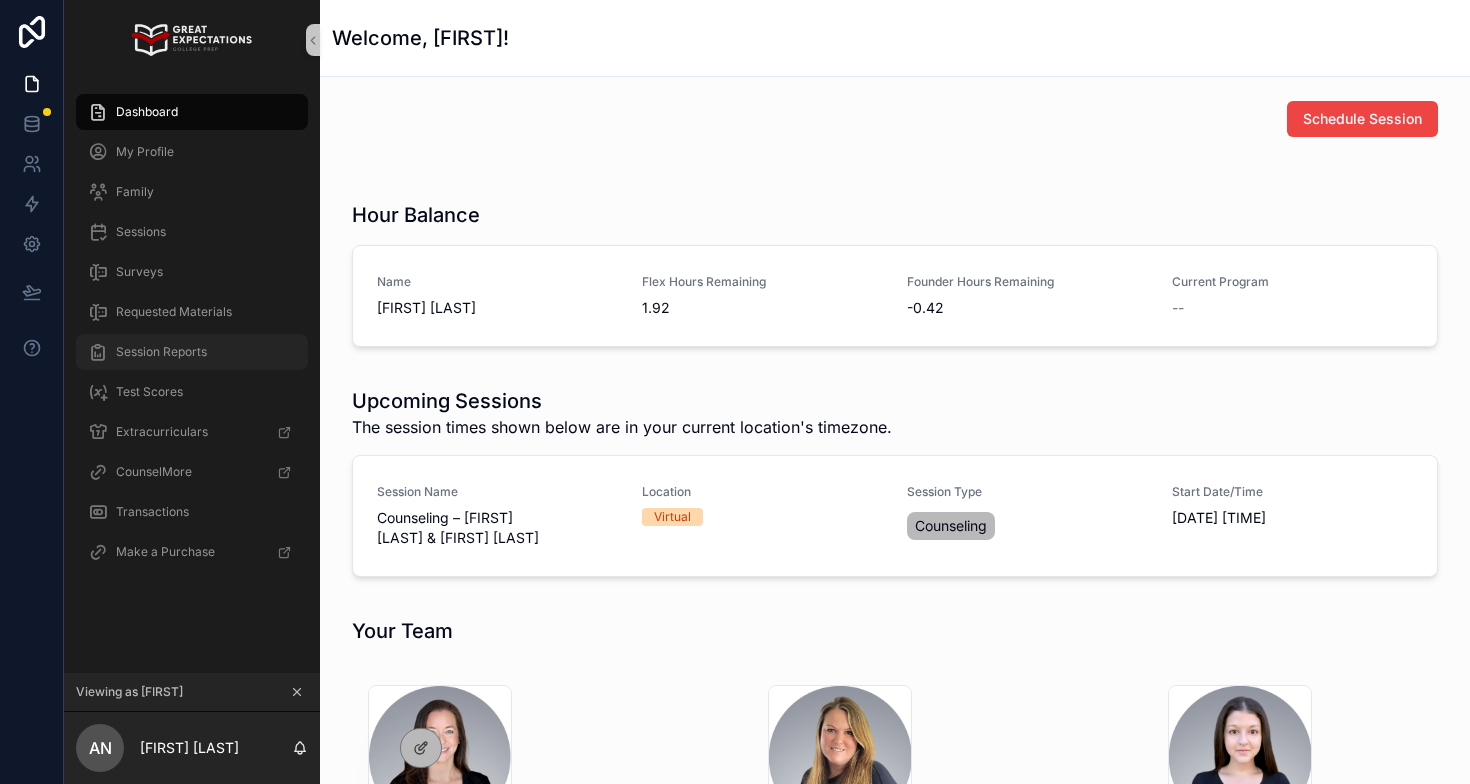 click on "Session Reports" at bounding box center (161, 352) 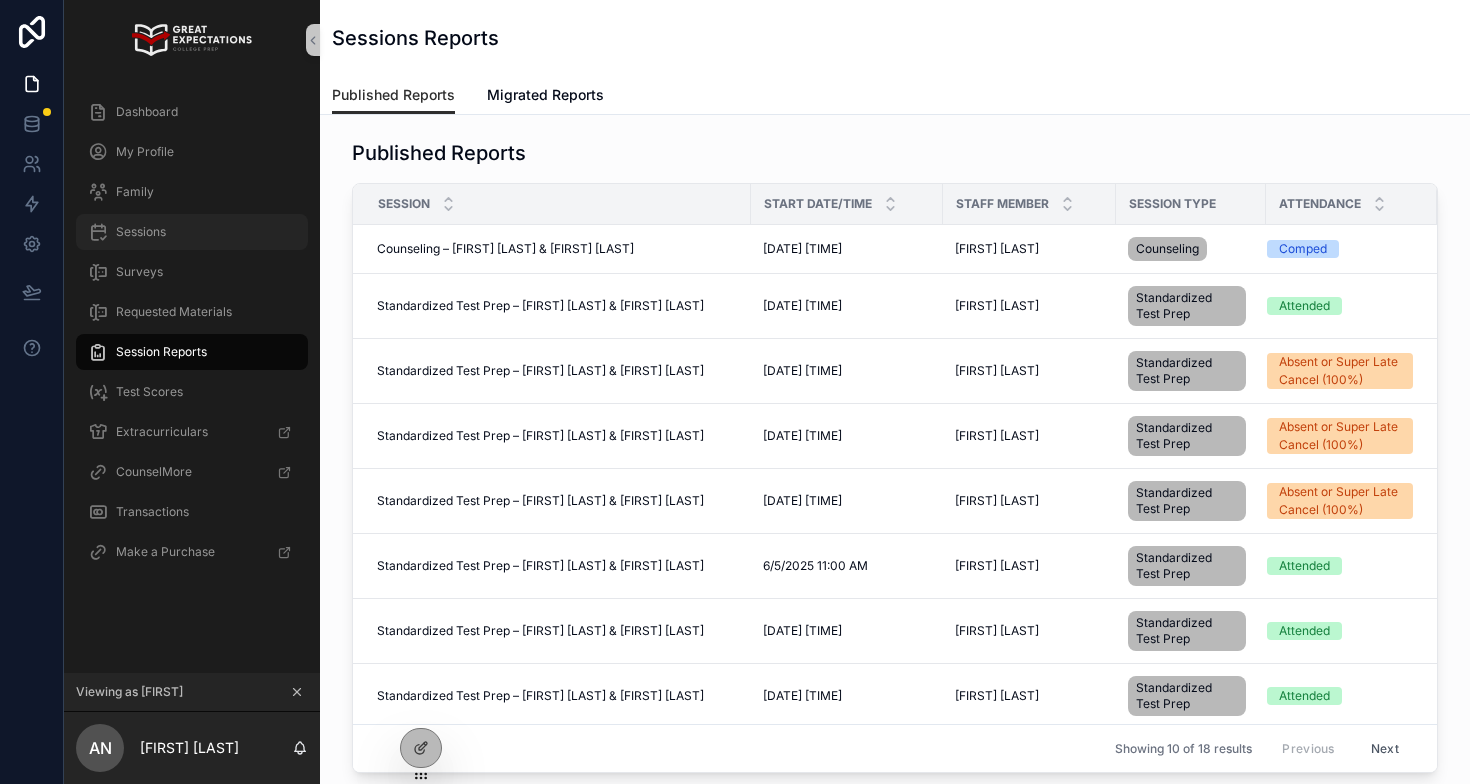click on "Sessions" at bounding box center [141, 232] 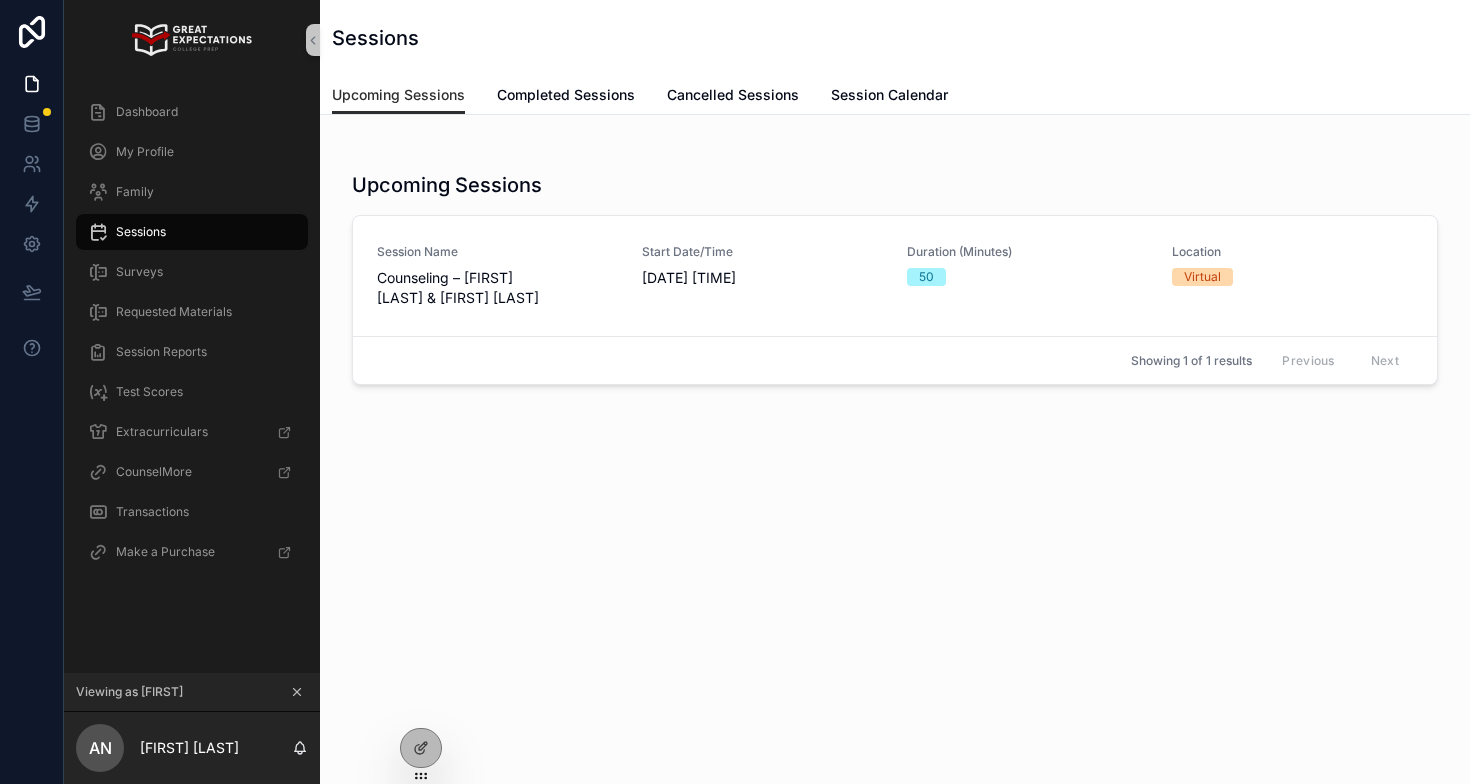 click on "Upcoming Sessions" at bounding box center (447, 185) 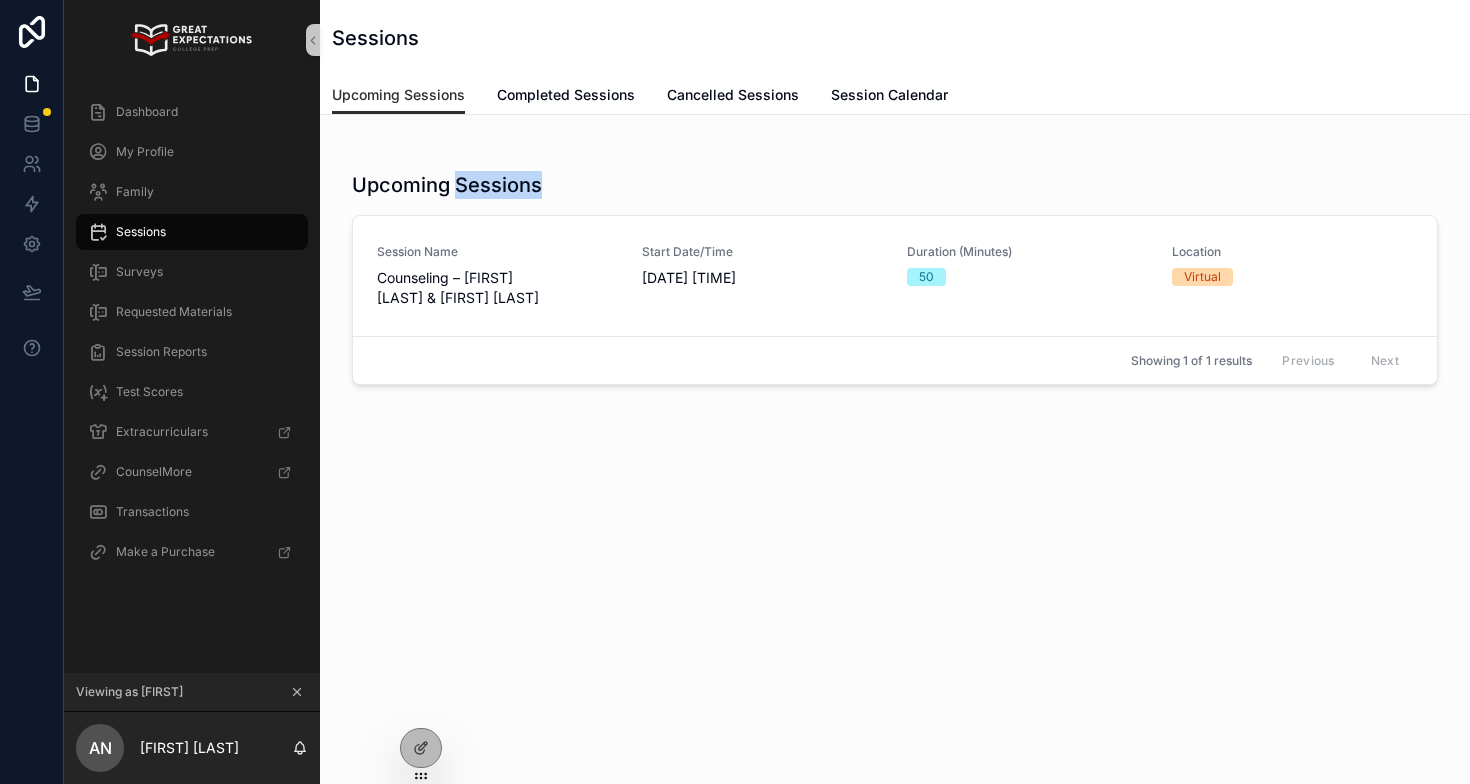 click on "Upcoming Sessions" at bounding box center (447, 185) 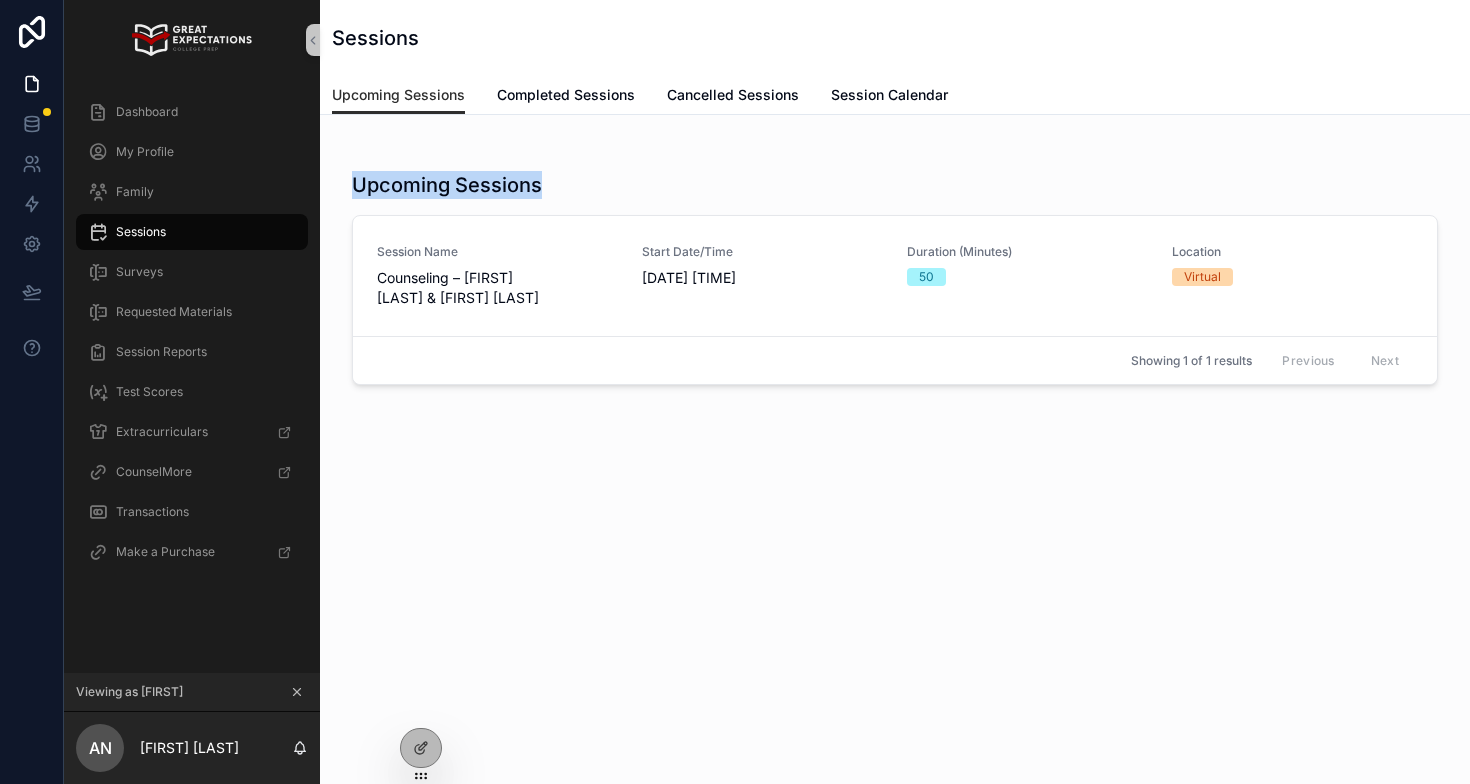 click on "Upcoming Sessions" at bounding box center [447, 185] 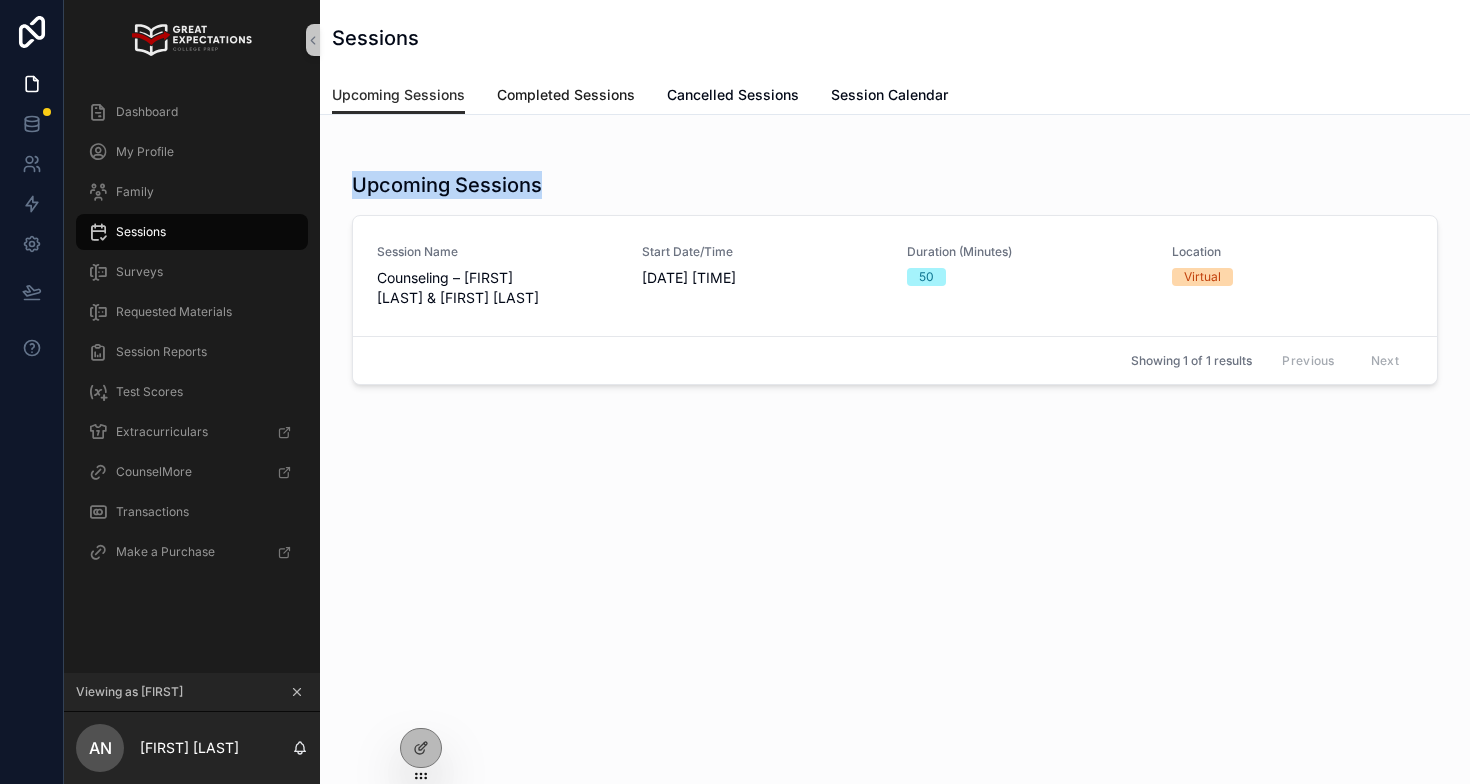 click on "Completed Sessions" at bounding box center [566, 95] 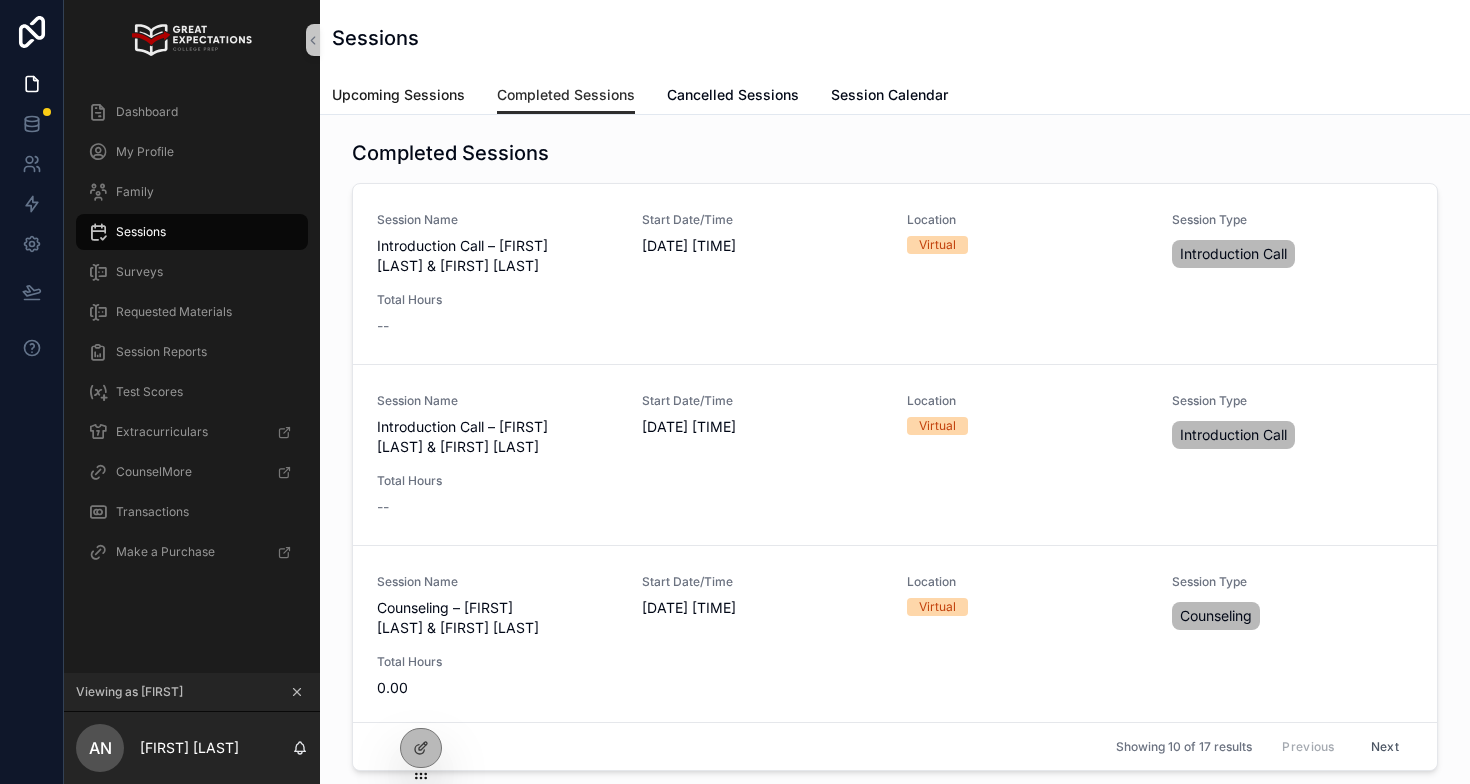 click on "Upcoming Sessions" at bounding box center [398, 95] 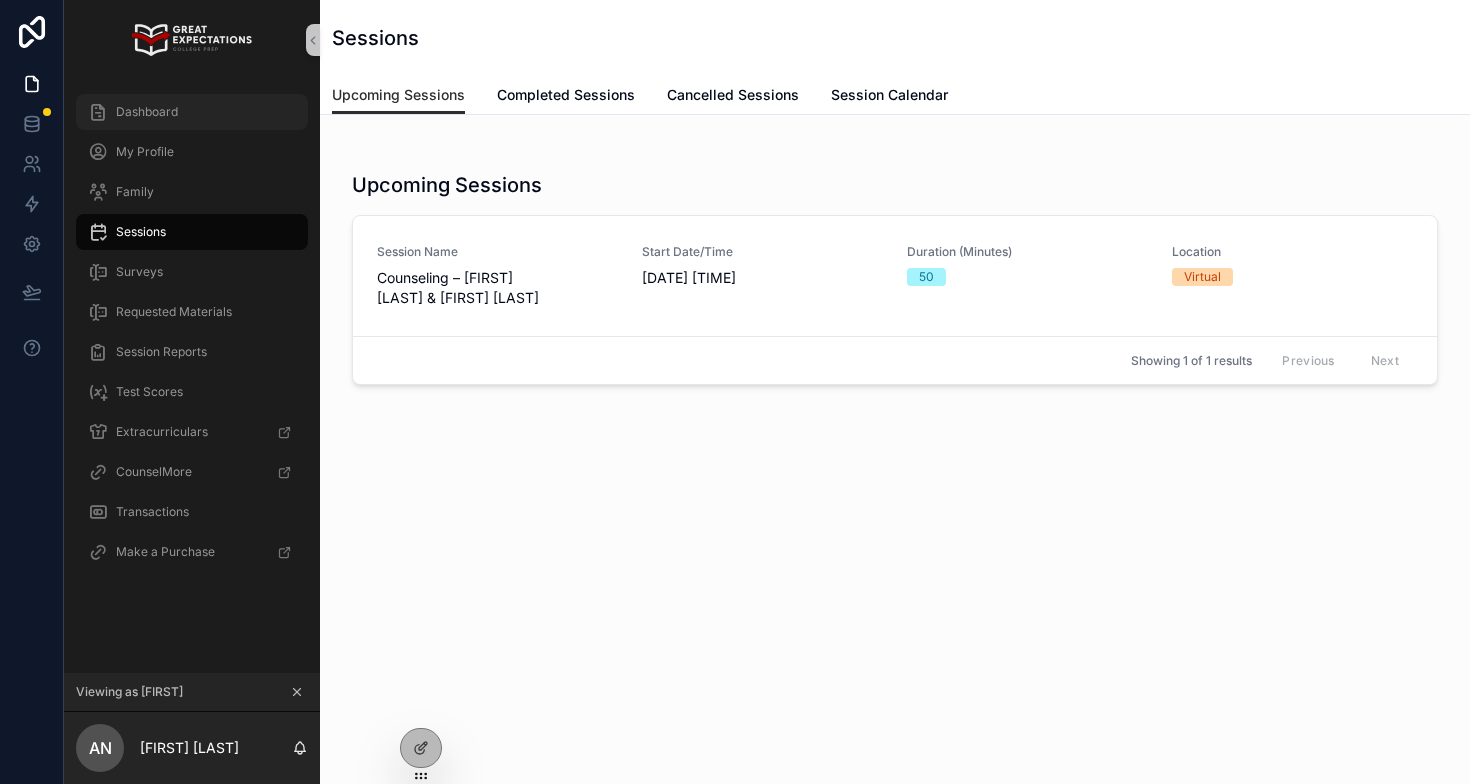 click on "Dashboard" at bounding box center (192, 112) 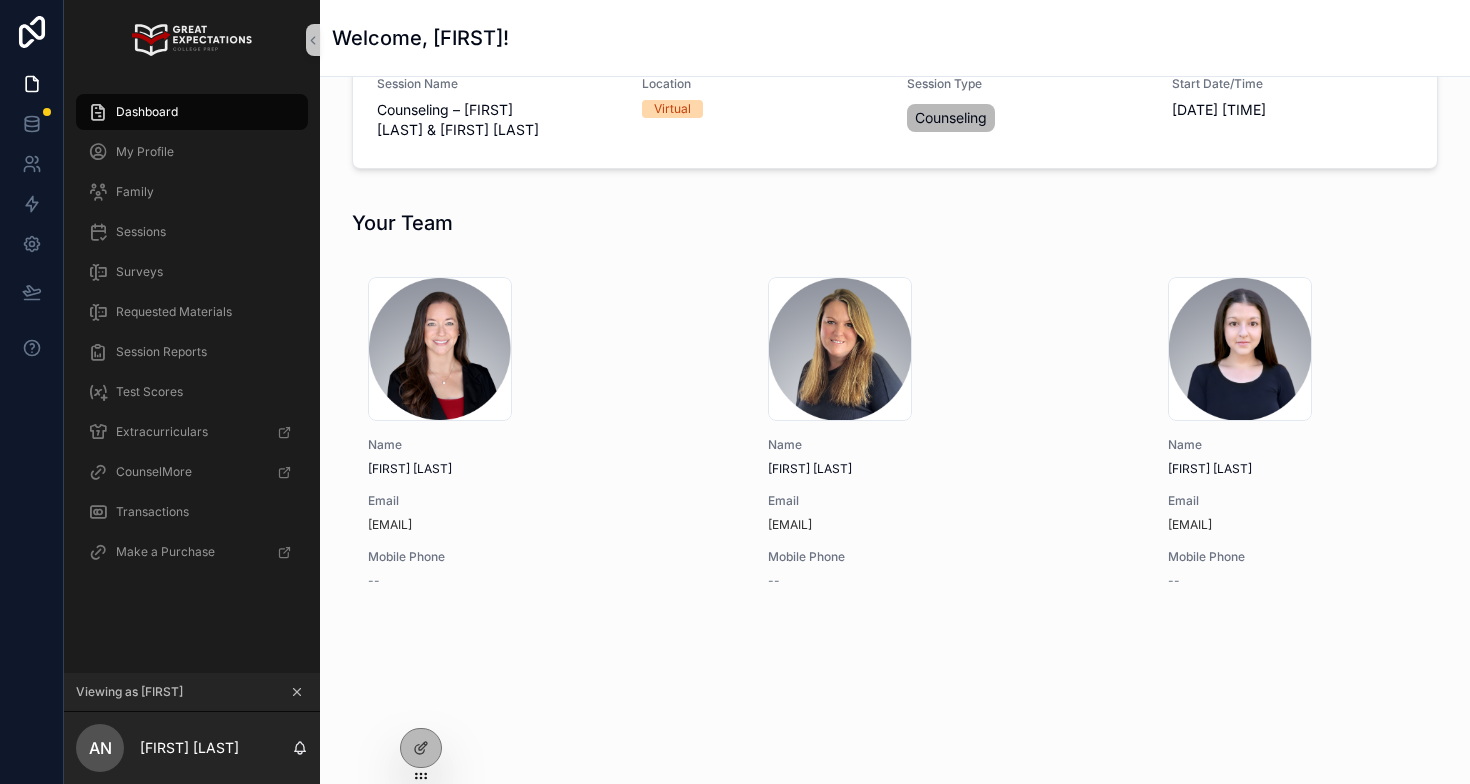 scroll, scrollTop: 409, scrollLeft: 0, axis: vertical 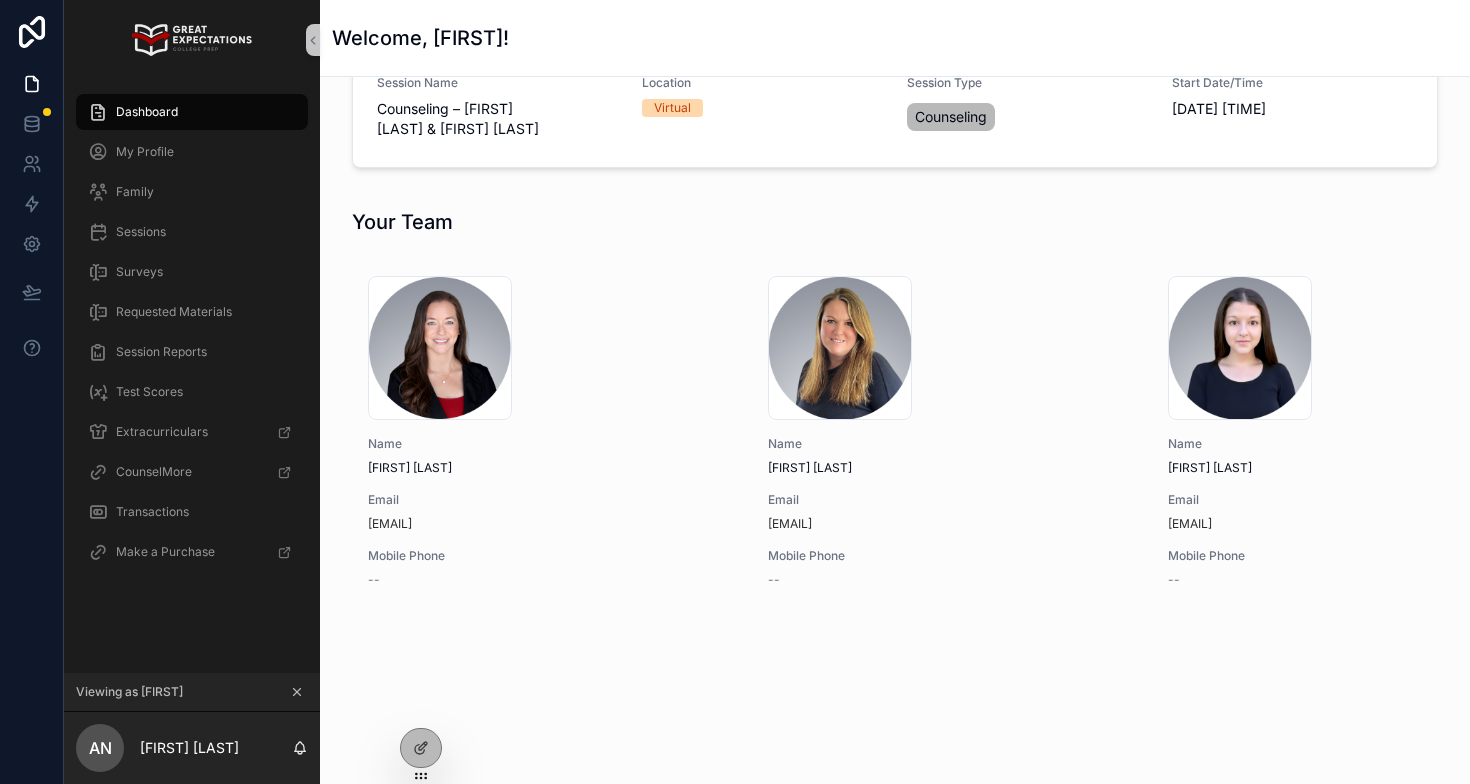 click 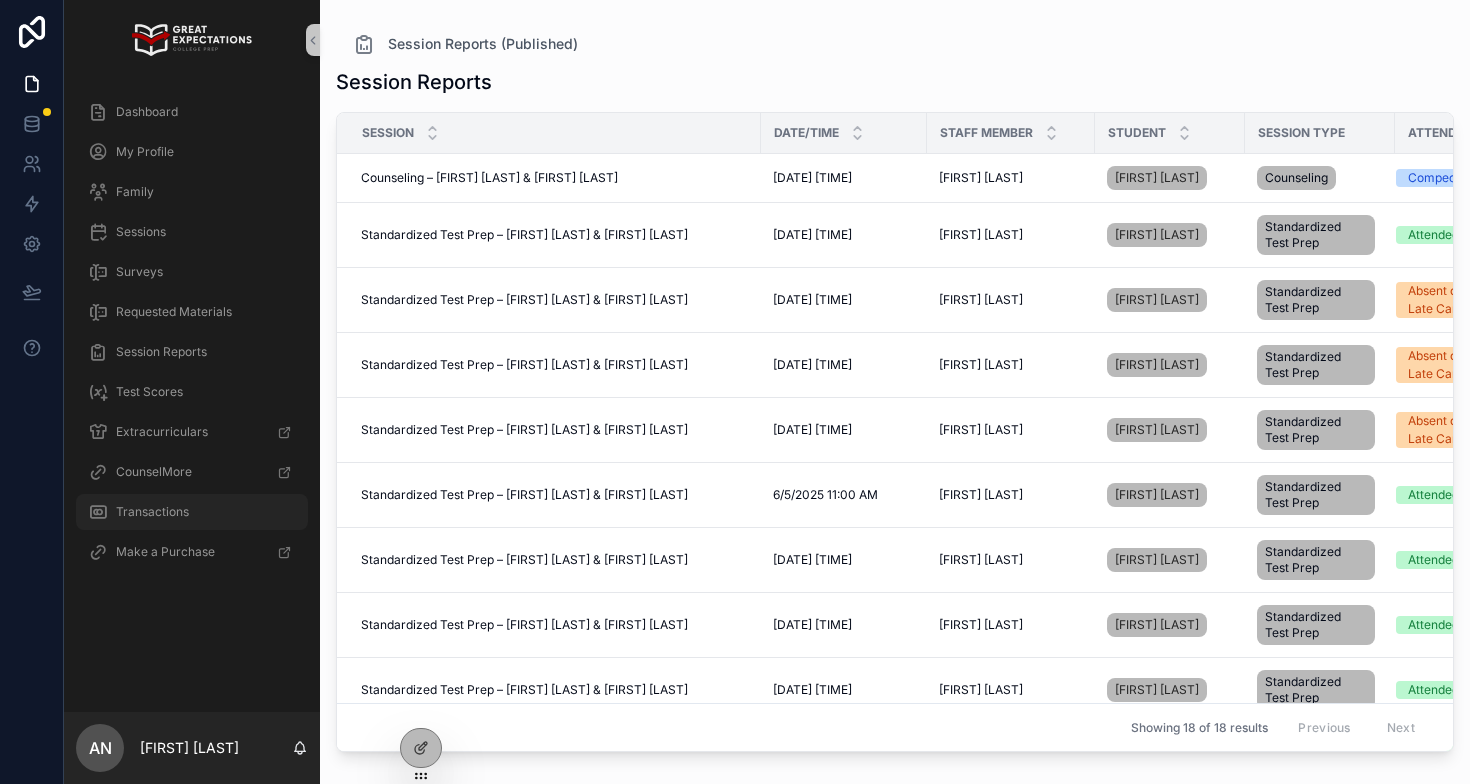 scroll, scrollTop: 0, scrollLeft: 0, axis: both 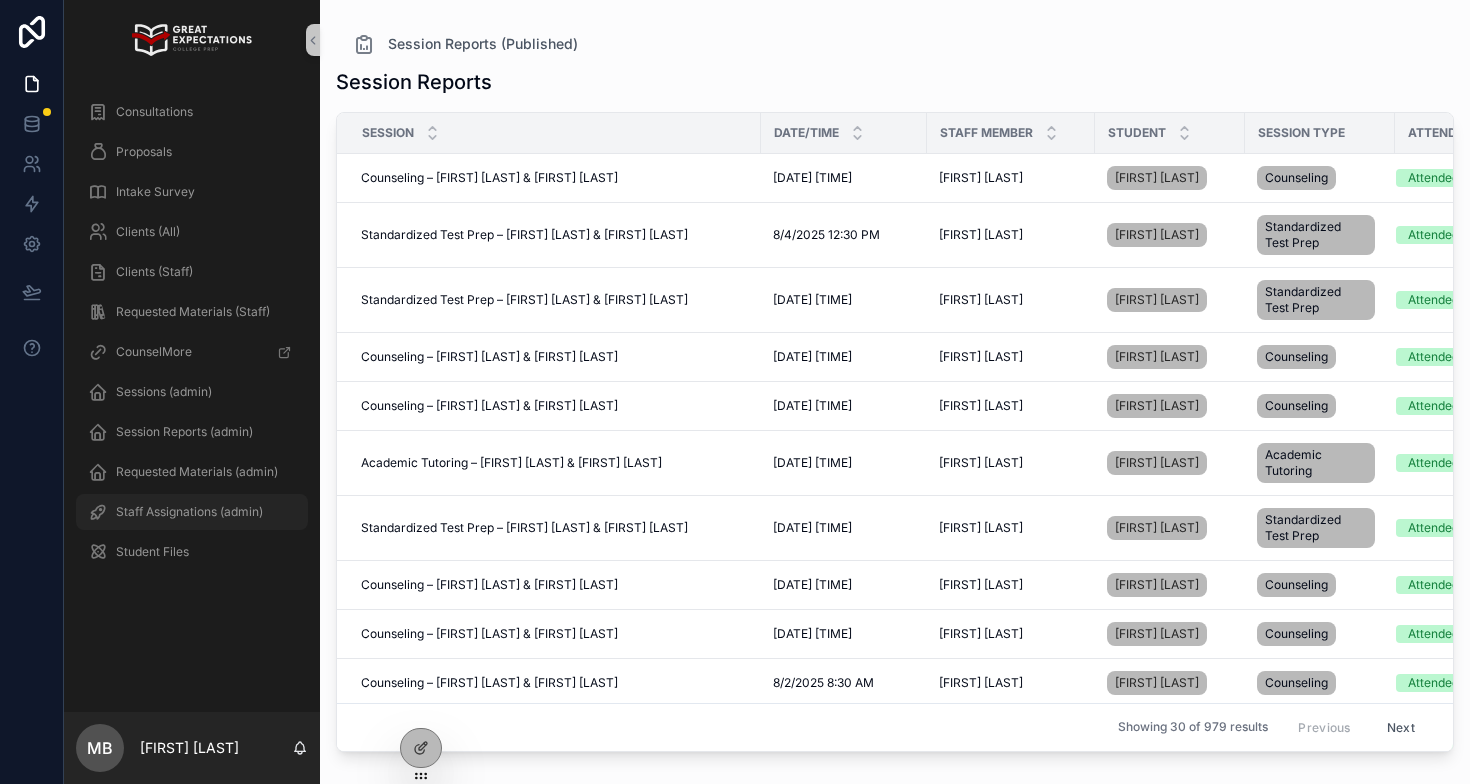 click on "Staff Assignations (admin)" at bounding box center [189, 512] 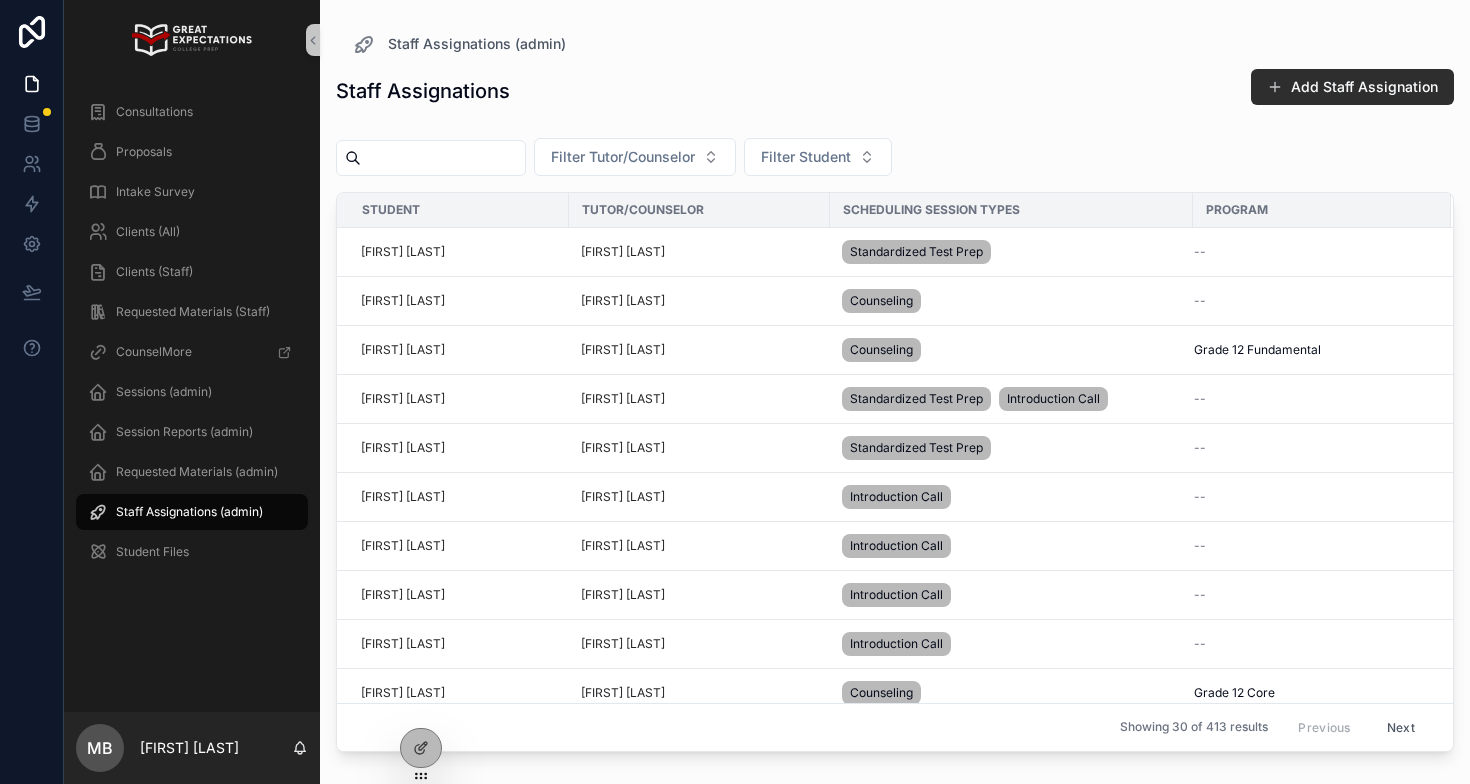 click at bounding box center [443, 158] 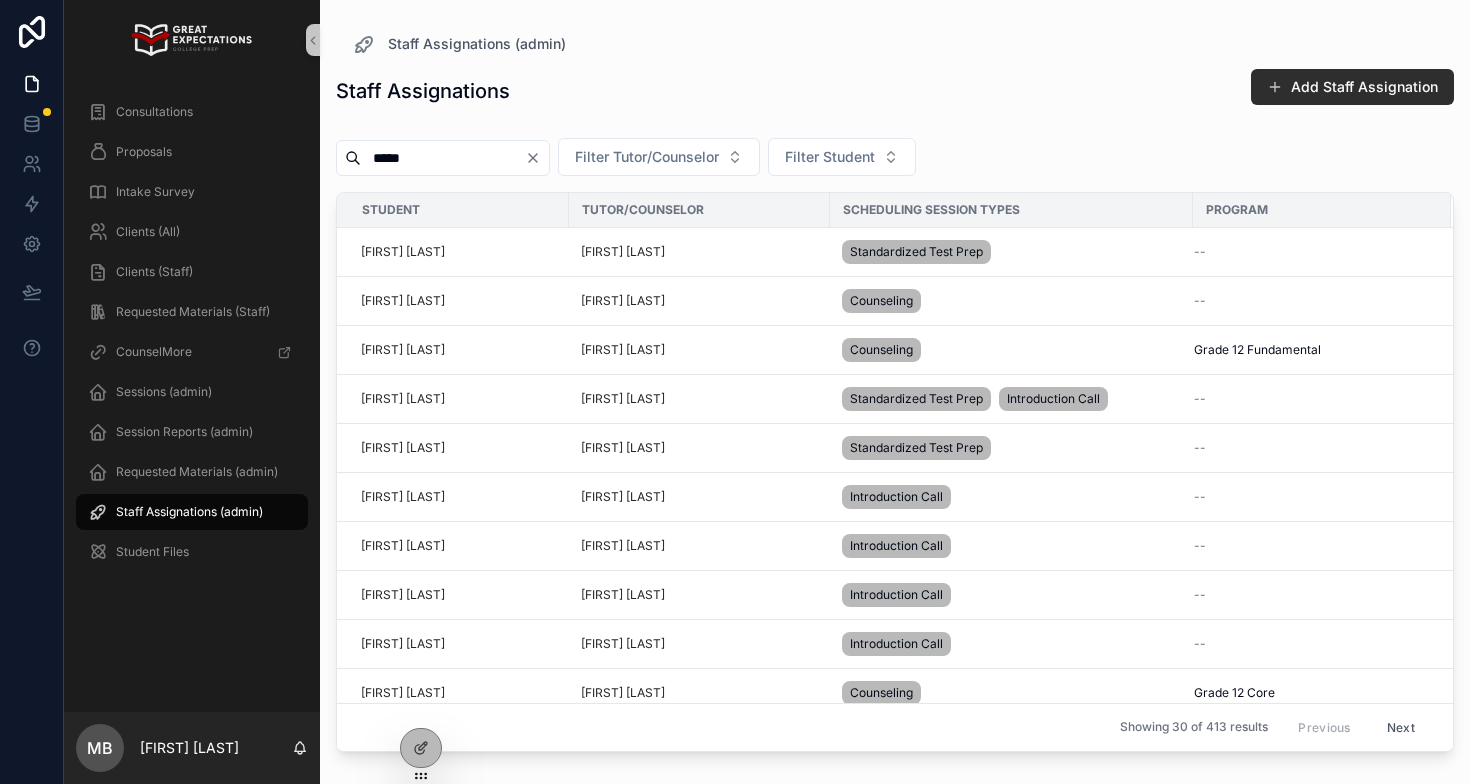 type on "*****" 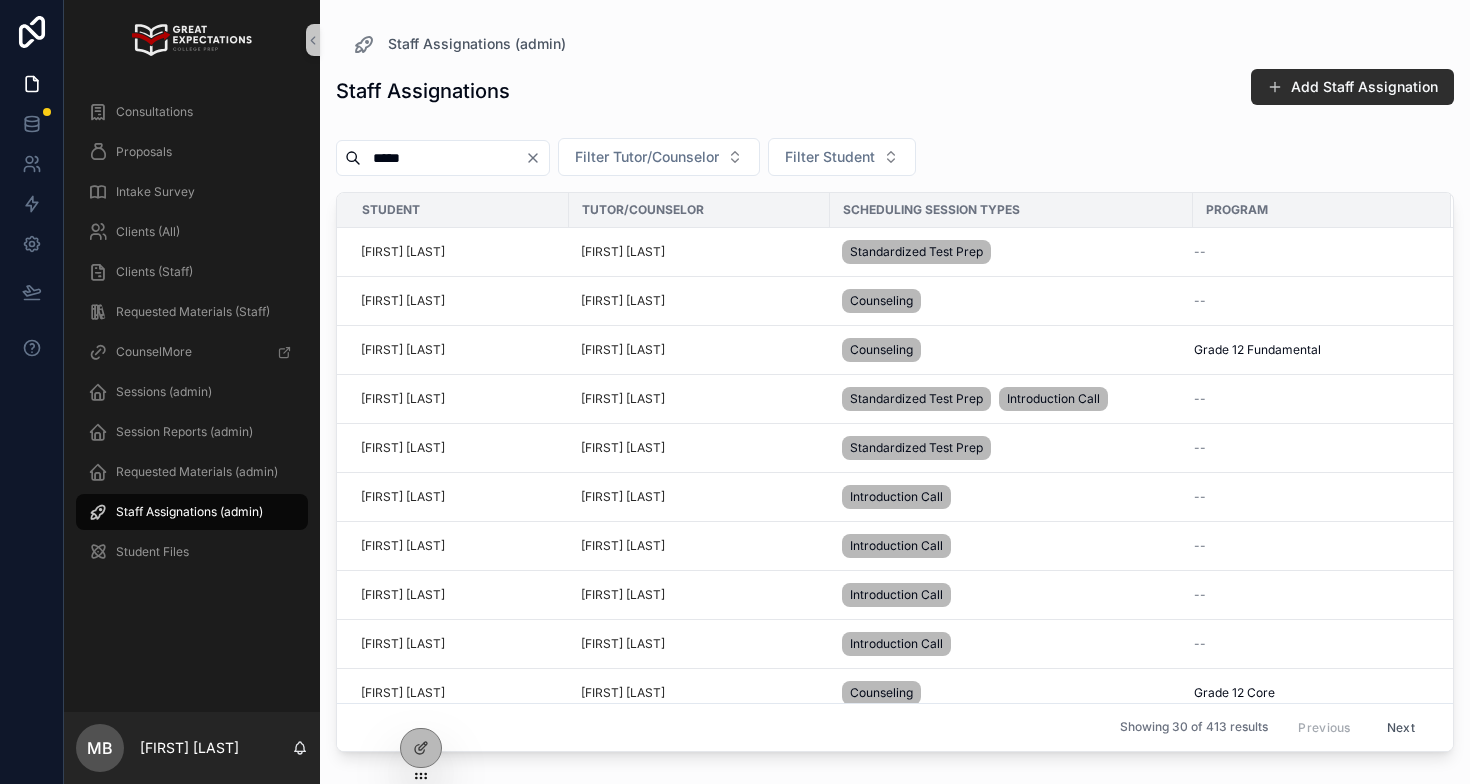 click at bounding box center (537, 158) 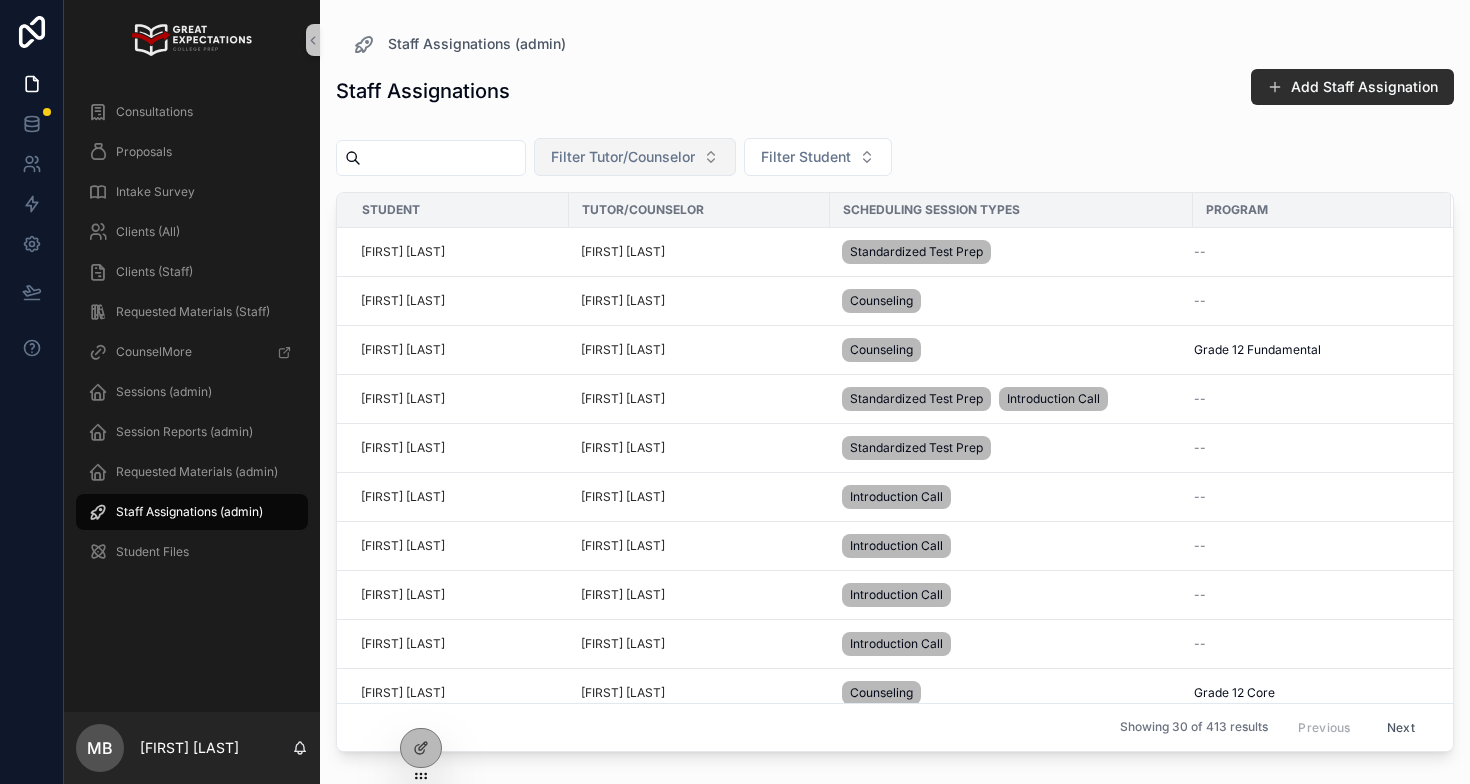 click on "Filter Tutor/Counselor" at bounding box center (623, 157) 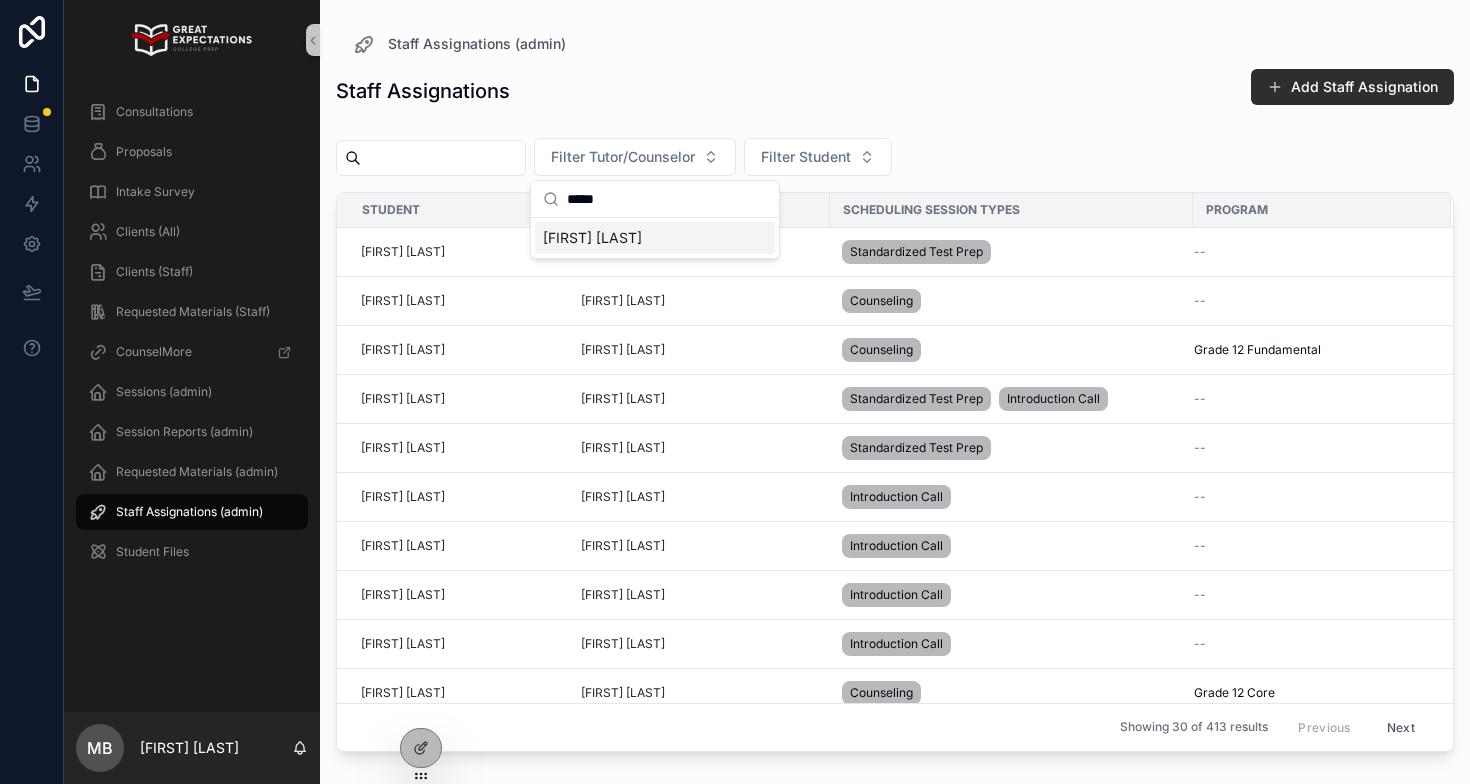 type on "*****" 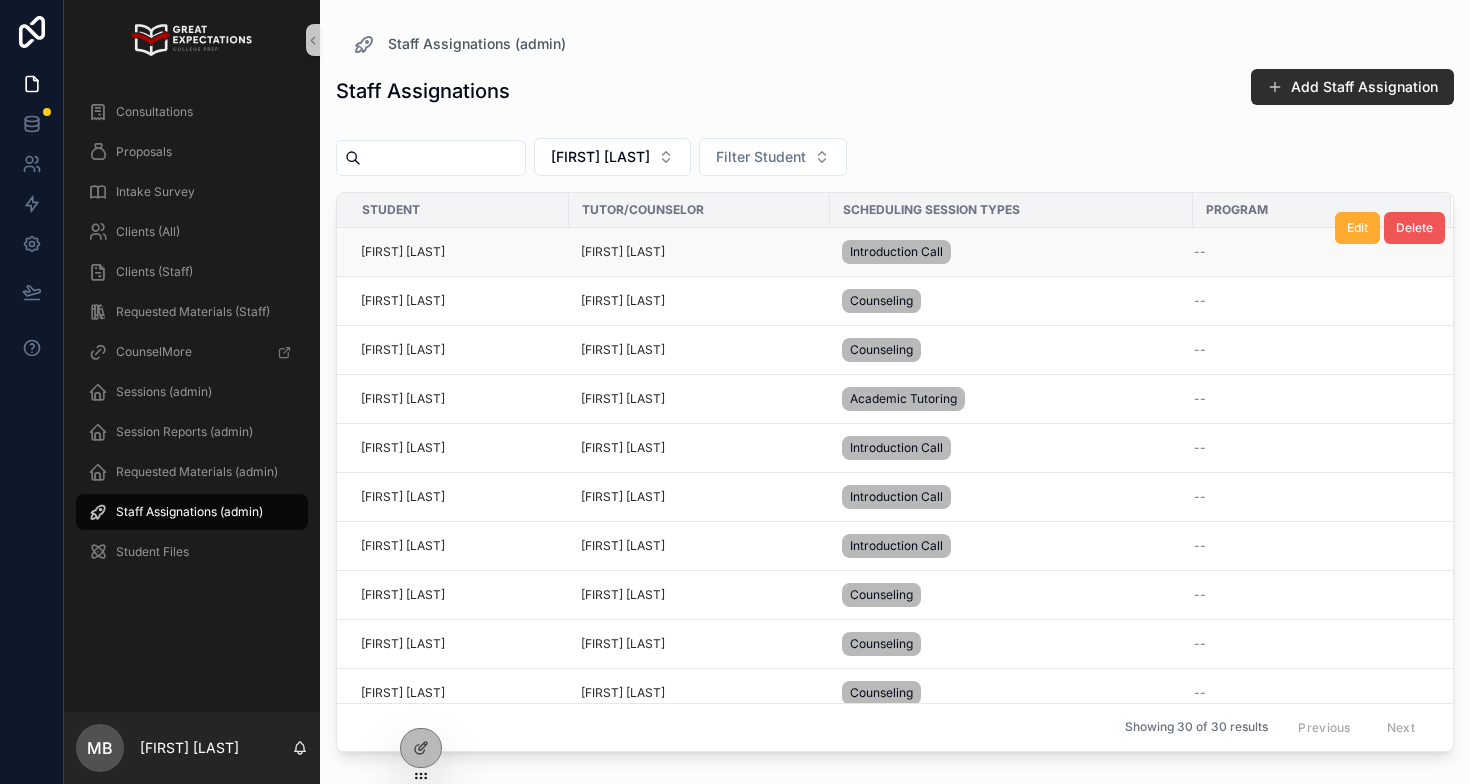 click on "Delete" at bounding box center (1414, 228) 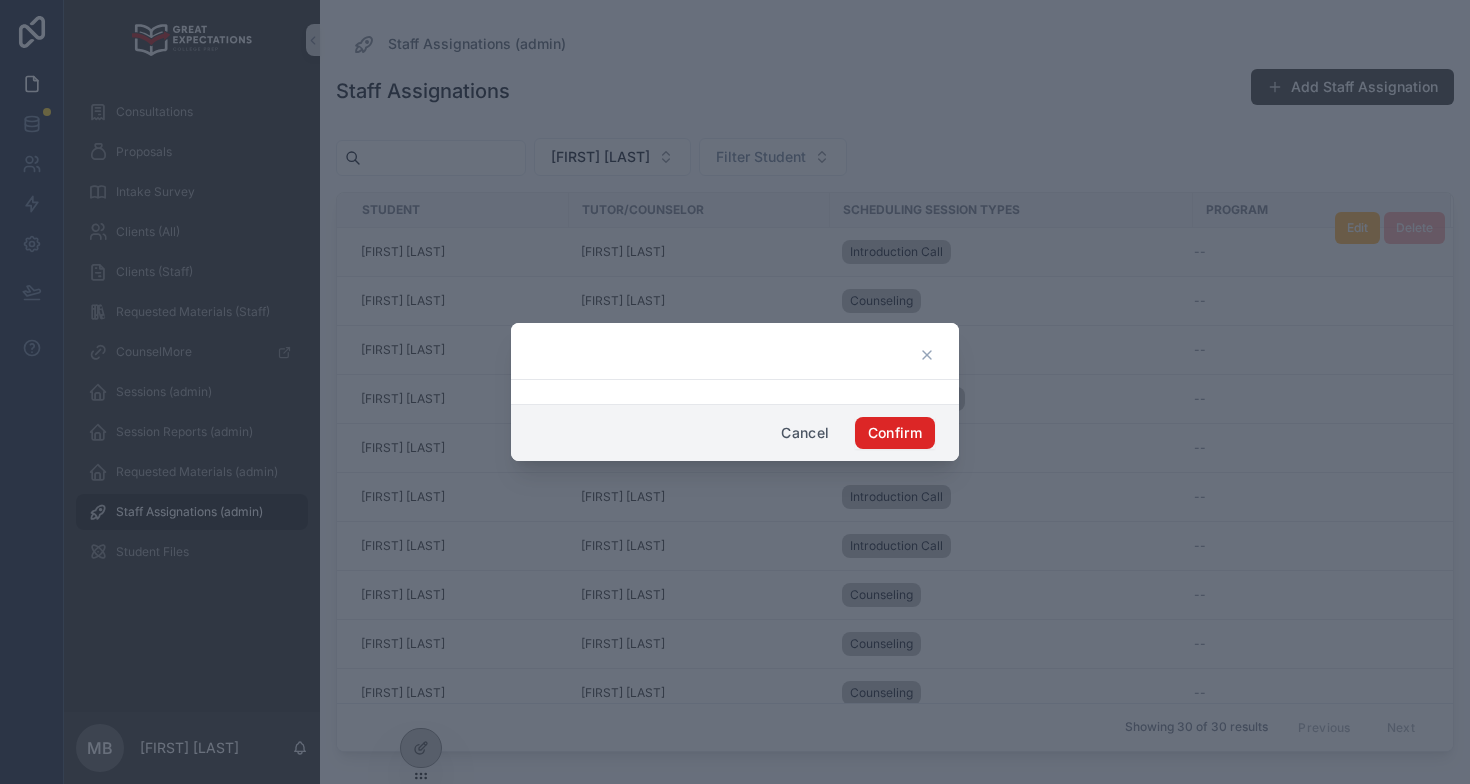 click on "Confirm" at bounding box center (895, 433) 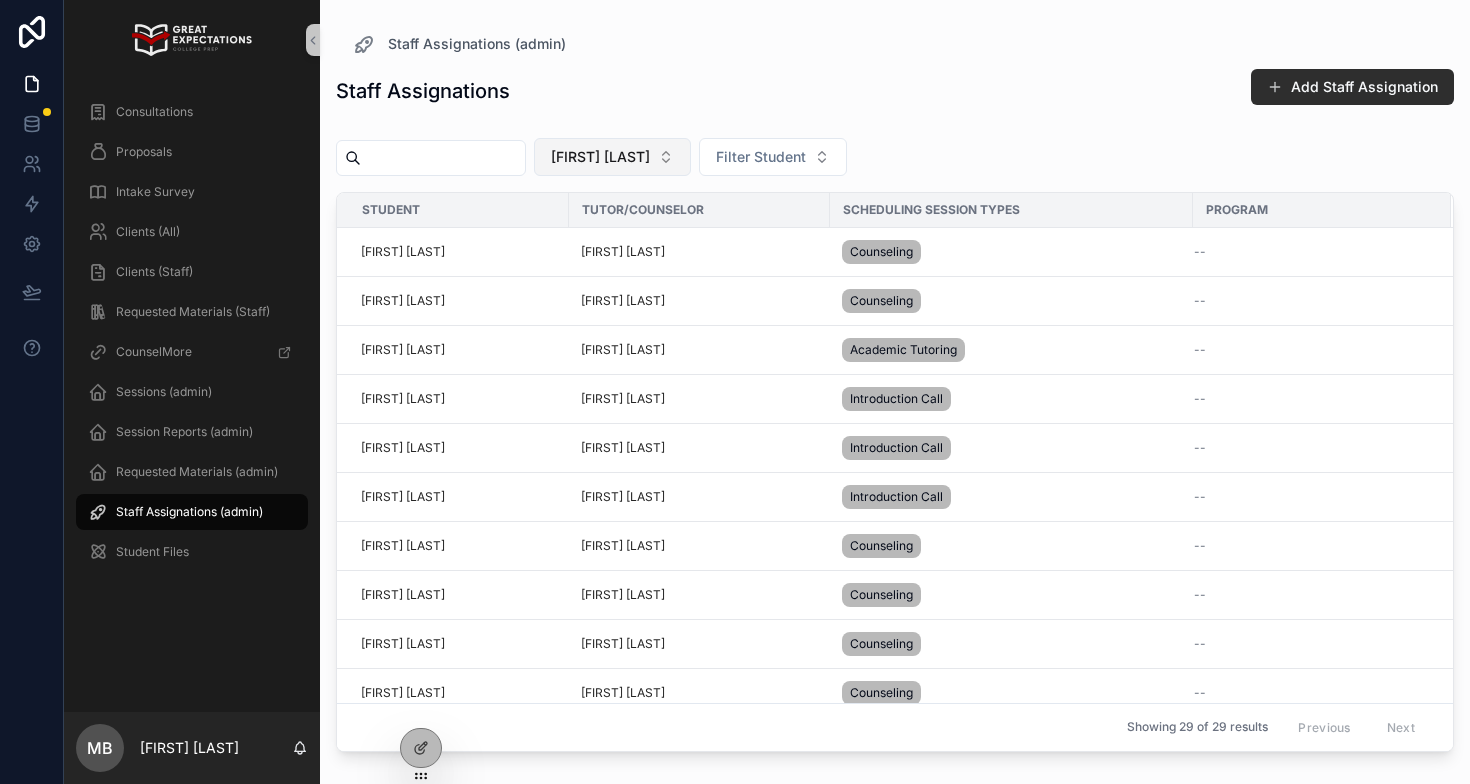 click on "Sajel Oelerich" at bounding box center (612, 157) 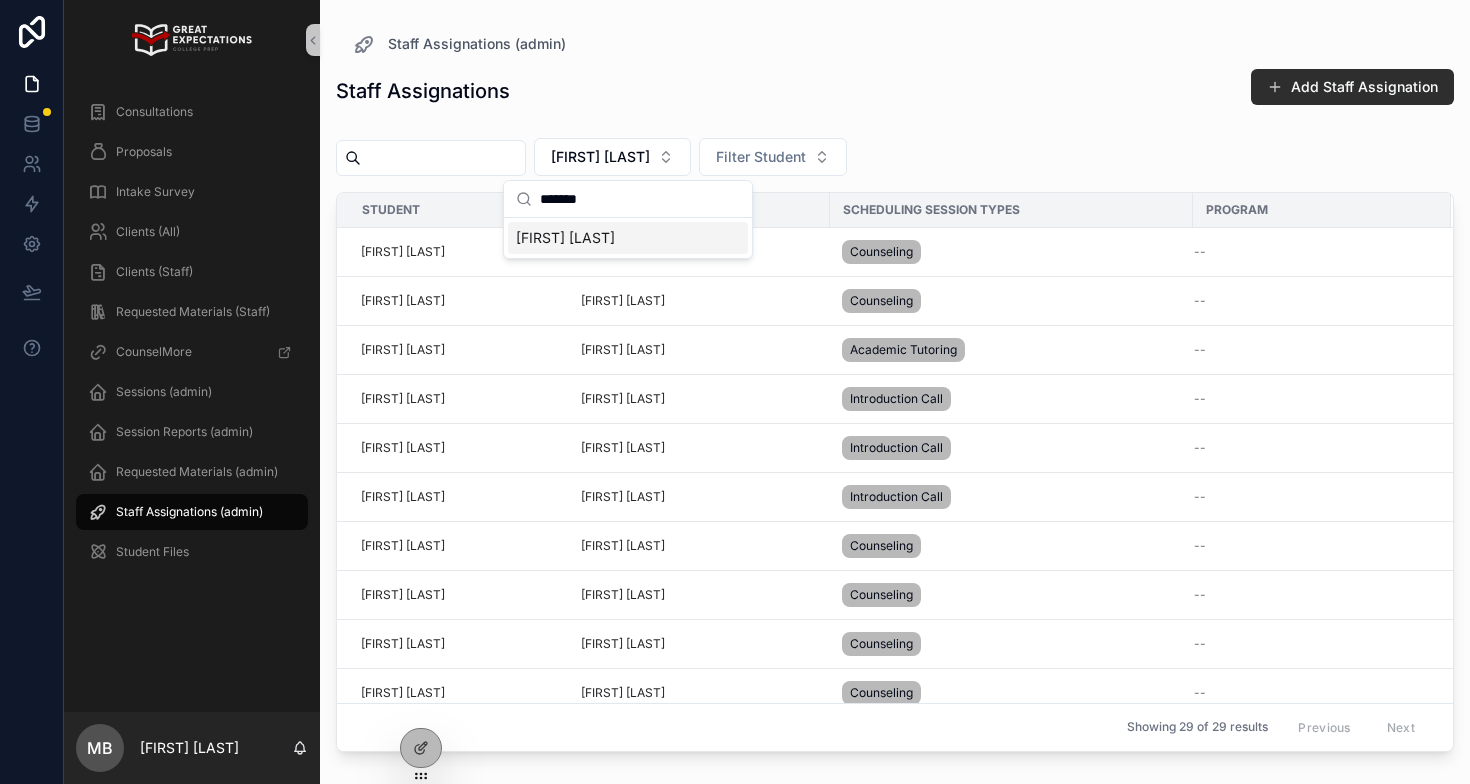 type on "*******" 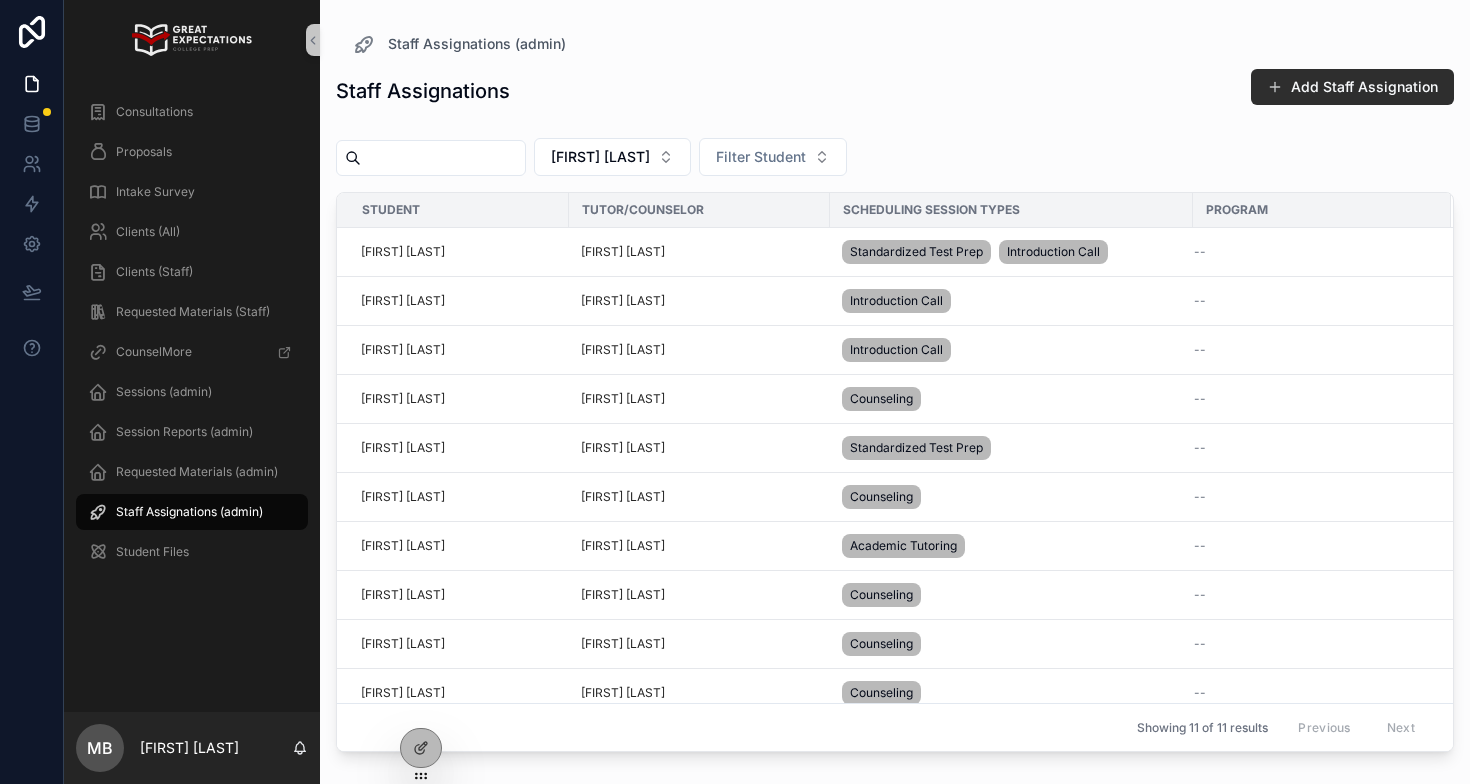 click on "Staff Assignations Add Staff Assignation" at bounding box center (895, 91) 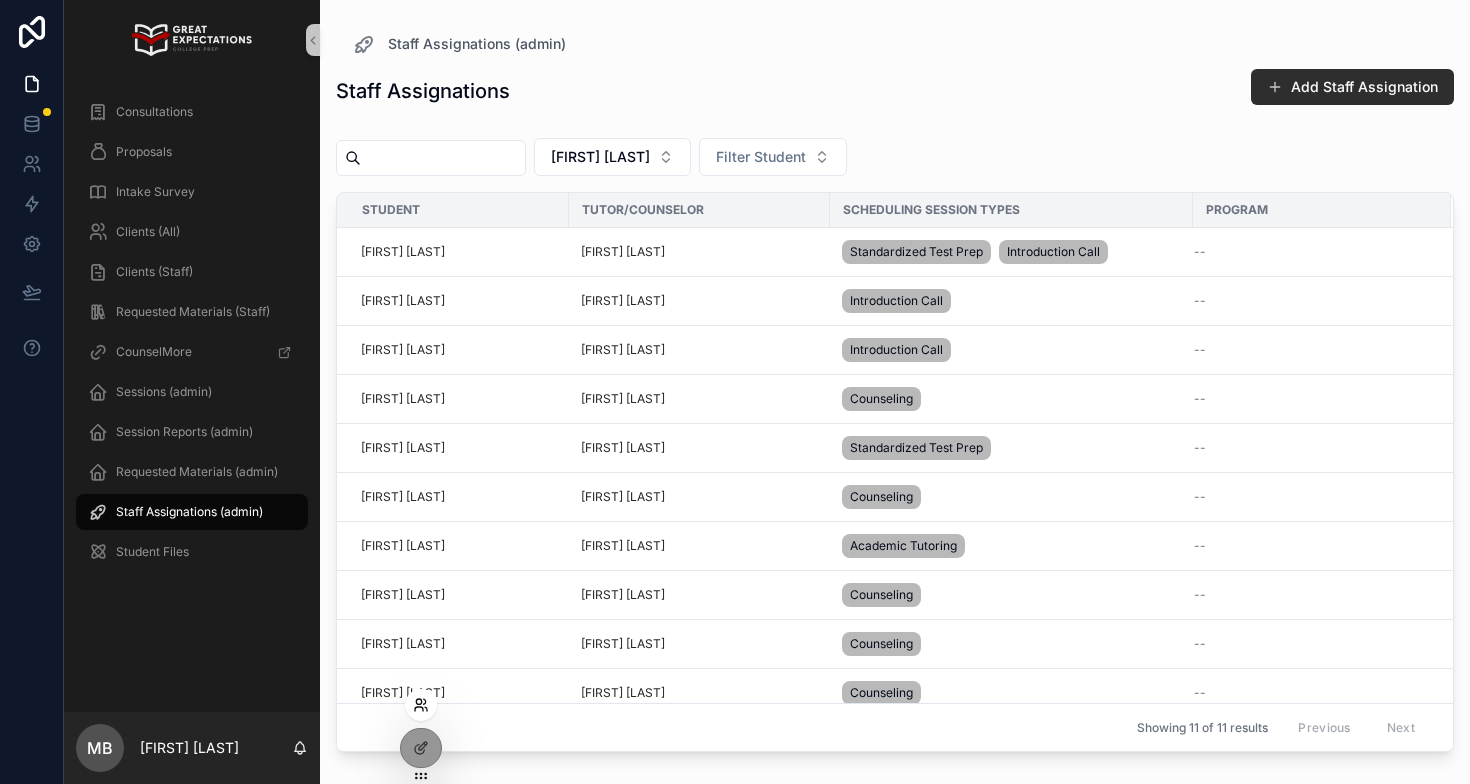 click 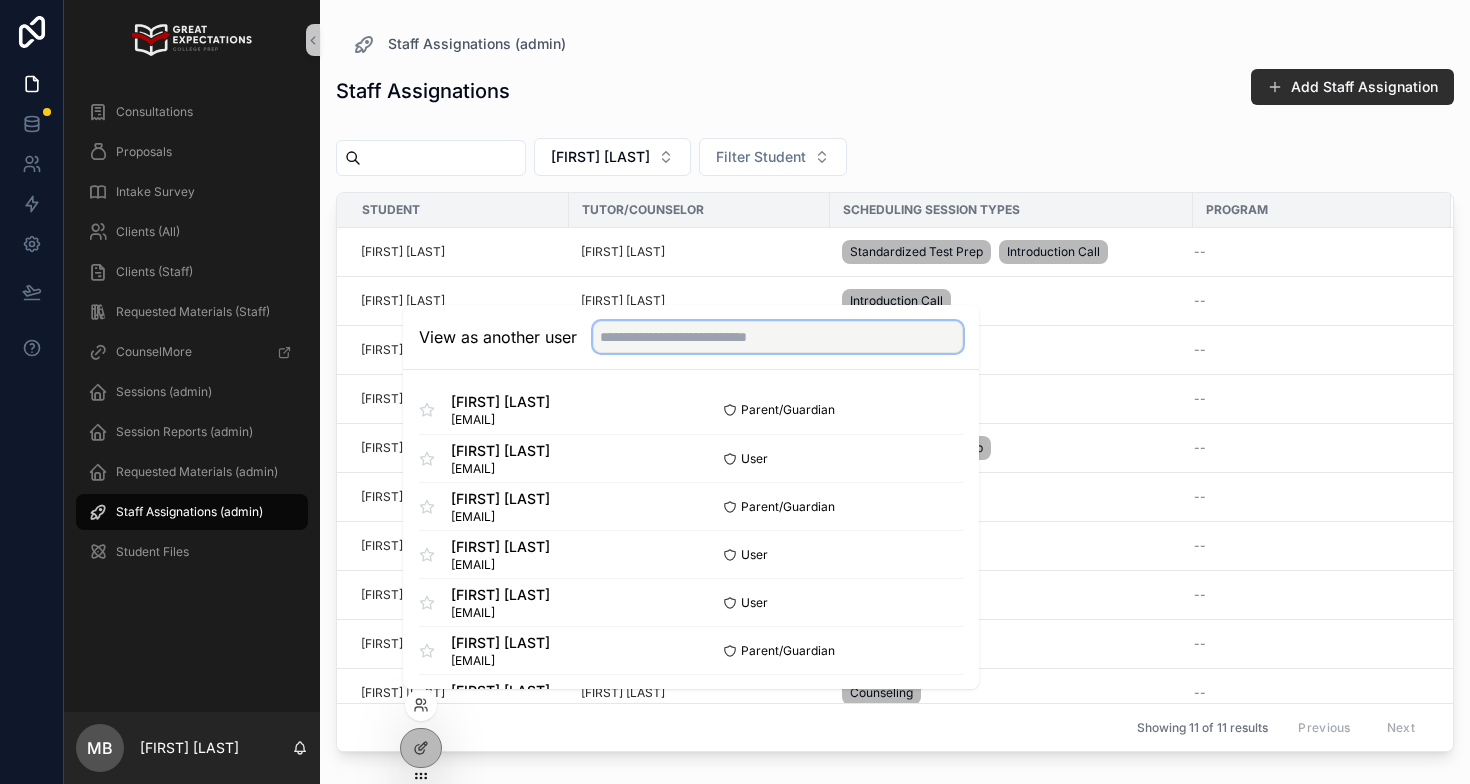 click at bounding box center (778, 337) 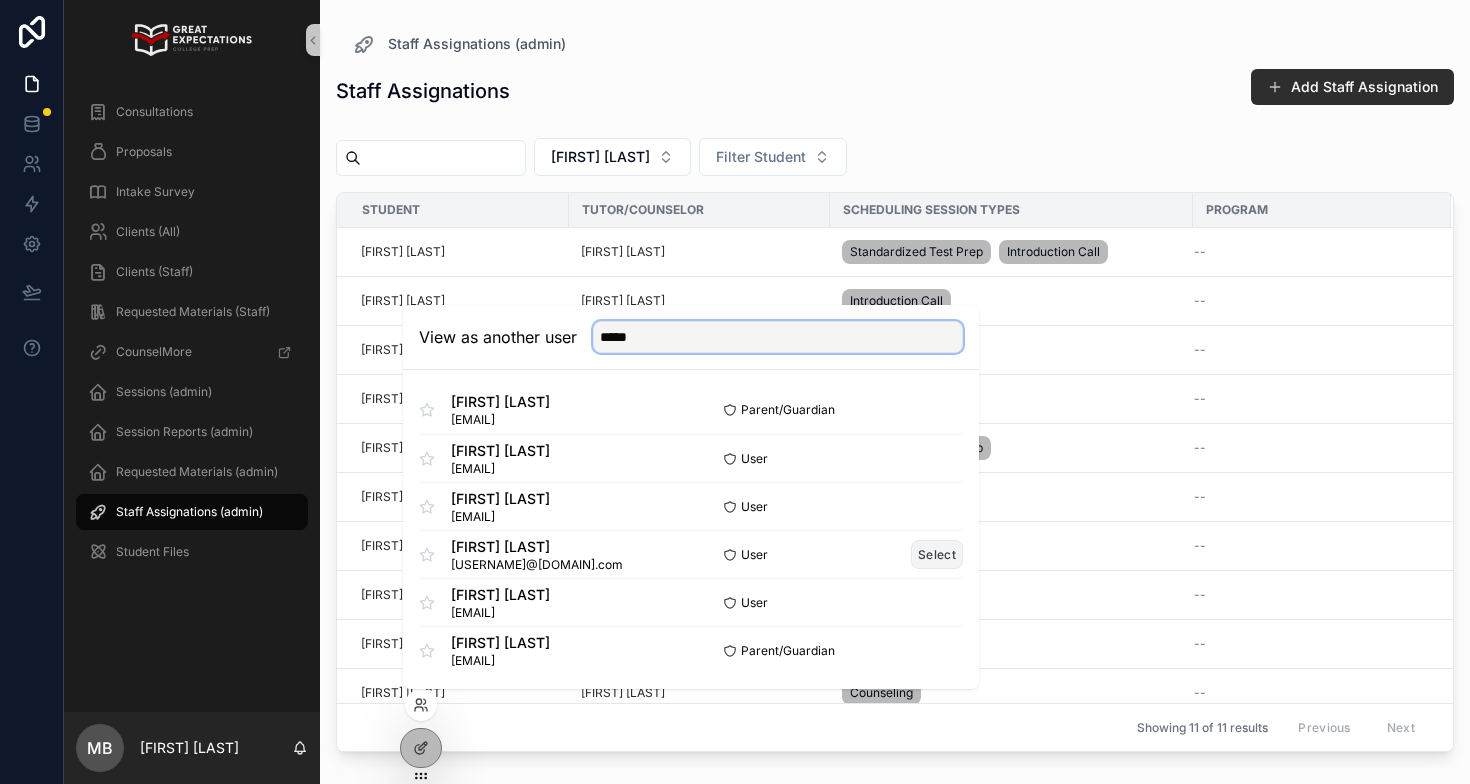 type on "*****" 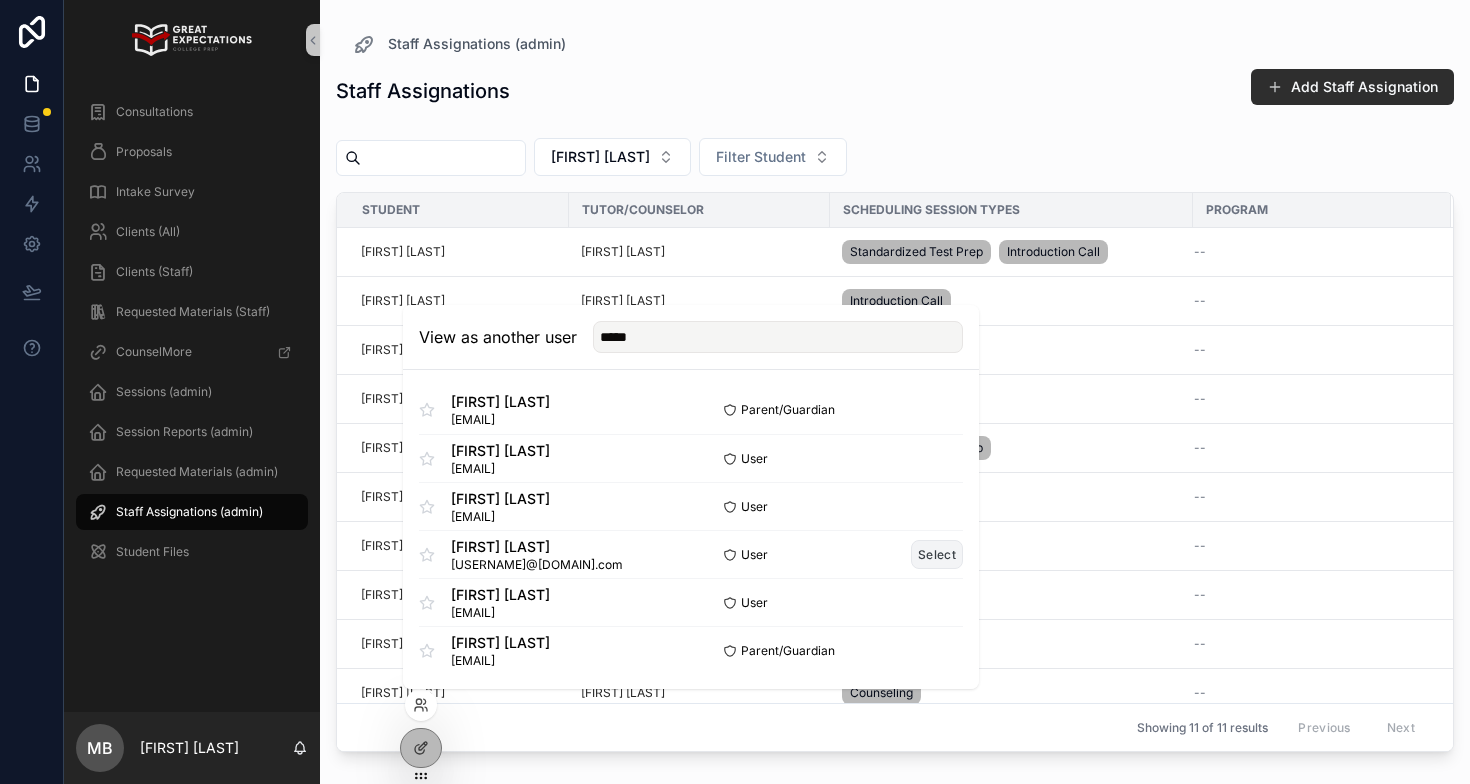 click on "Select" at bounding box center (937, 554) 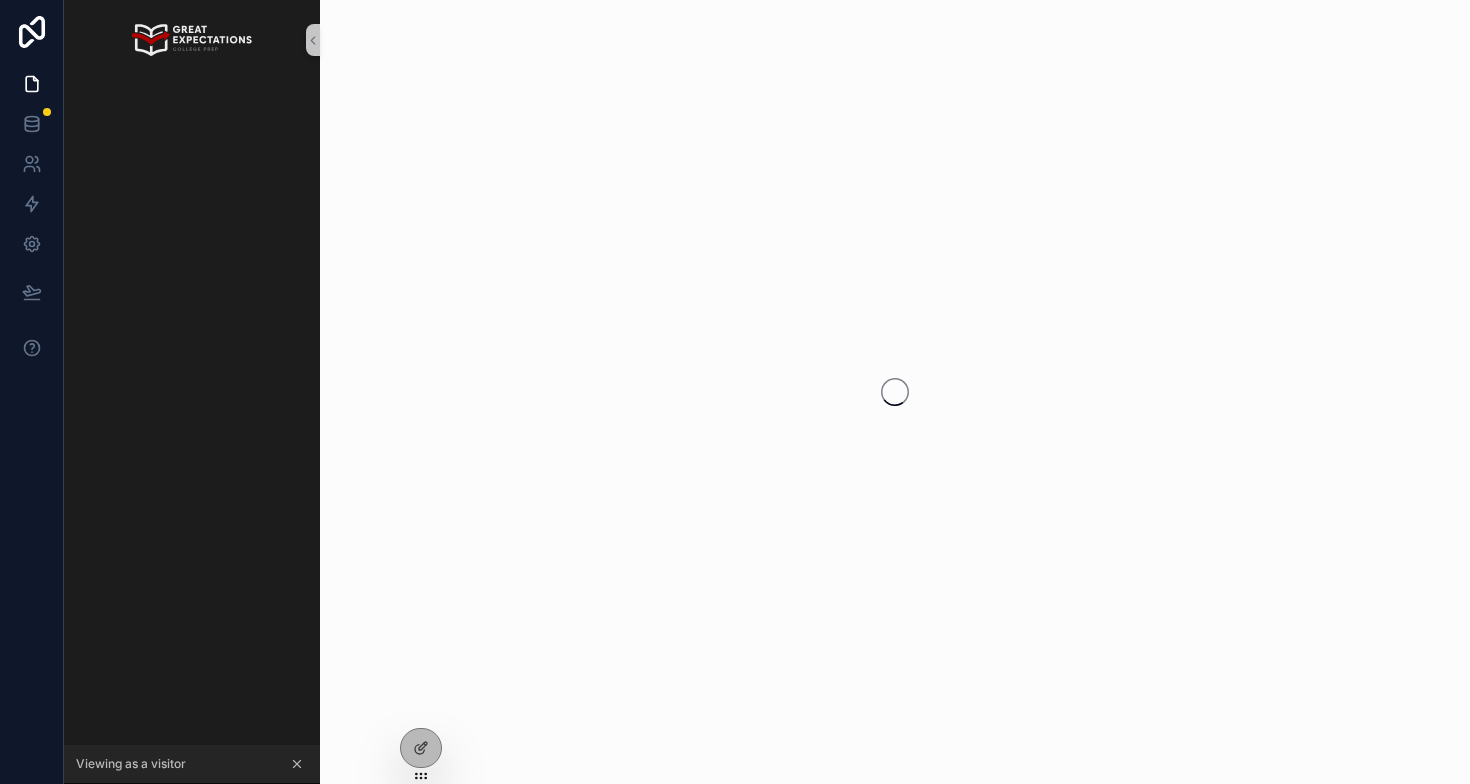 scroll, scrollTop: 0, scrollLeft: 0, axis: both 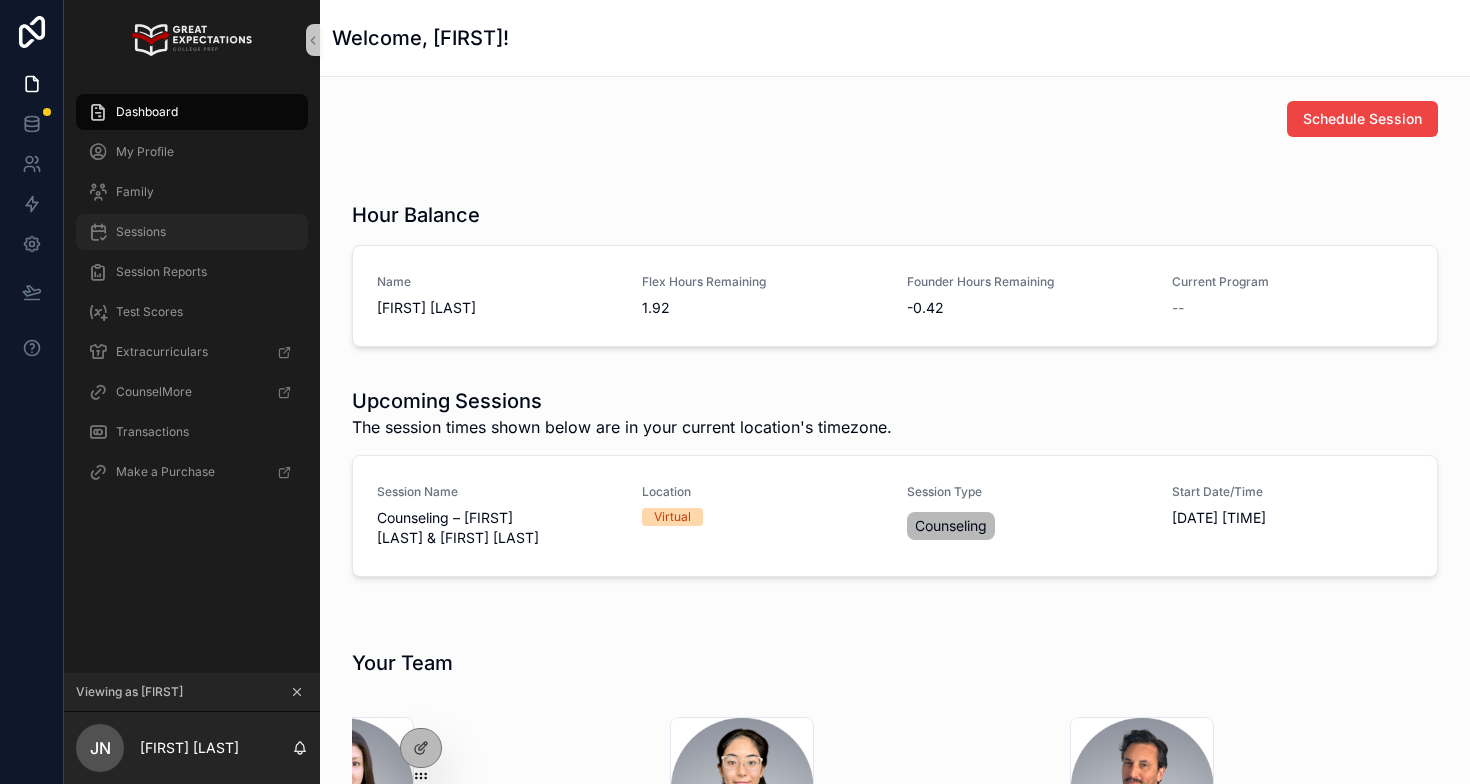 click on "Sessions" at bounding box center [192, 232] 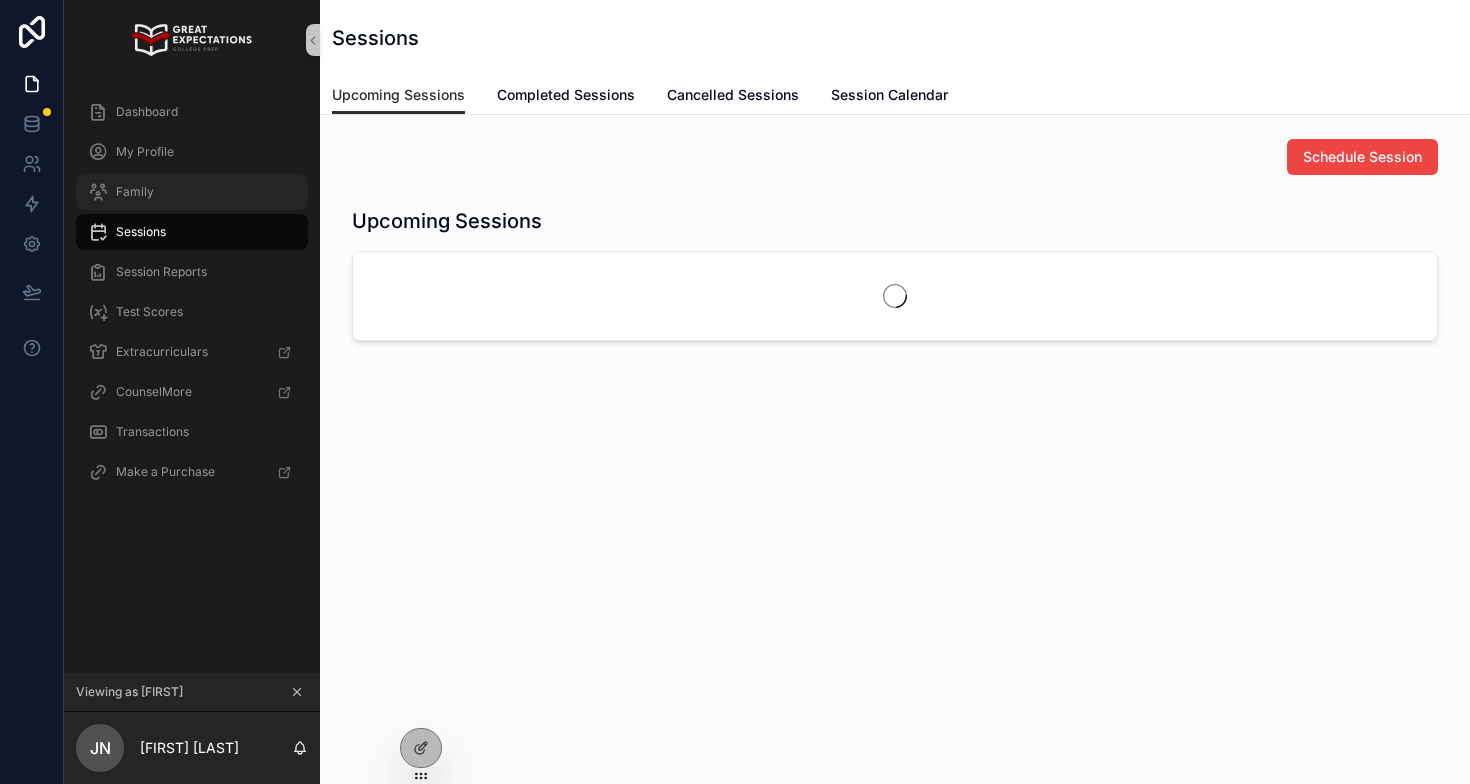click on "Family" at bounding box center (192, 192) 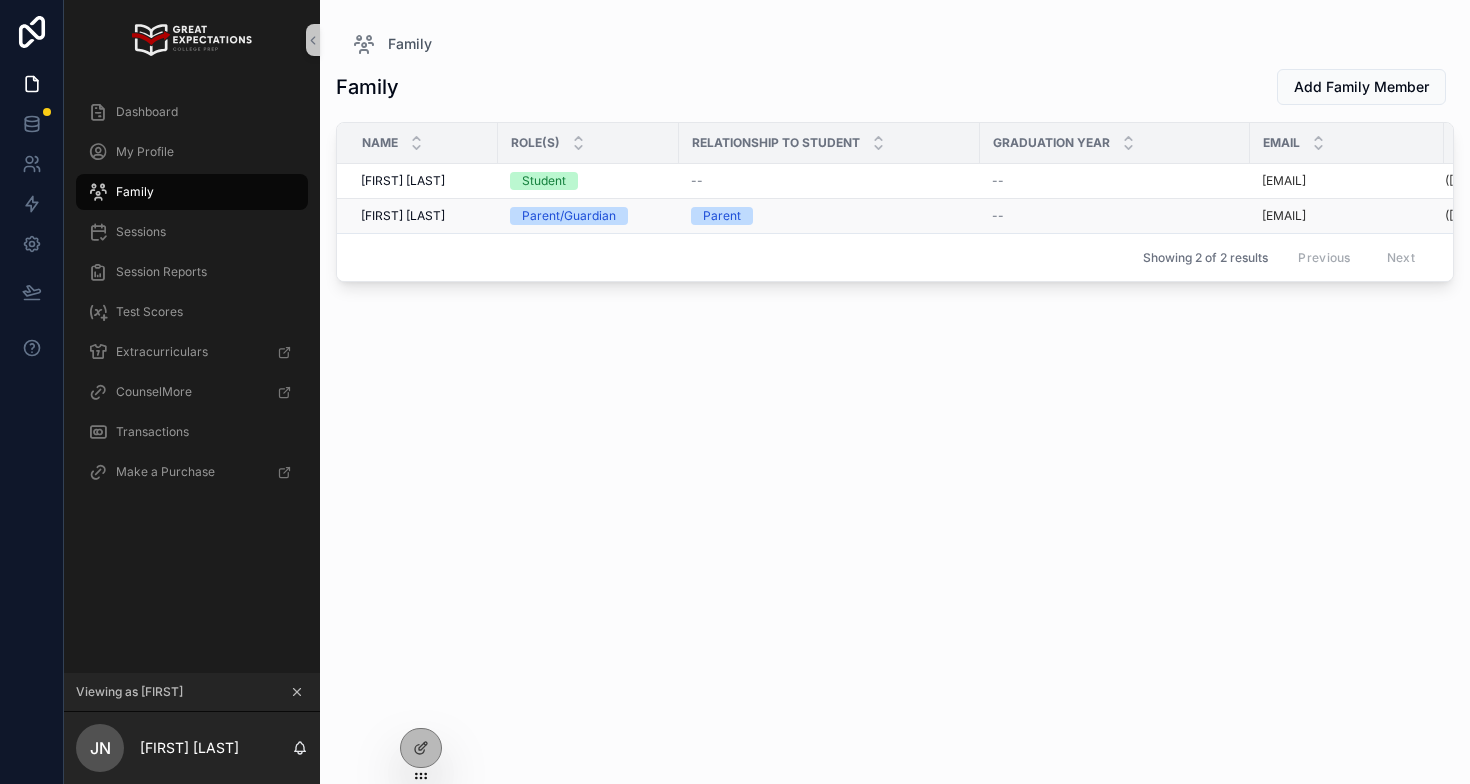 click on "Audra Nathanson" at bounding box center (403, 216) 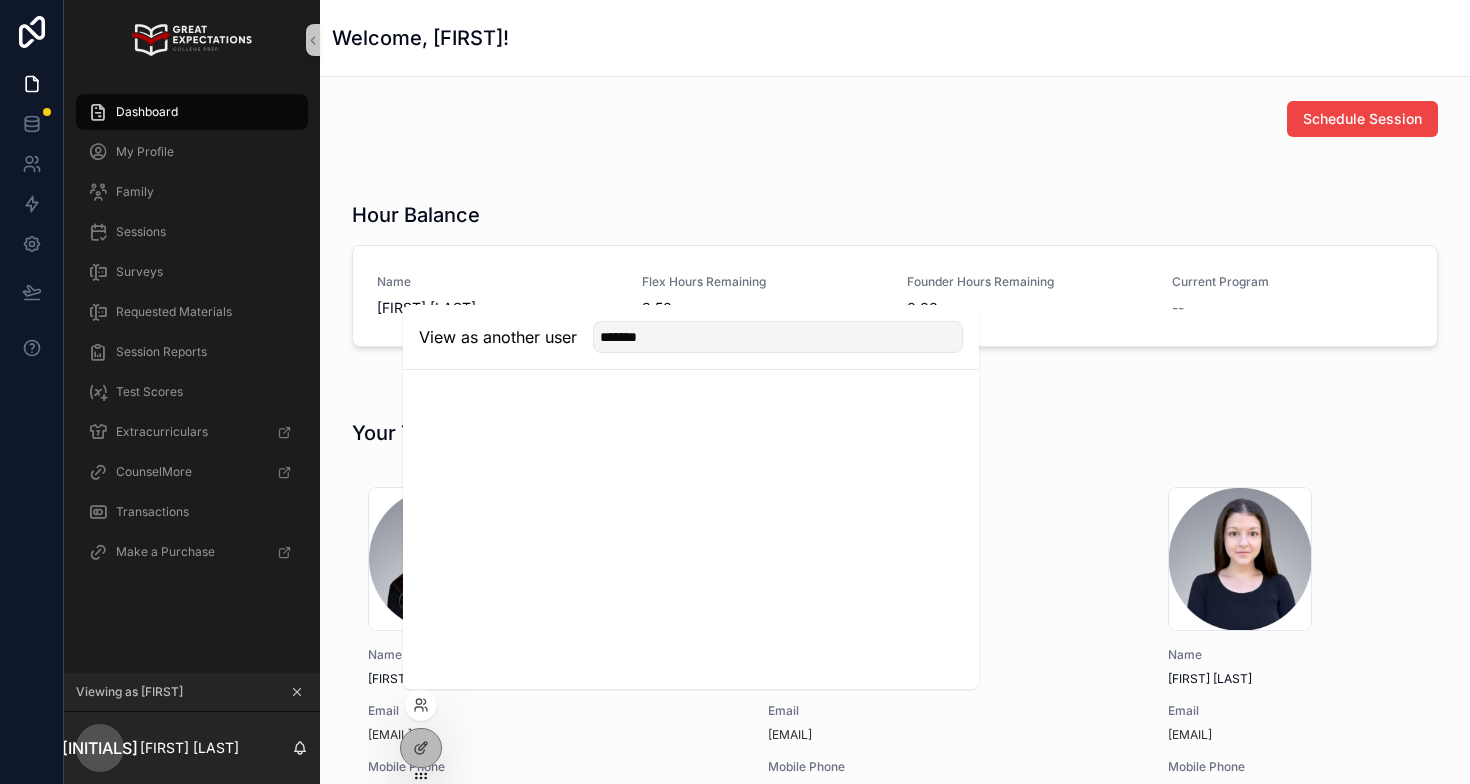 scroll, scrollTop: 0, scrollLeft: 0, axis: both 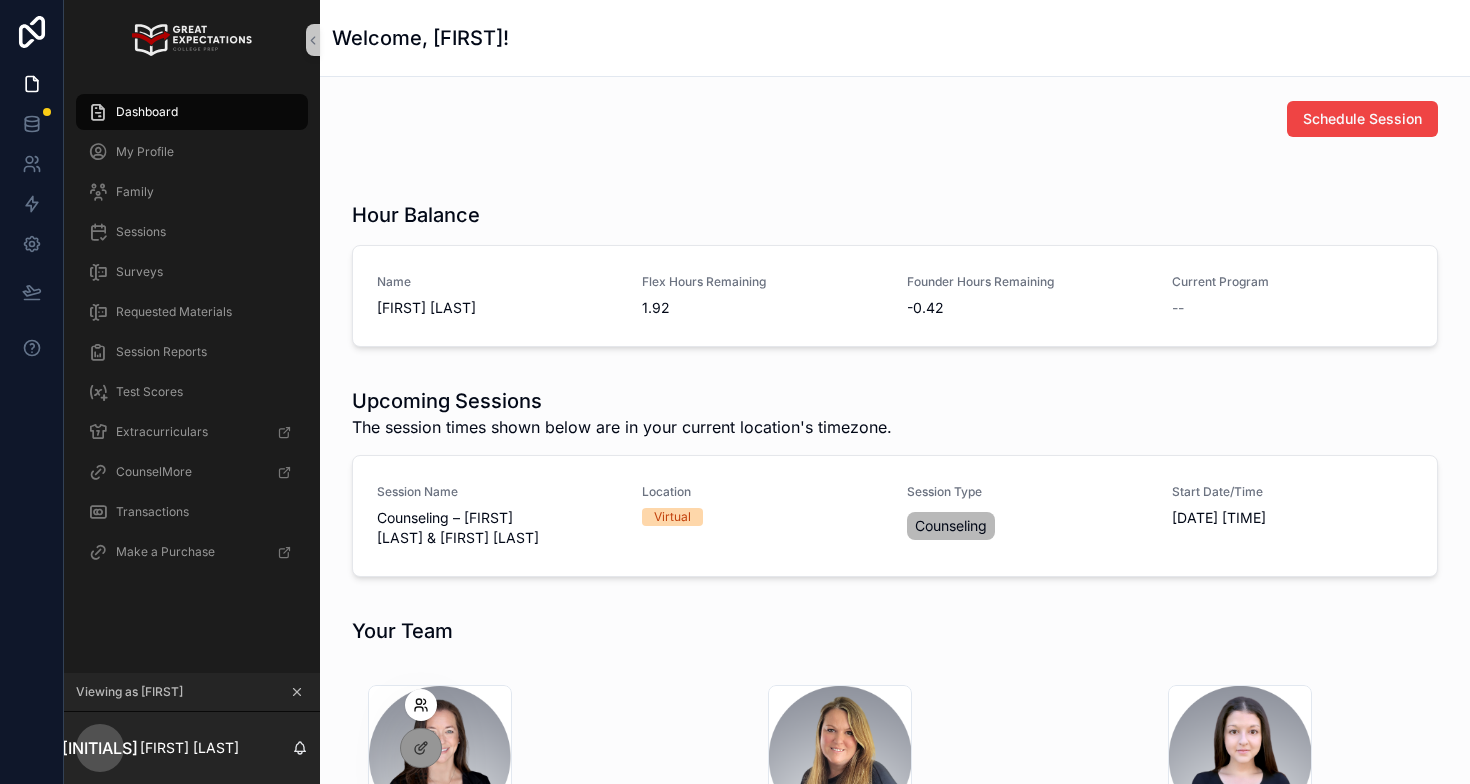 click 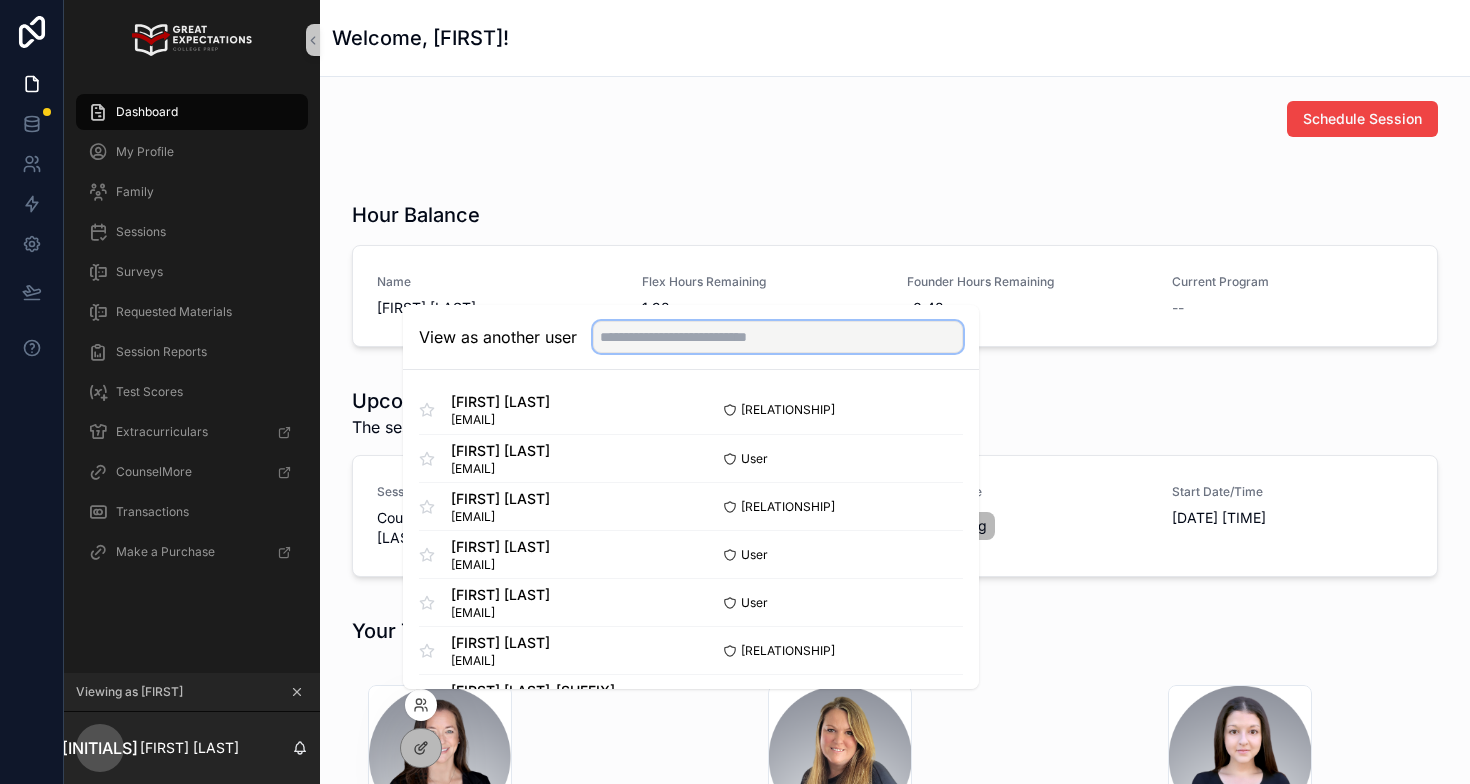 click at bounding box center (778, 337) 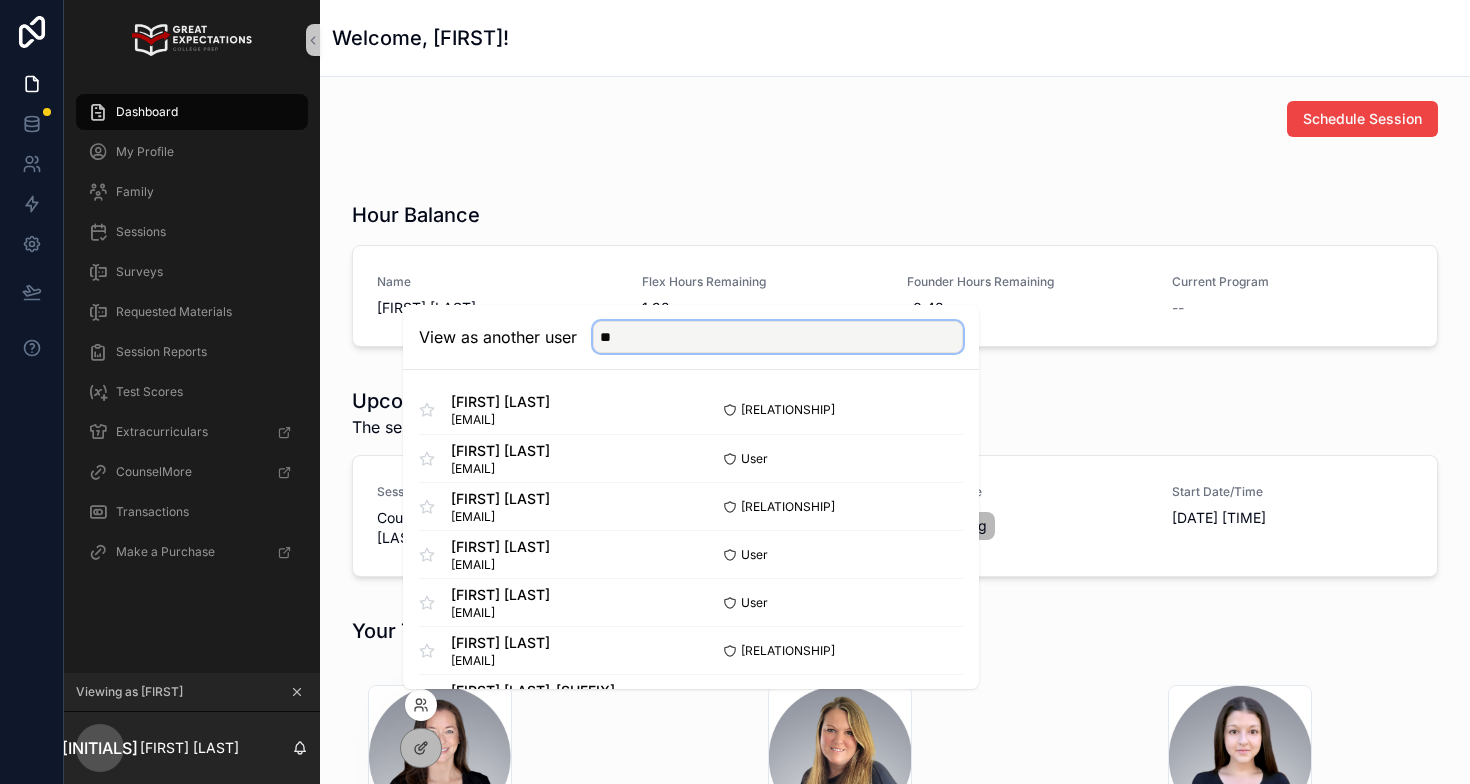 type on "*" 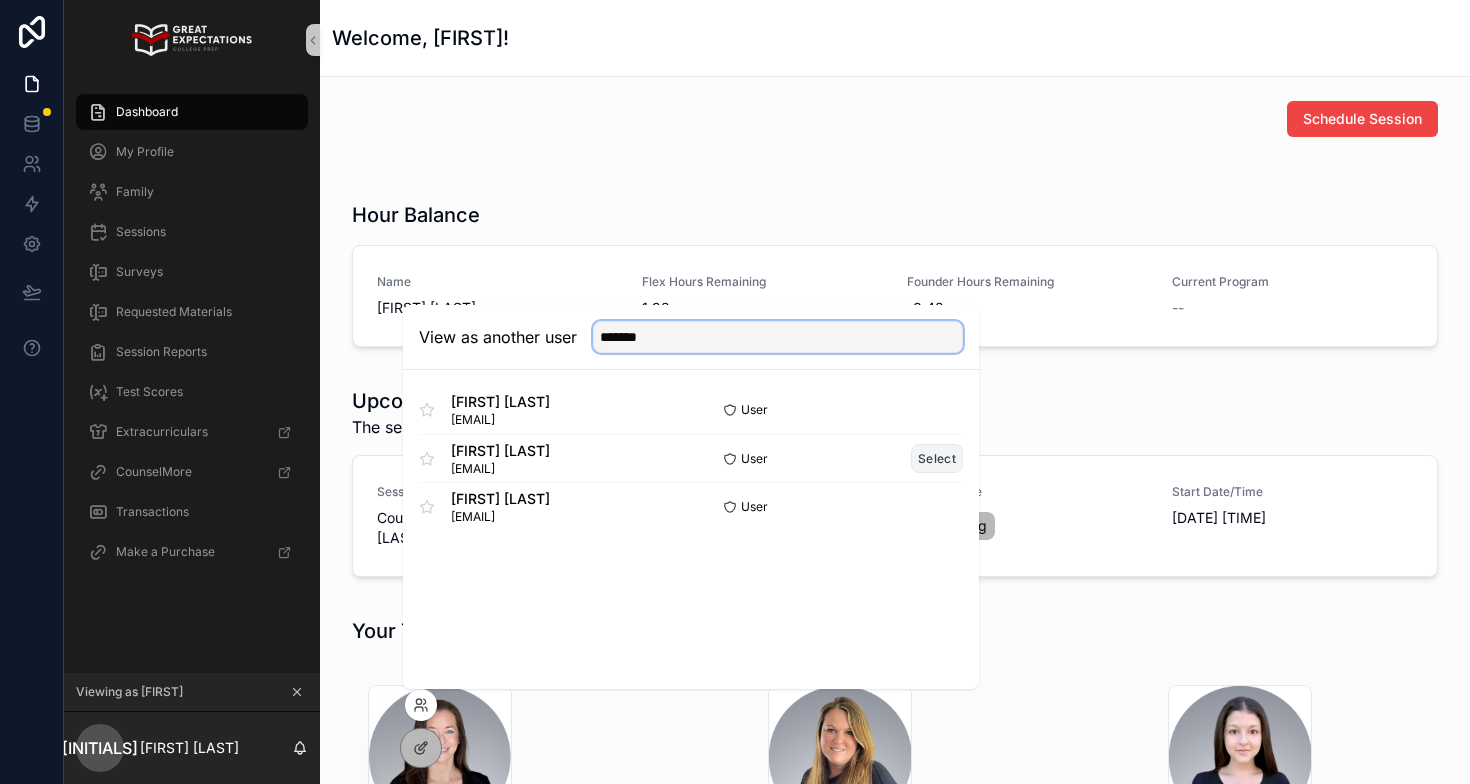 type on "*******" 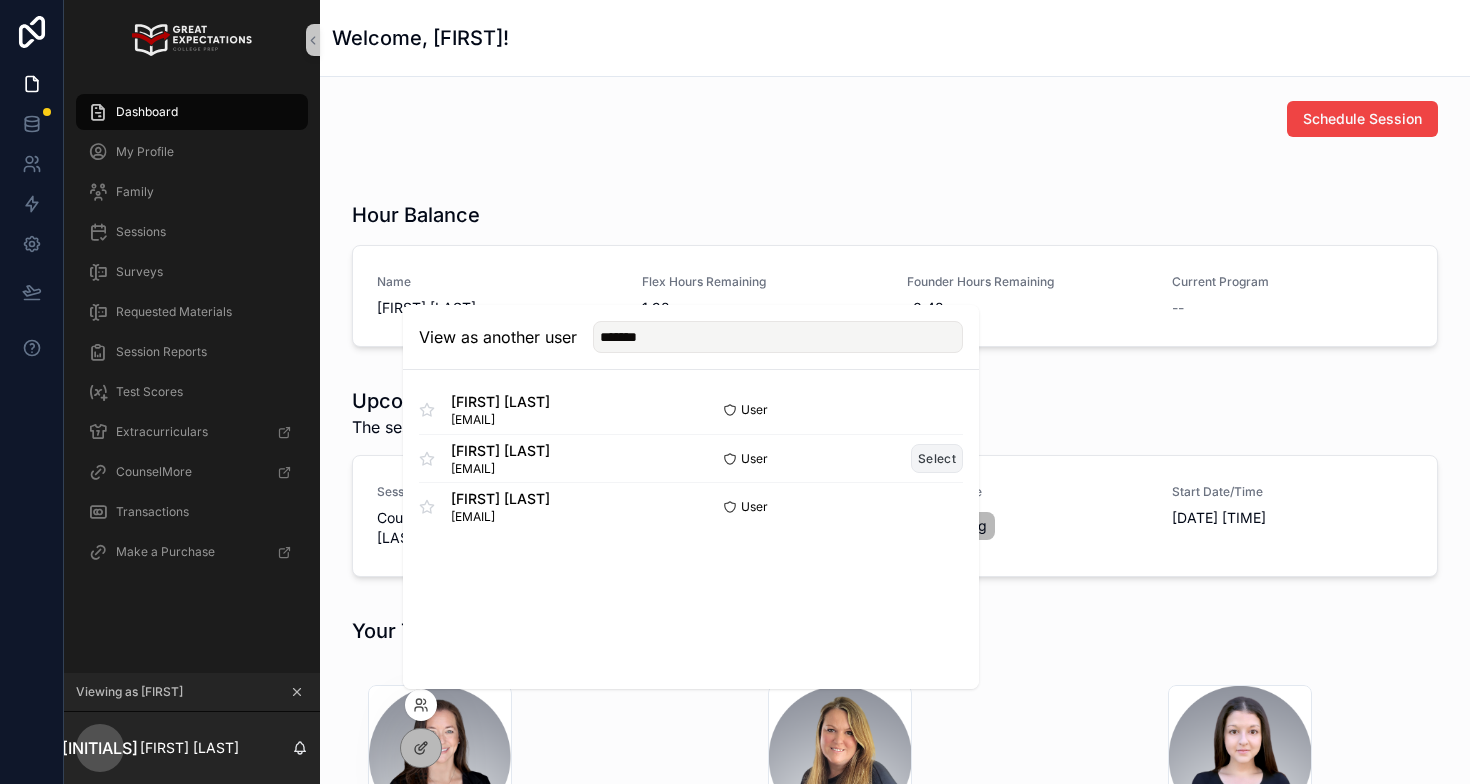 click on "Select" at bounding box center (937, 458) 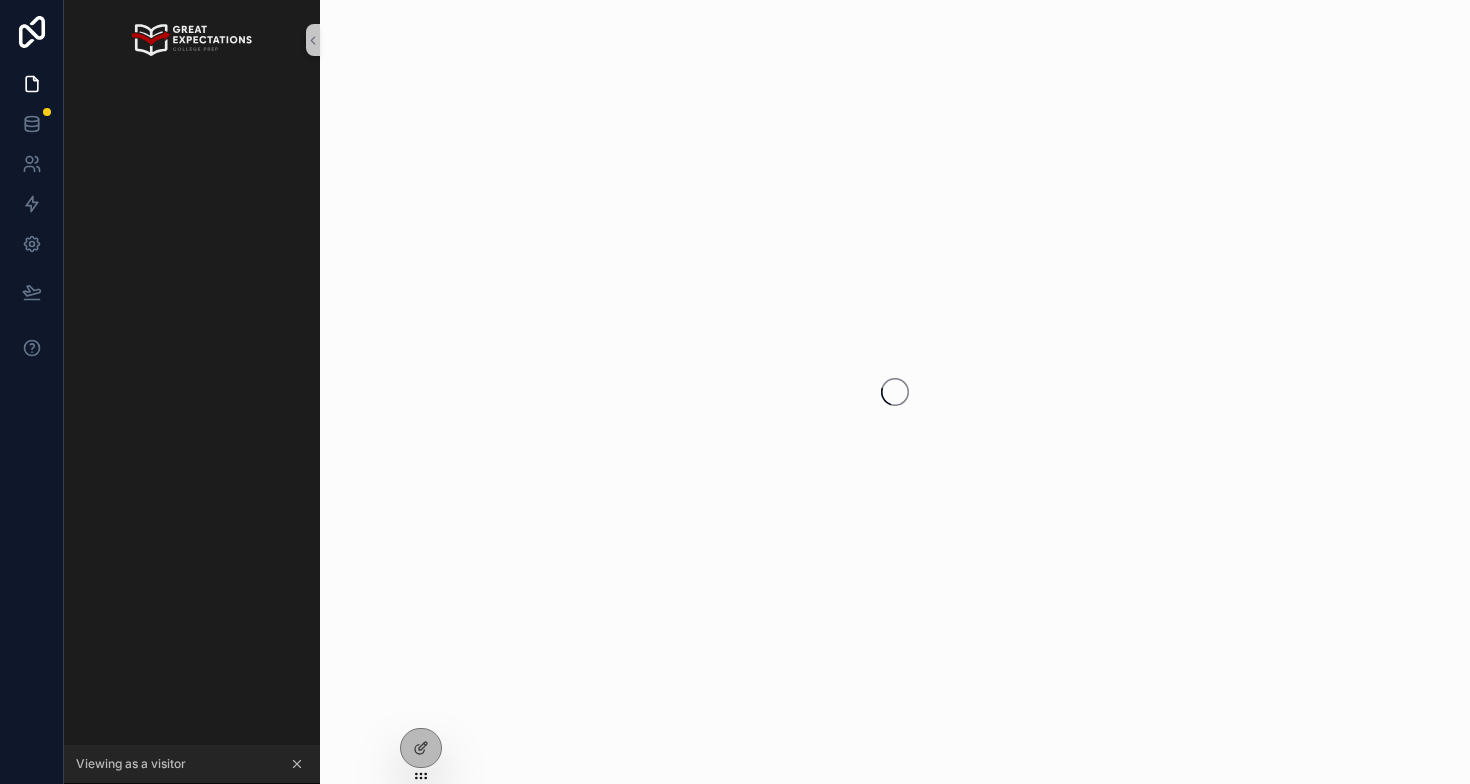scroll, scrollTop: 0, scrollLeft: 0, axis: both 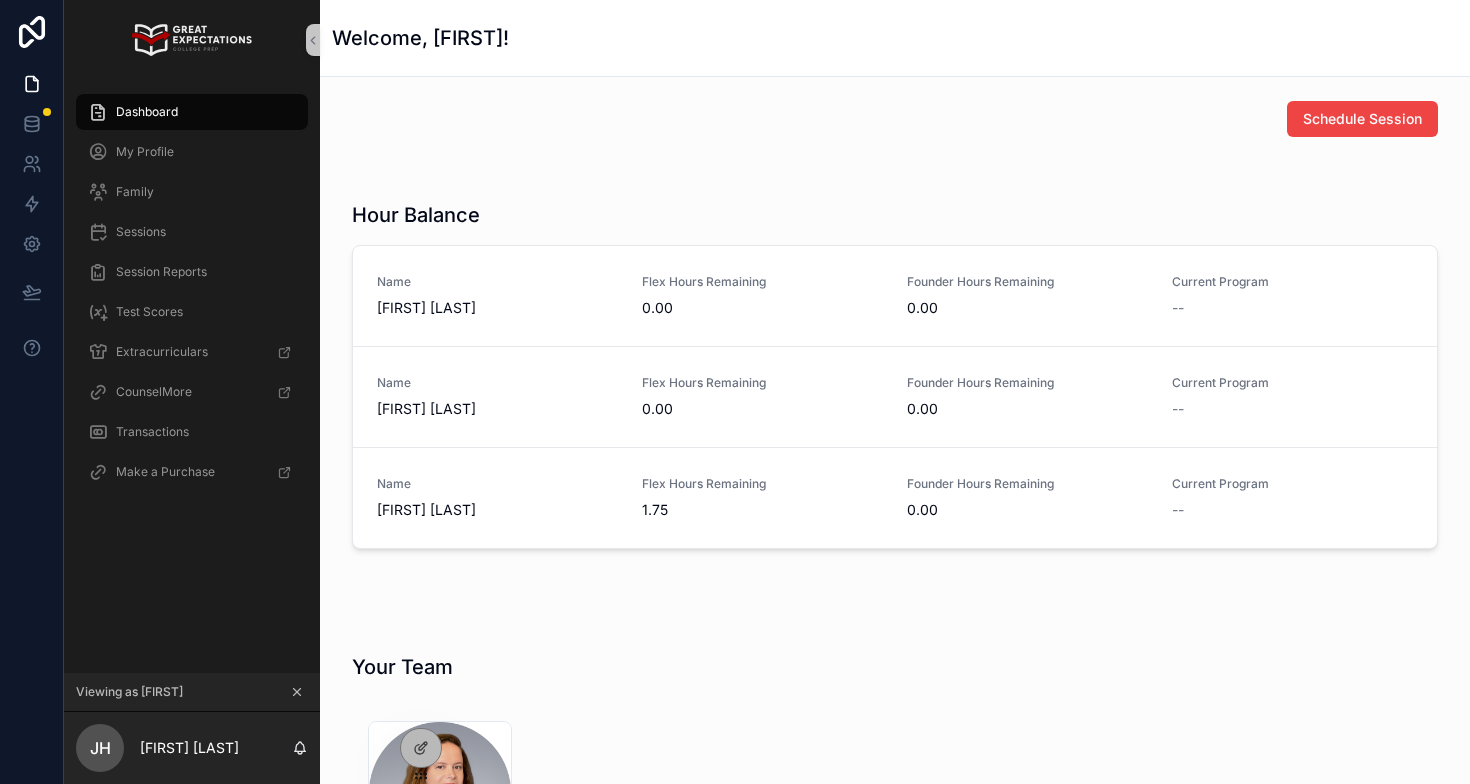 click at bounding box center [895, 589] 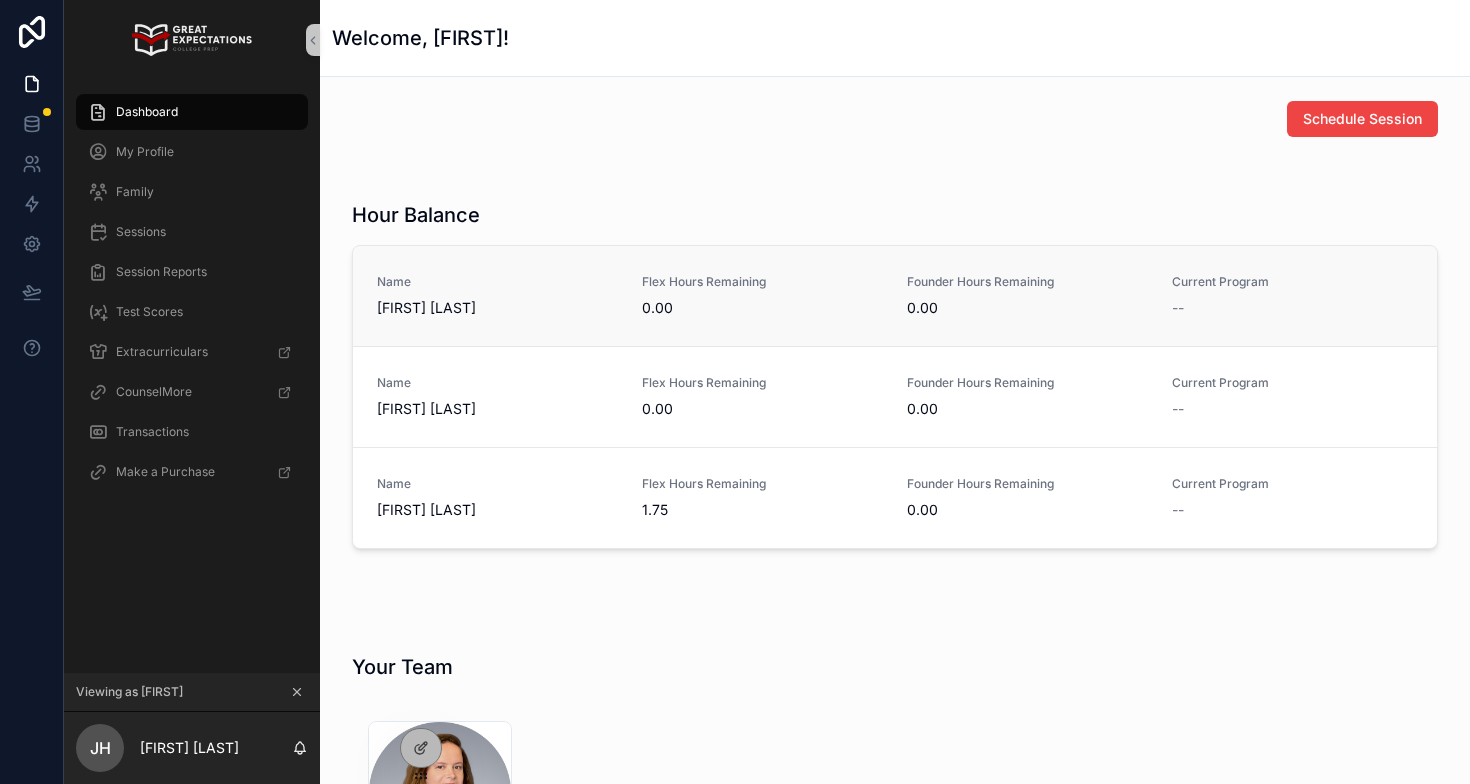 click on "[FIRST] [LAST]" at bounding box center [497, 308] 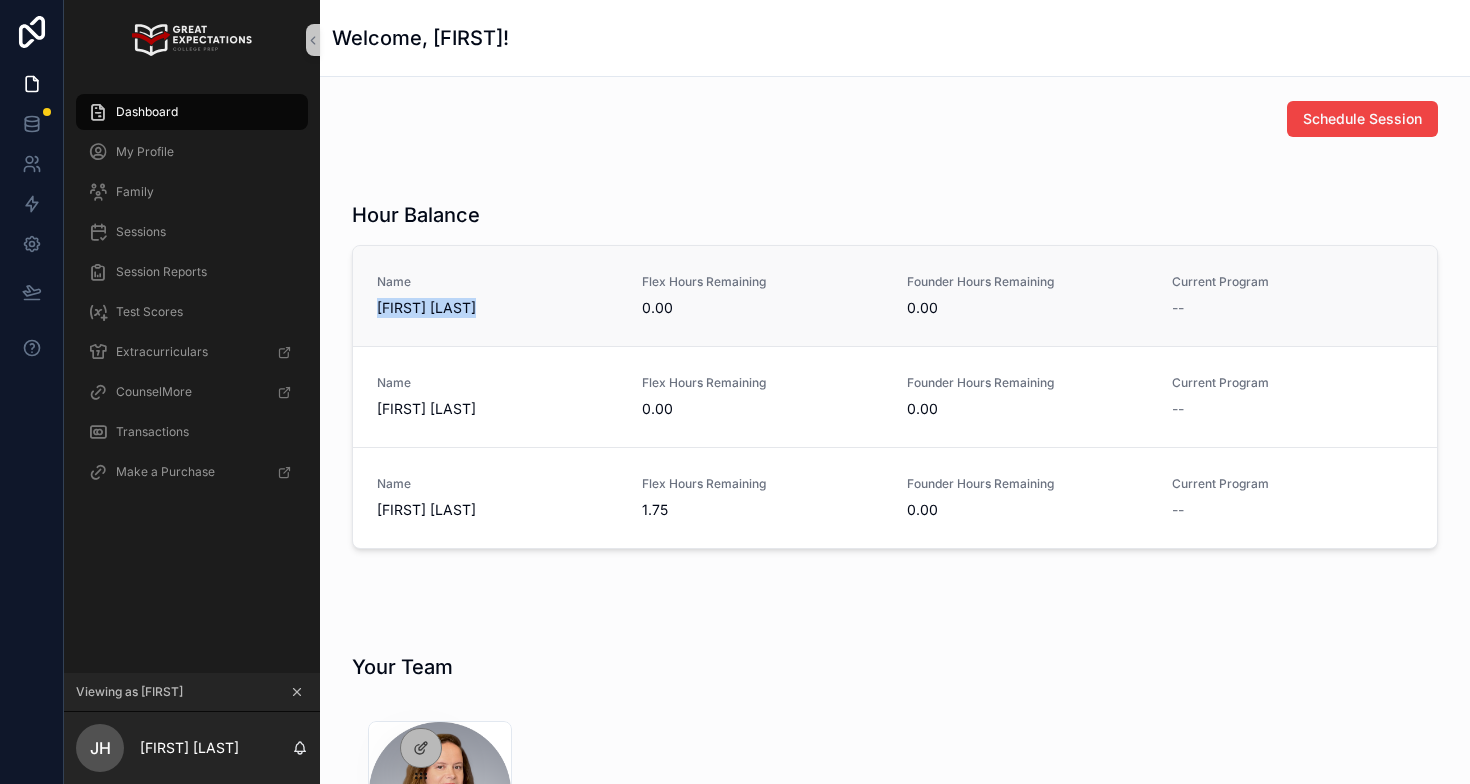 drag, startPoint x: 372, startPoint y: 309, endPoint x: 559, endPoint y: 306, distance: 187.02406 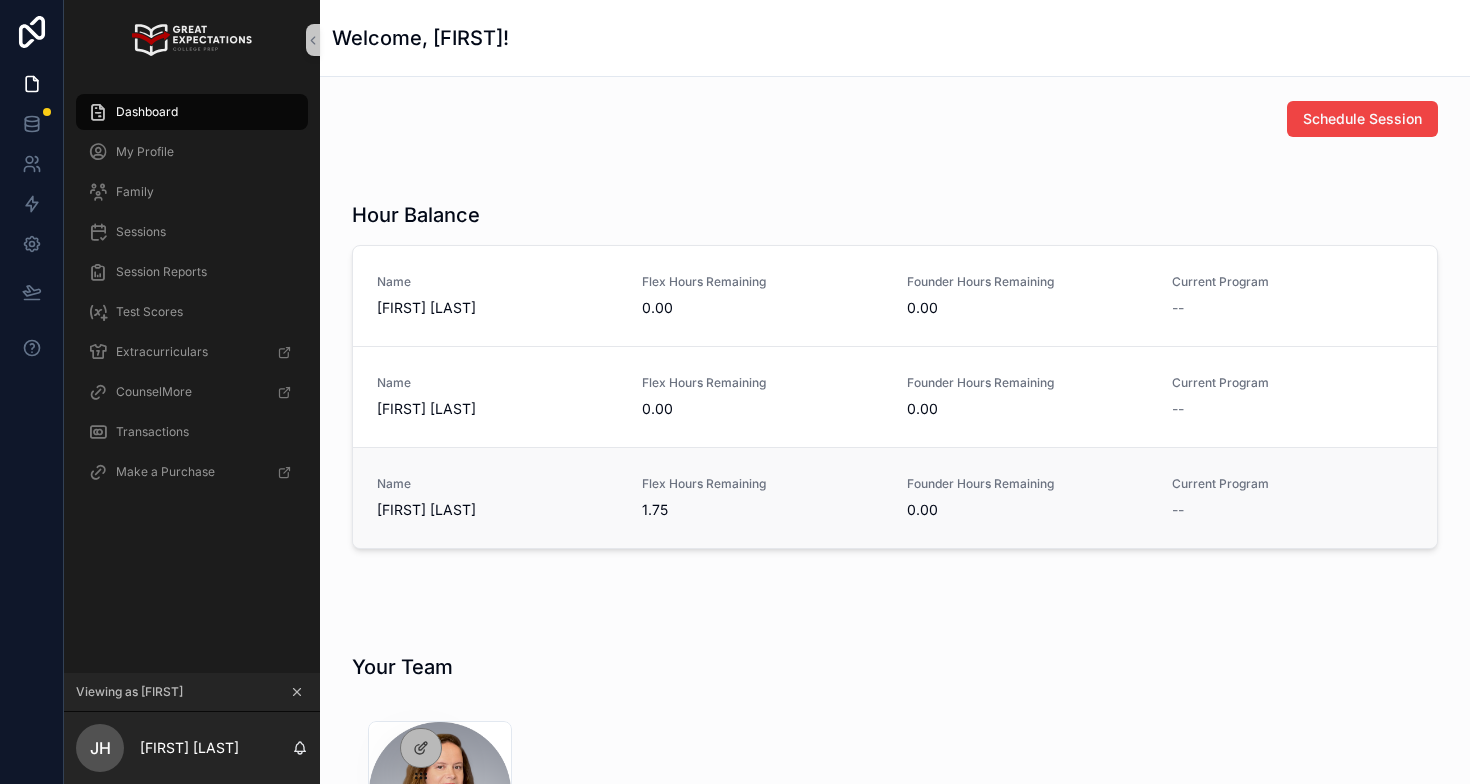 drag, startPoint x: 361, startPoint y: 305, endPoint x: 570, endPoint y: 516, distance: 296.98822 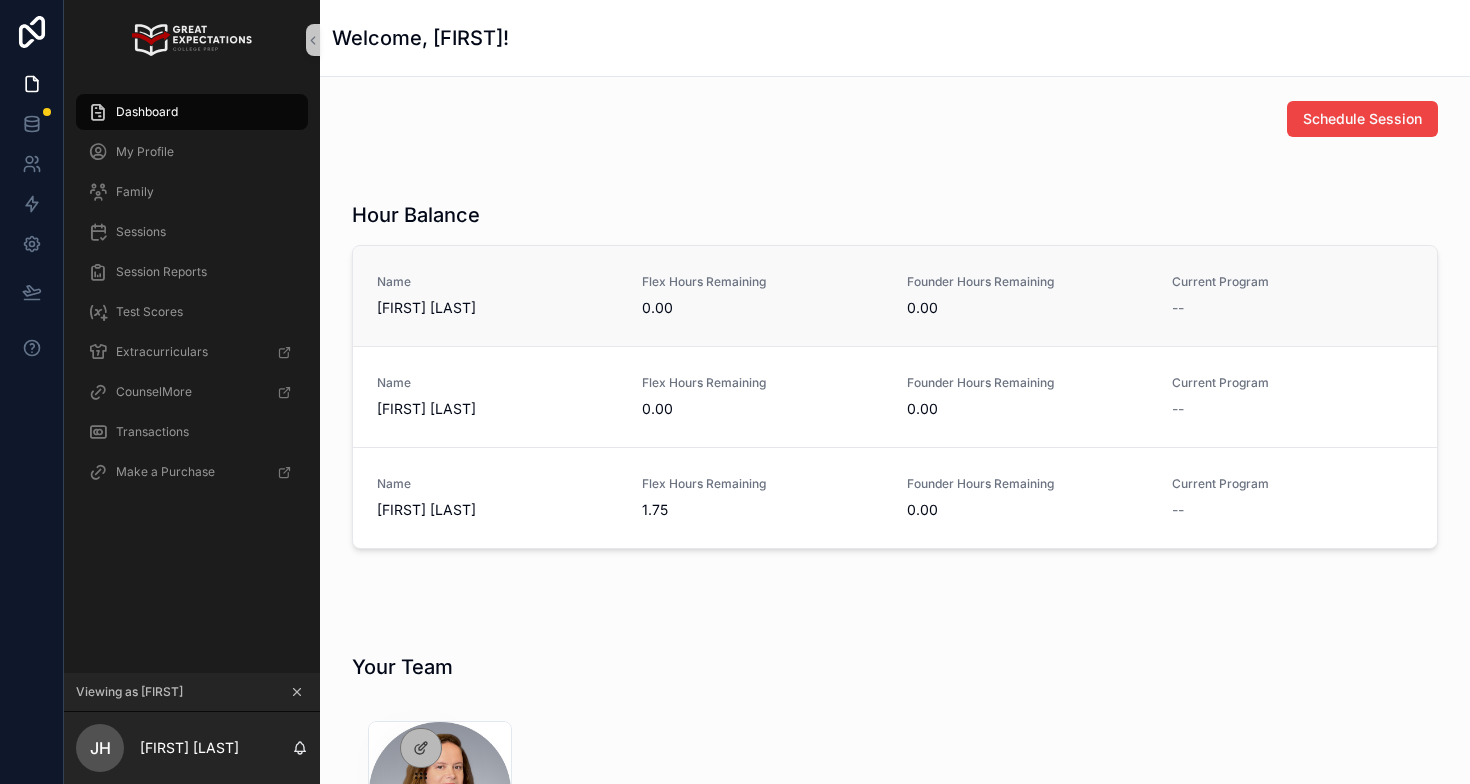 drag, startPoint x: 573, startPoint y: 517, endPoint x: 363, endPoint y: 274, distance: 321.16818 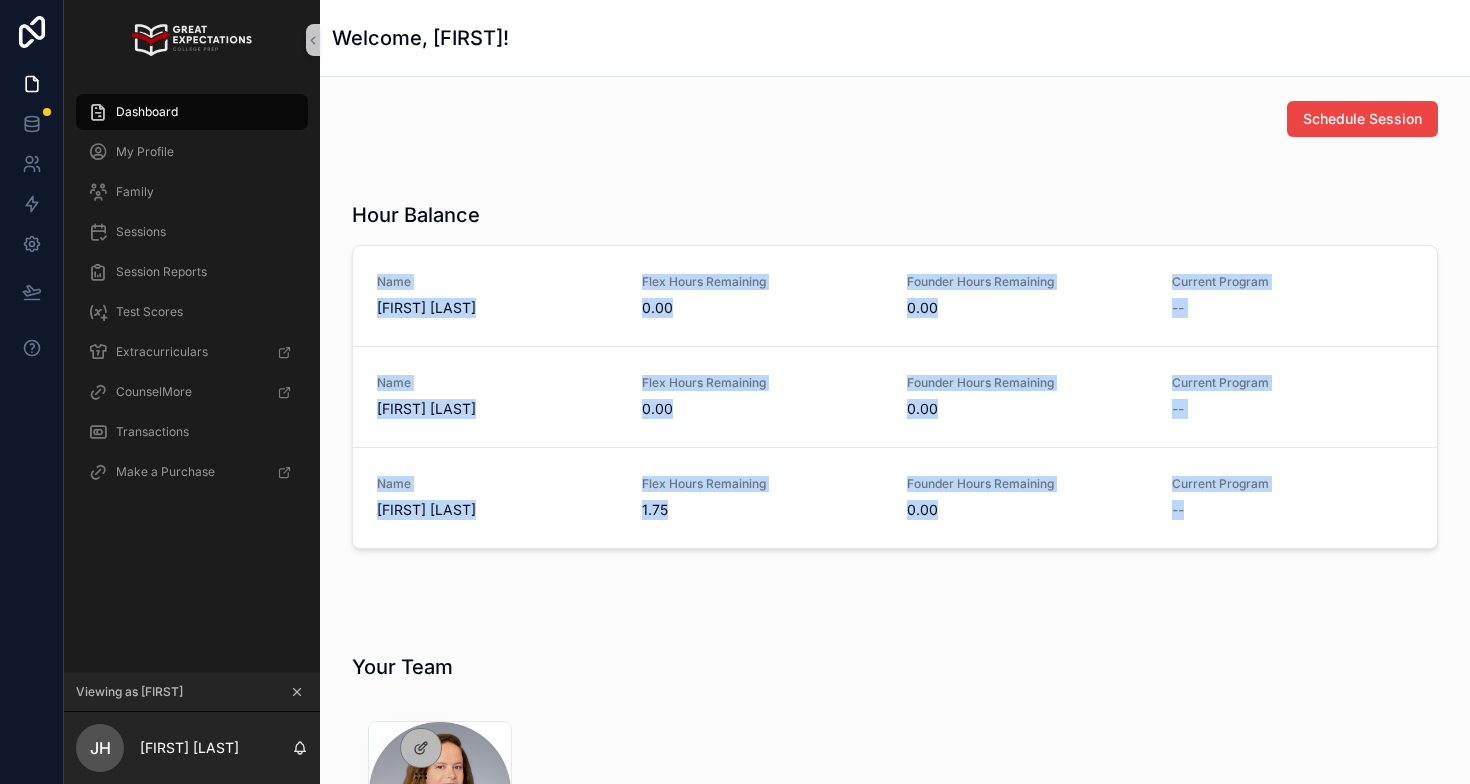 drag, startPoint x: 363, startPoint y: 269, endPoint x: 1204, endPoint y: 559, distance: 889.59595 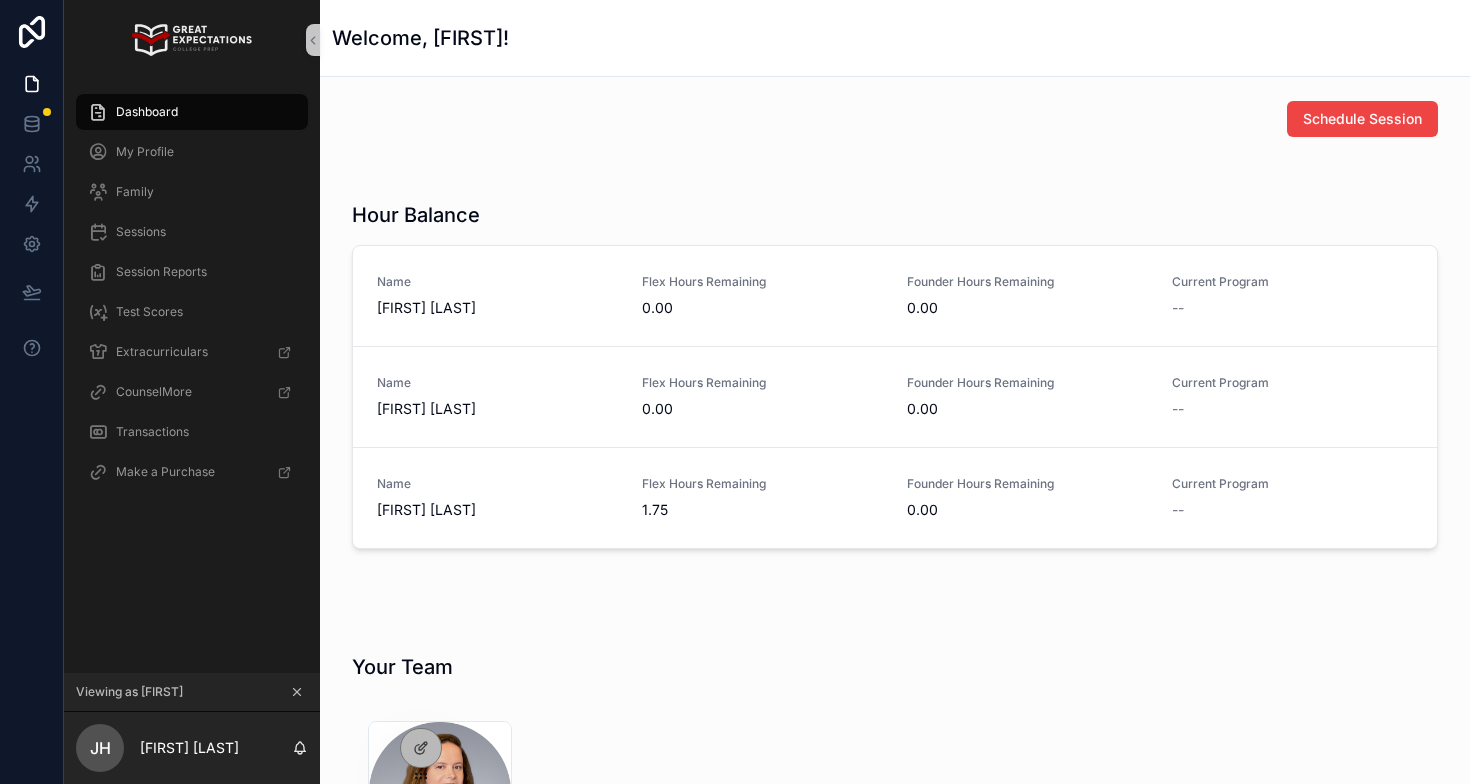 click at bounding box center [895, 589] 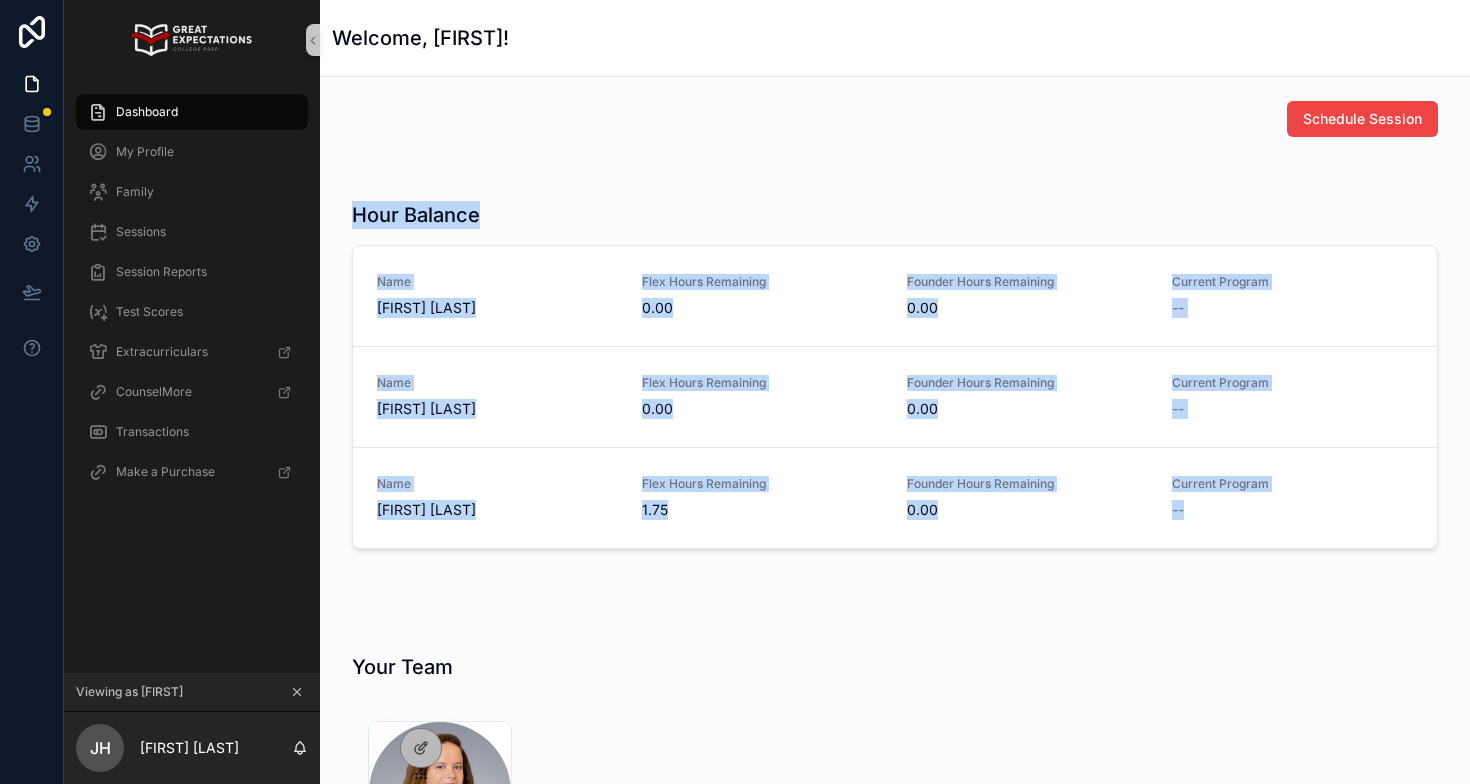 drag, startPoint x: 337, startPoint y: 203, endPoint x: 835, endPoint y: 597, distance: 635.01184 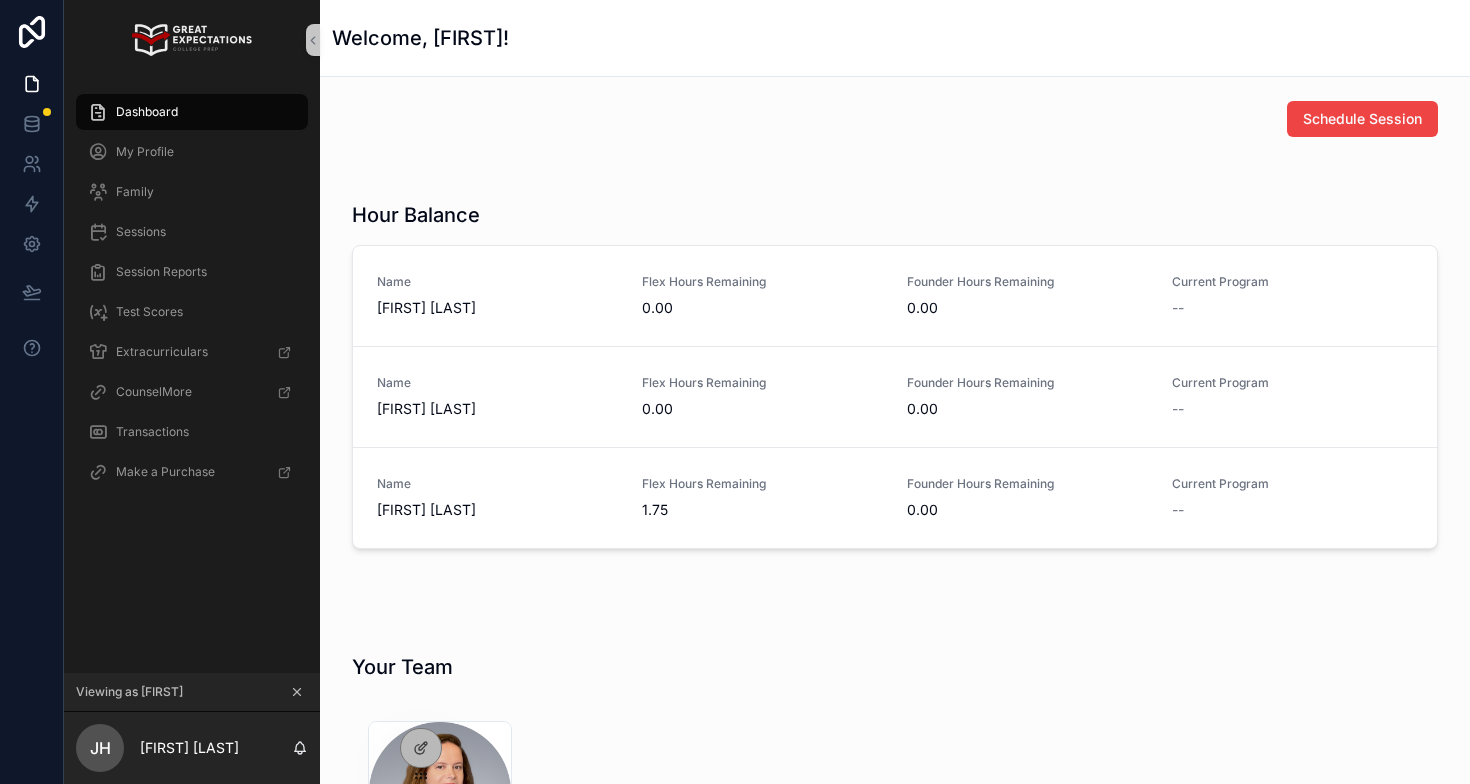 click on "Schedule Session Hour Balance Name [FIRST] [LAST] Flex Hours Remaining 0.00 Founder Hours Remaining 0.00 Current Program -- Name [FIRST] [LAST] Flex Hours Remaining 0.00 Founder Hours Remaining 0.00 Current Program -- Name [FIRST] [LAST] Flex Hours Remaining 1.75 Founder Hours Remaining 0.00 Current Program -- Your Team [ID] .png Name [FIRST] [LAST] Email [EMAIL] Mobile Phone [PHONE]" at bounding box center (895, 637) 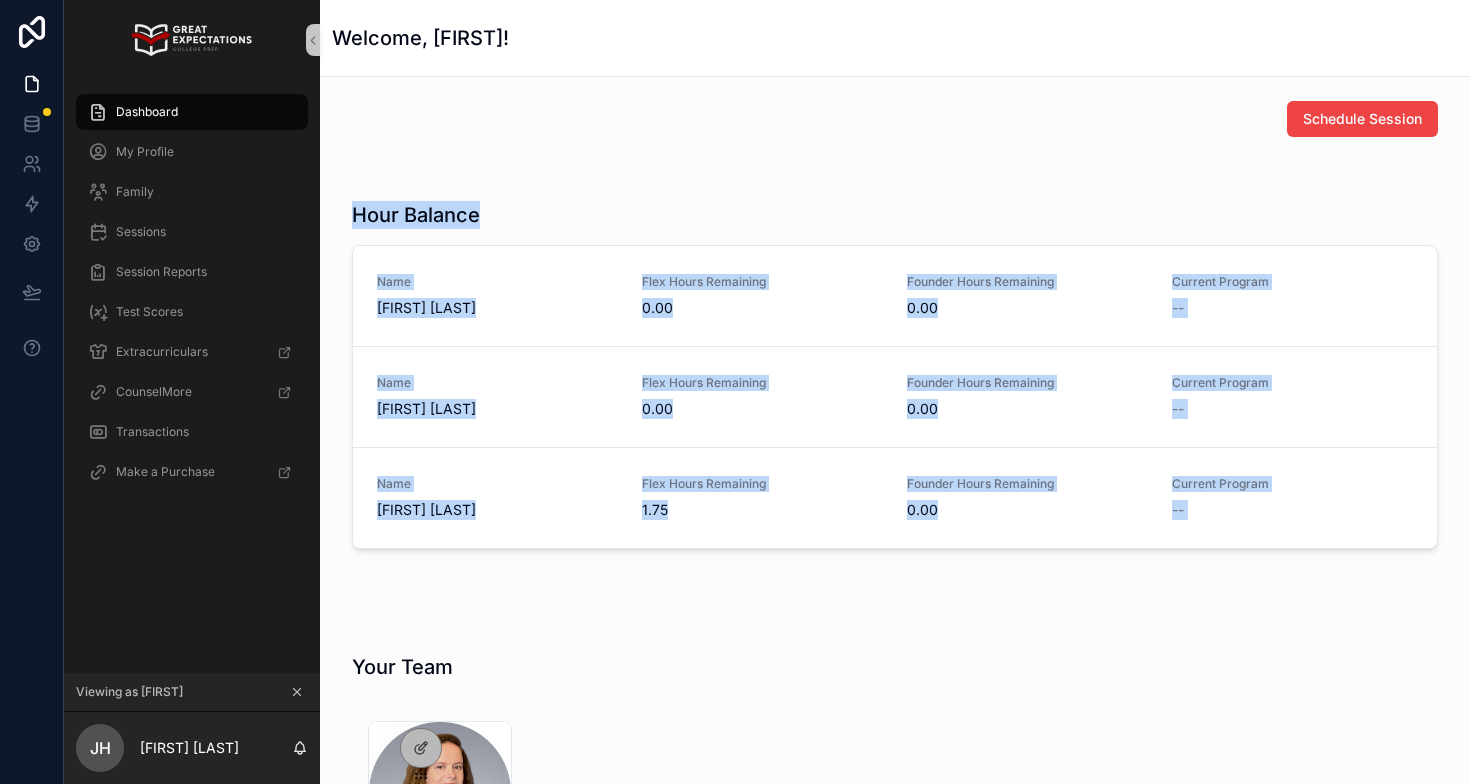 drag, startPoint x: 335, startPoint y: 210, endPoint x: 1096, endPoint y: 586, distance: 848.8209 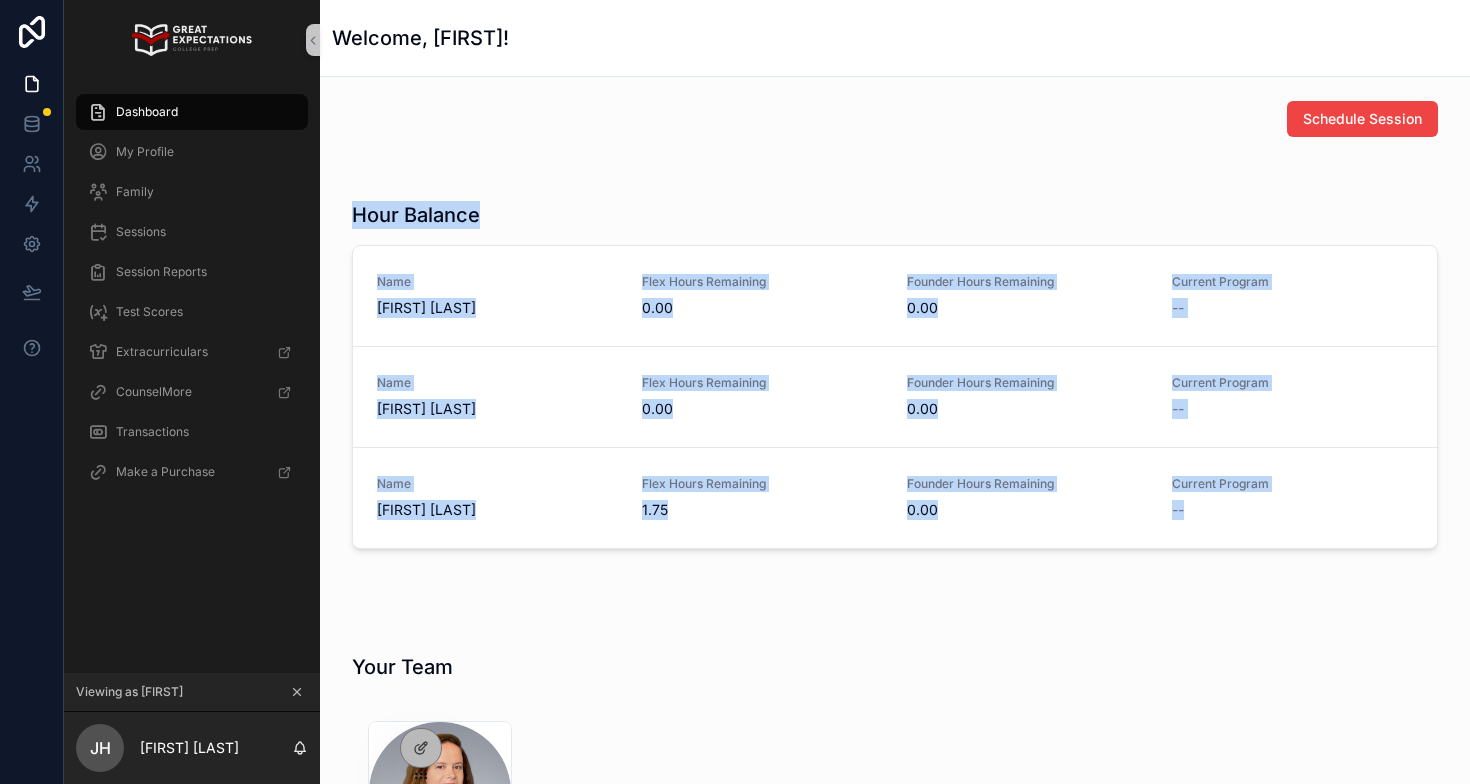drag, startPoint x: 394, startPoint y: 576, endPoint x: 345, endPoint y: 169, distance: 409.93903 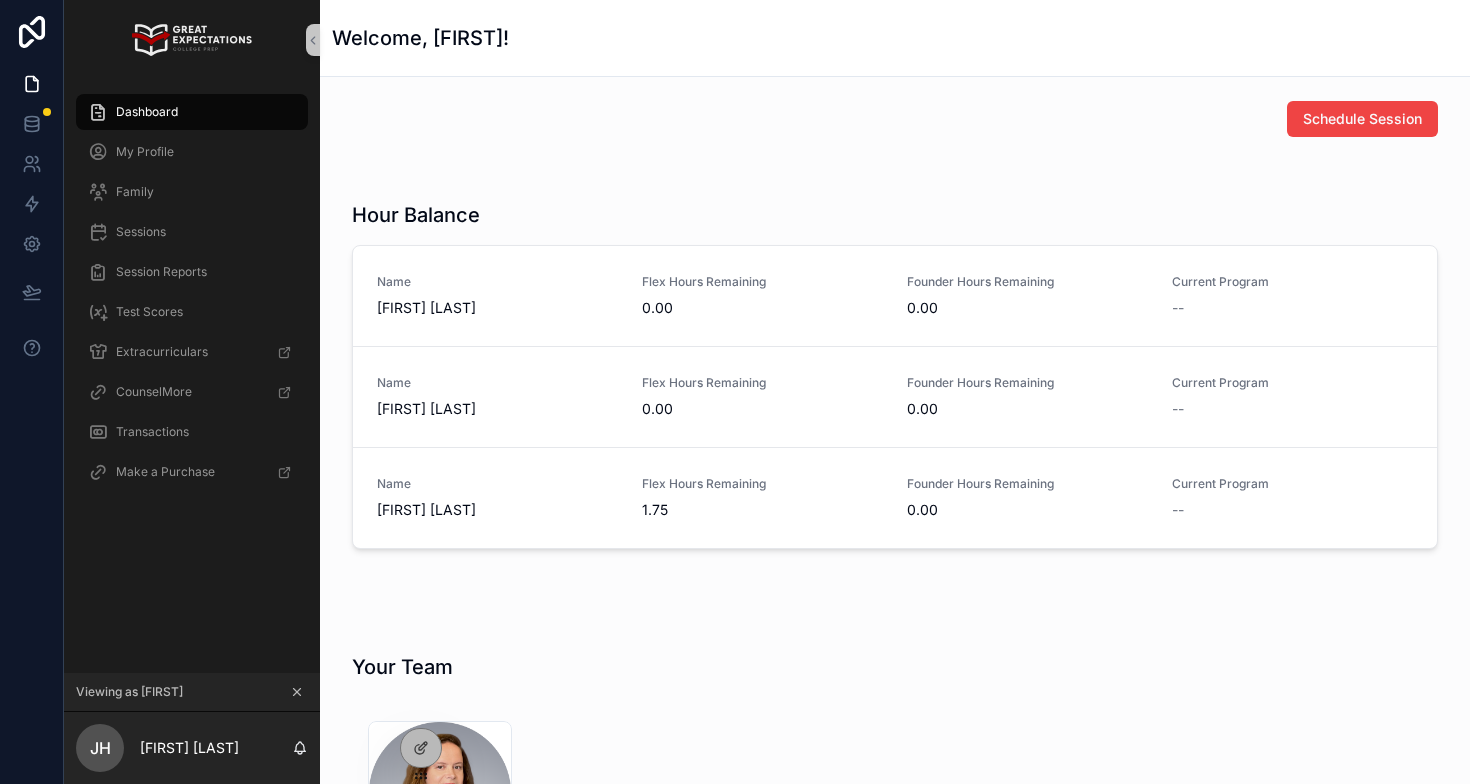 click at bounding box center (895, 169) 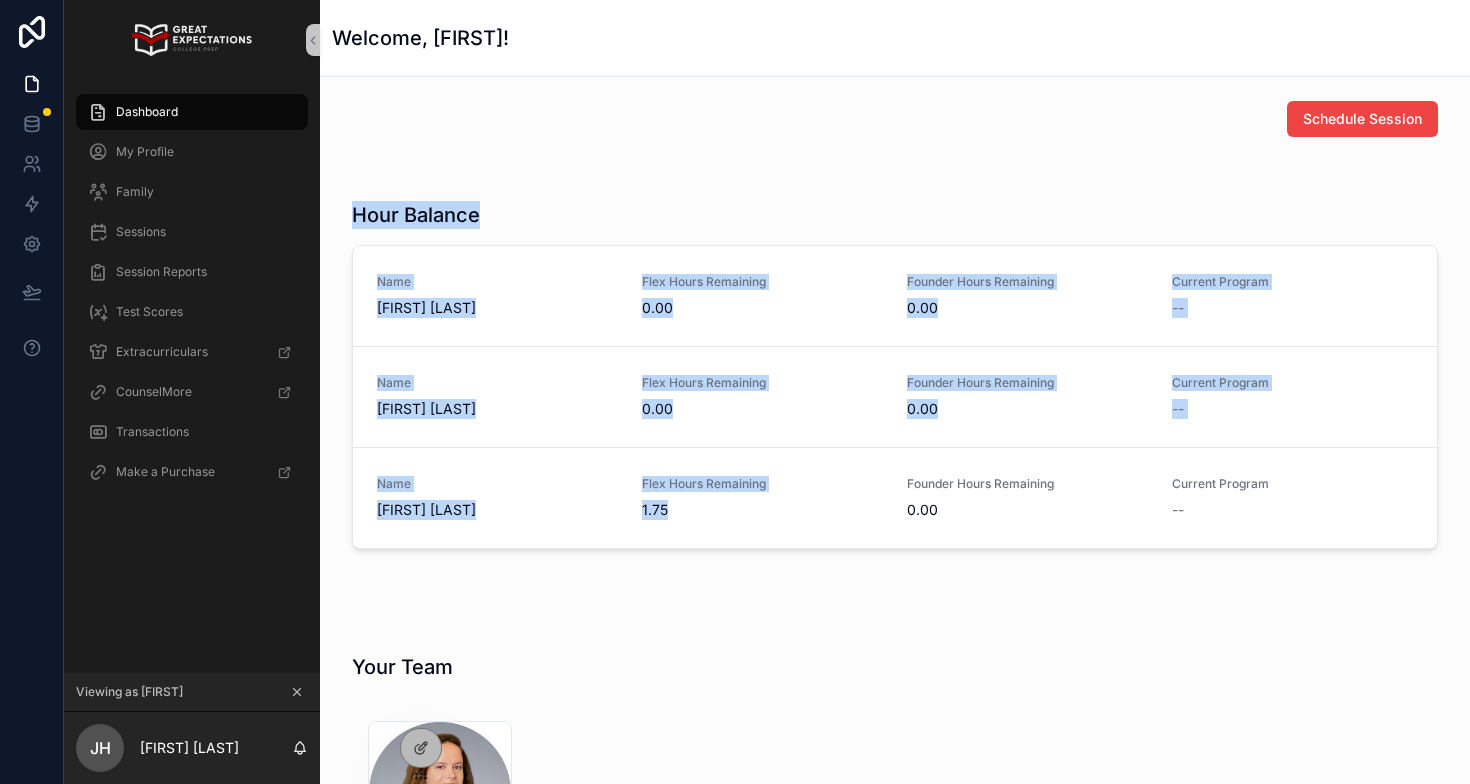 drag, startPoint x: 345, startPoint y: 169, endPoint x: 652, endPoint y: 553, distance: 491.63504 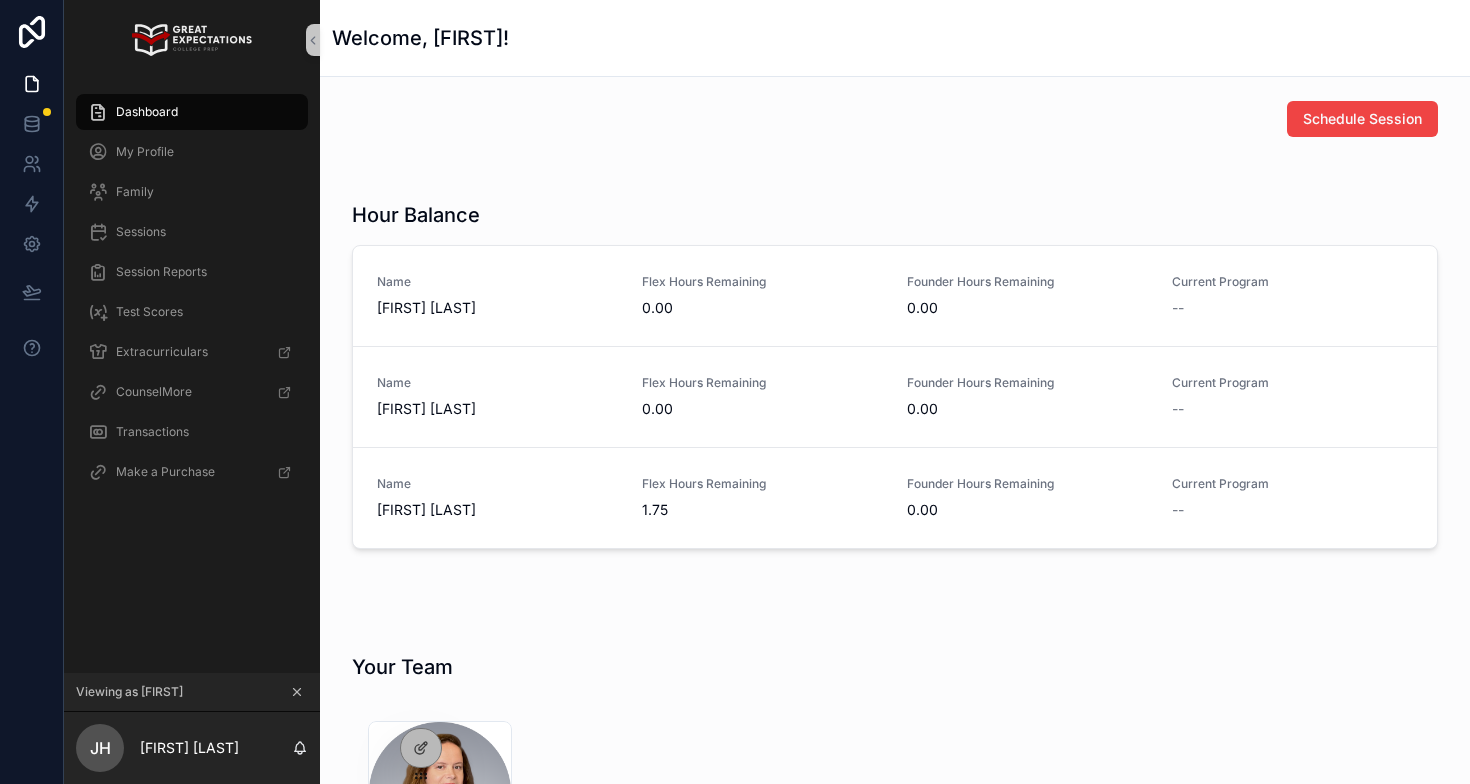 click on "Schedule Session Hour Balance Name Annelise Hackenberg Flex Hours Remaining 0.00 Founder Hours Remaining 0.00 Current Program -- Name John Hackenberg Flex Hours Remaining 0.00 Founder Hours Remaining 0.00 Current Program -- Name Anjoli Hackenberg Flex Hours Remaining 1.75 Founder Hours Remaining 0.00 Current Program -- Your Team 673586c4e7174b39710f4905_laura_shadler .png Name Laura Schadler Email lauras@gecollegeprep.com Mobile Phone --" at bounding box center [895, 637] 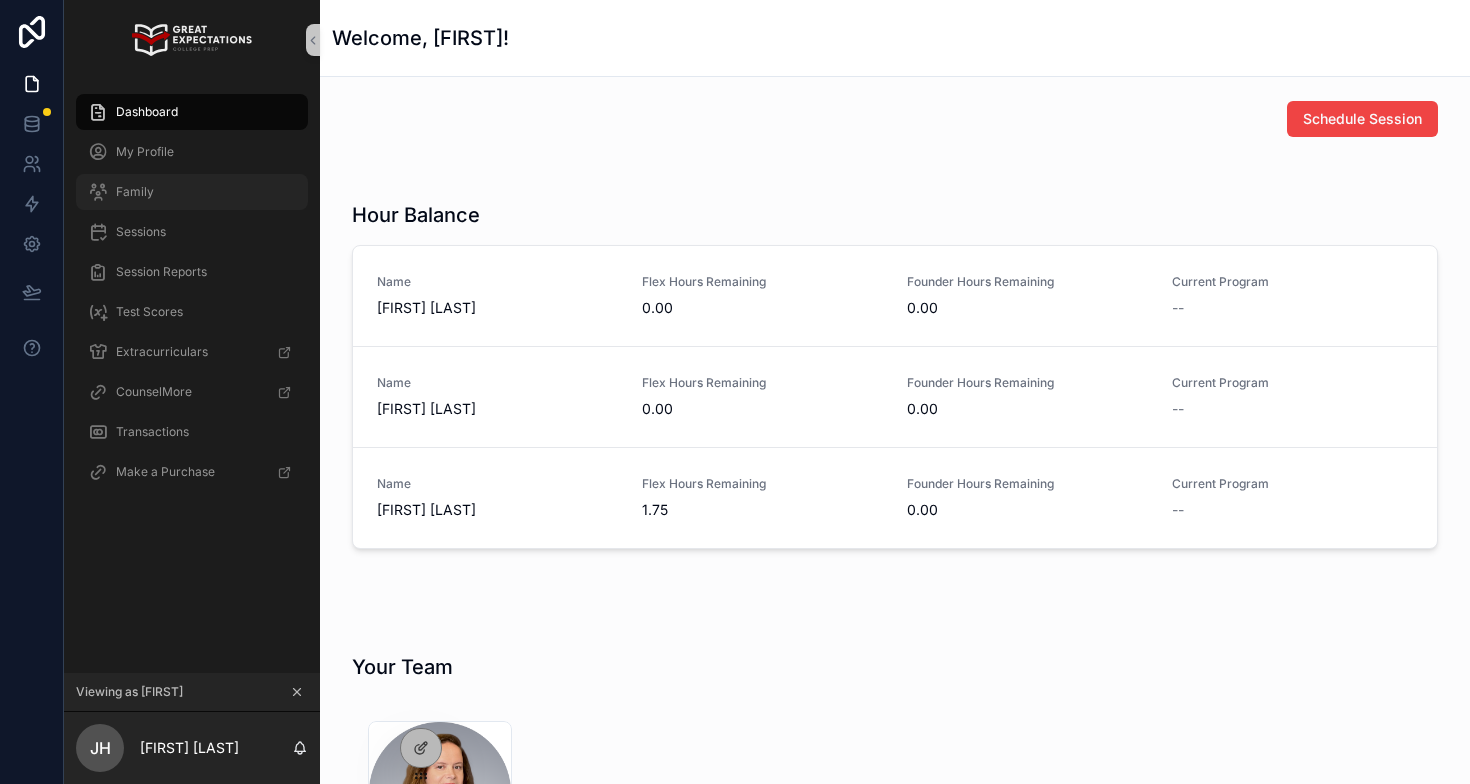 click on "Family" at bounding box center (192, 192) 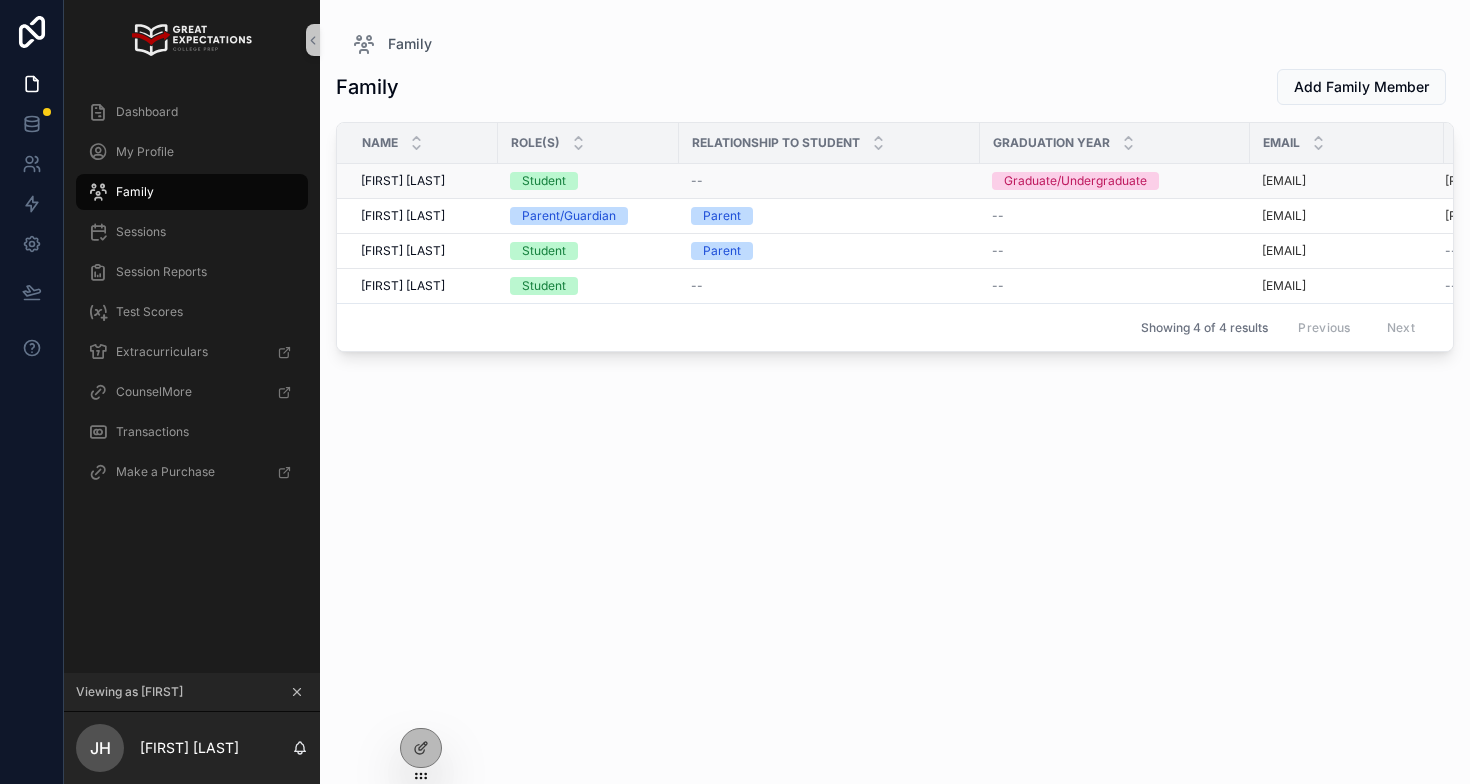 click on "Annelise Hackenberg" at bounding box center [403, 181] 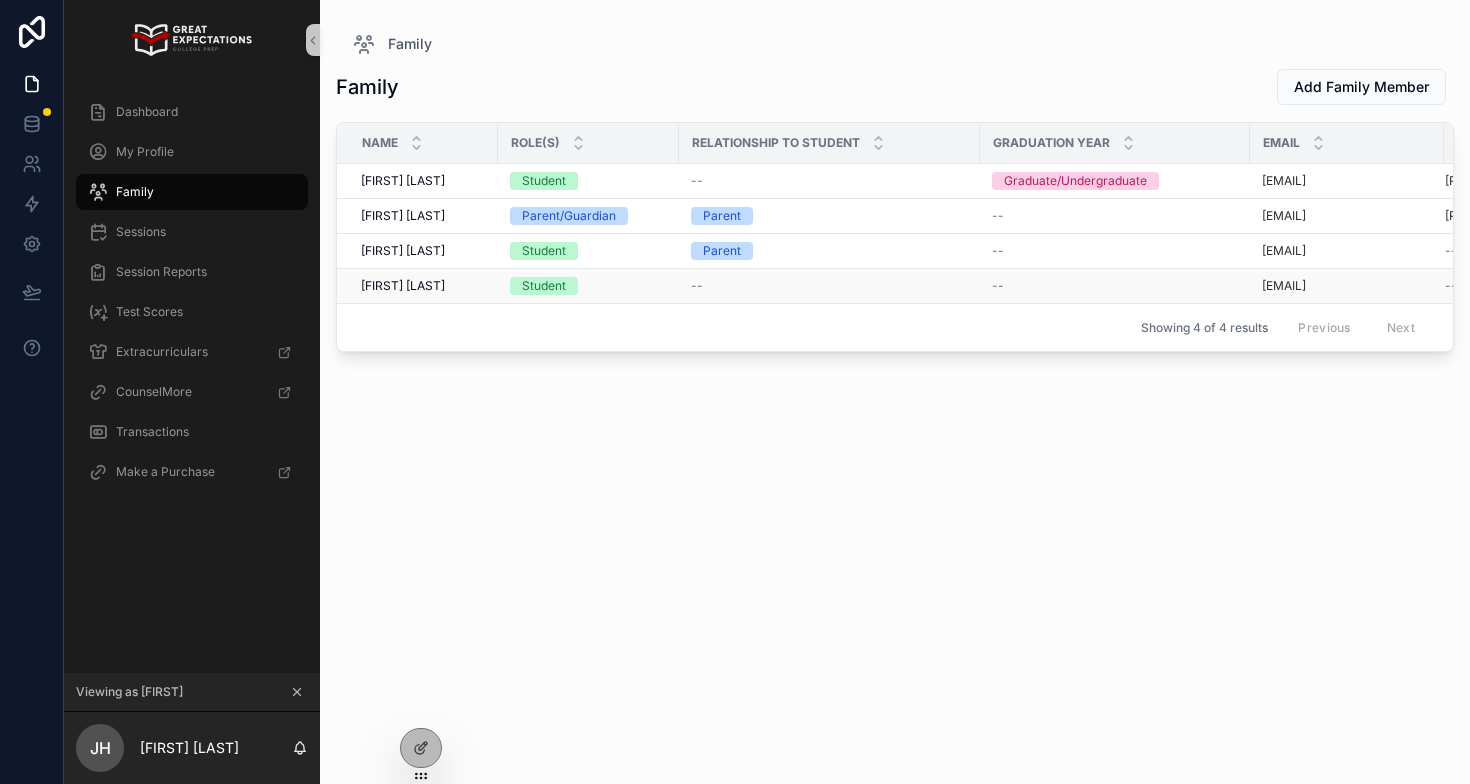 click on "Anjoli Hackenberg" at bounding box center [403, 286] 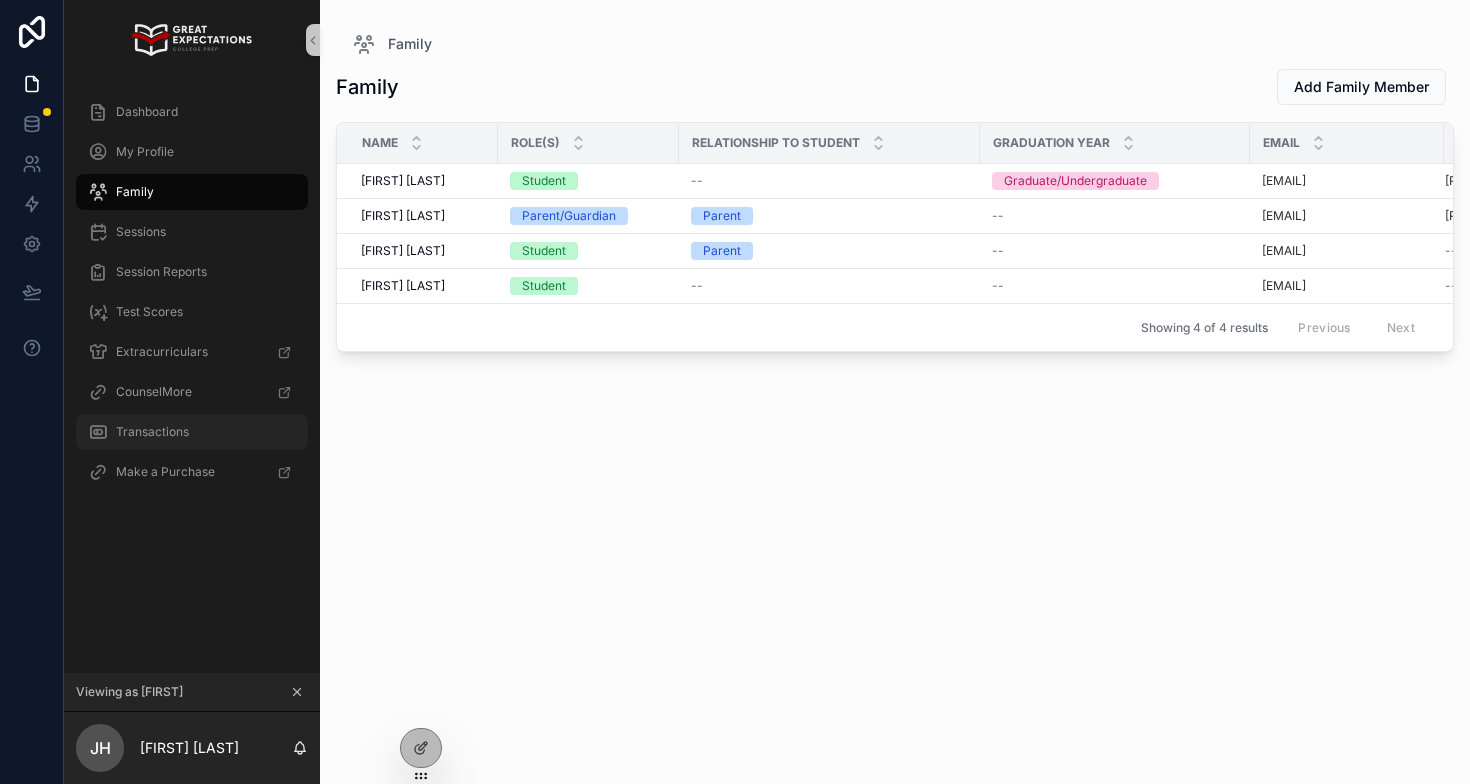 click on "Transactions" at bounding box center [152, 432] 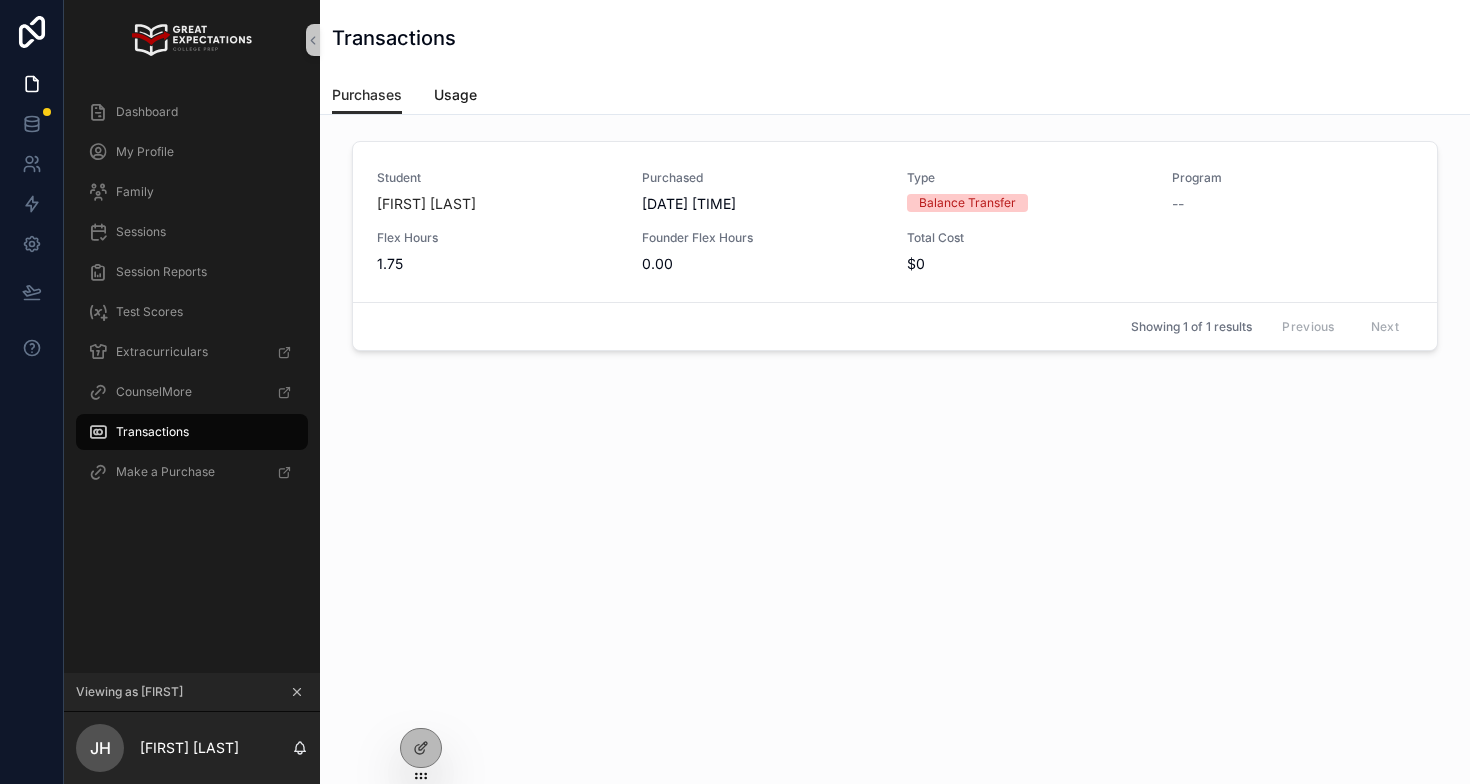 click on "Usage" at bounding box center (455, 95) 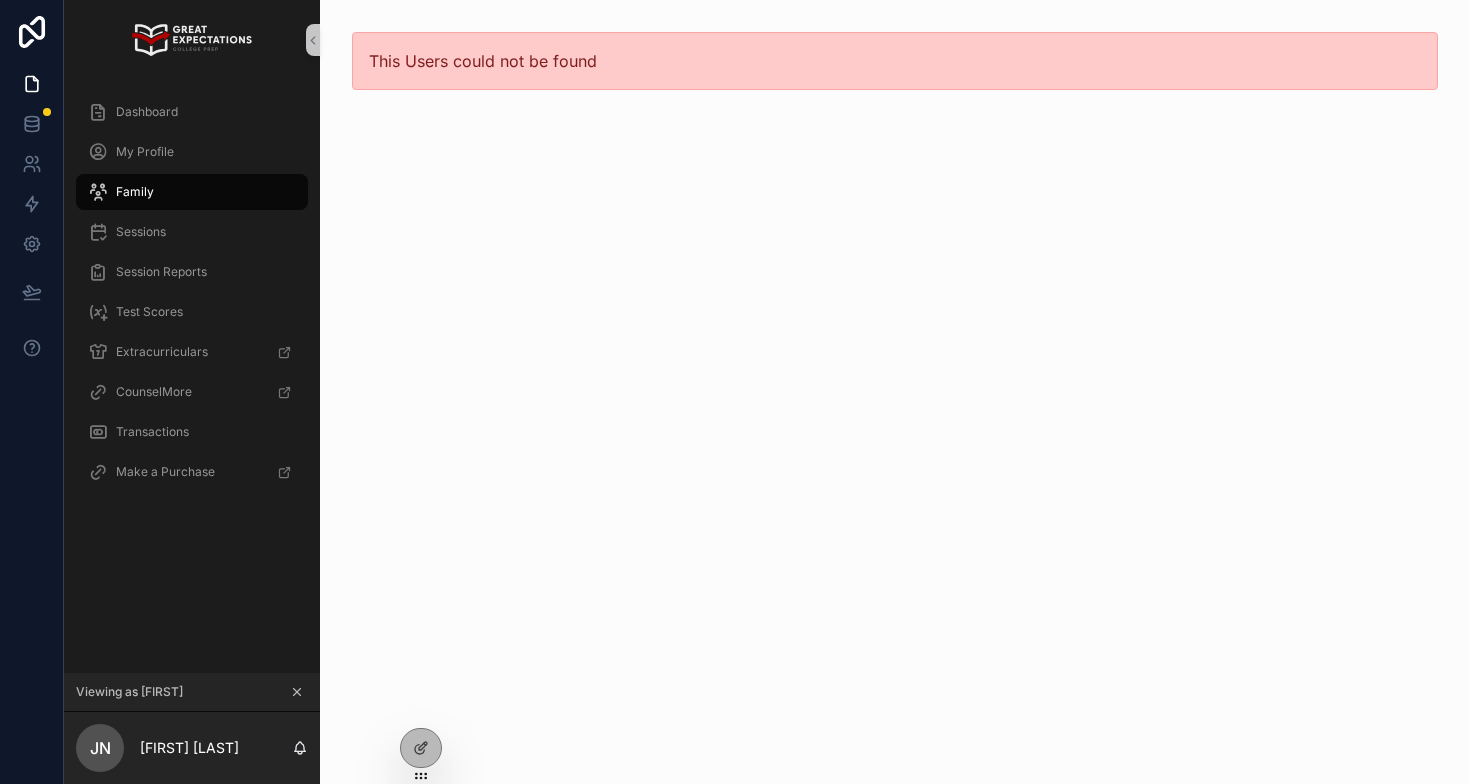 scroll, scrollTop: 0, scrollLeft: 0, axis: both 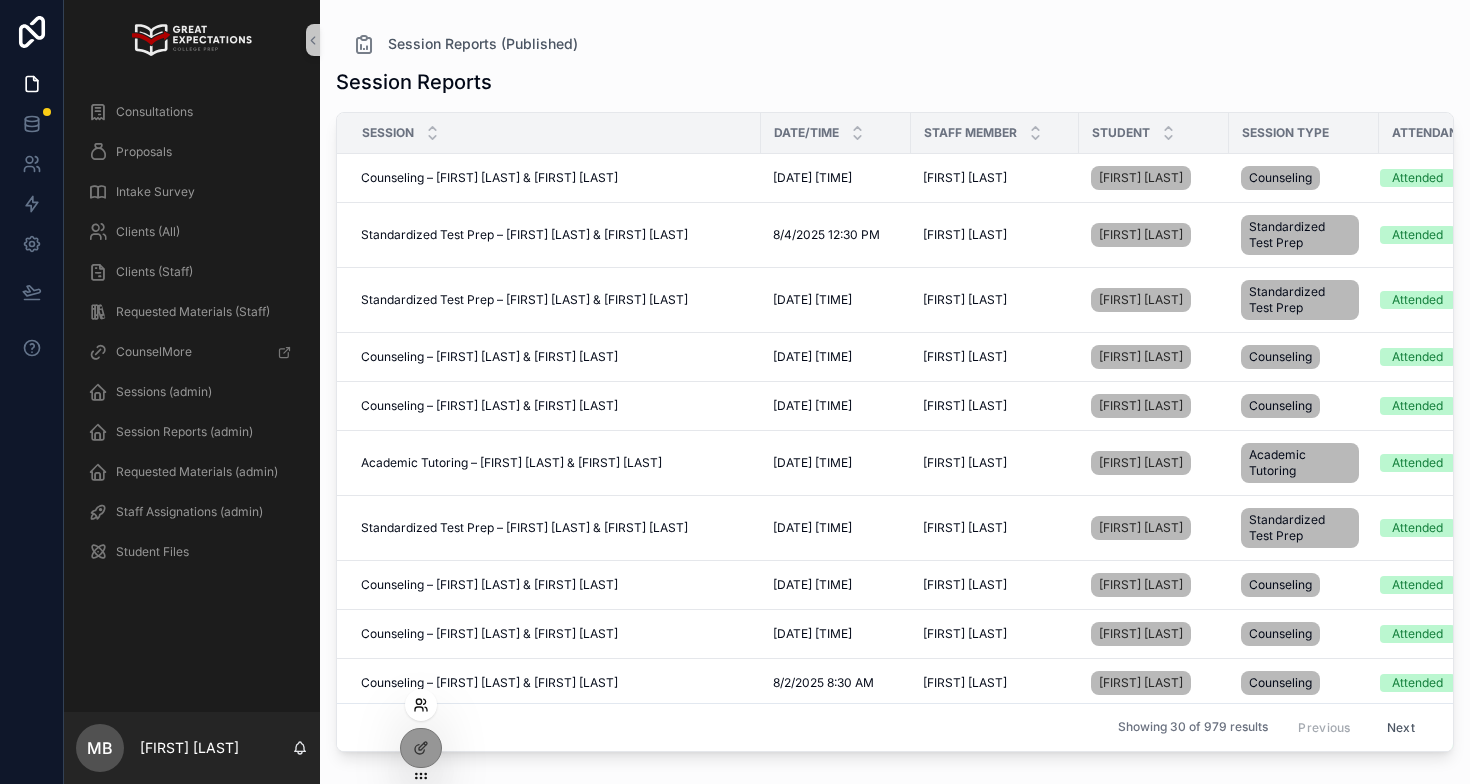 click 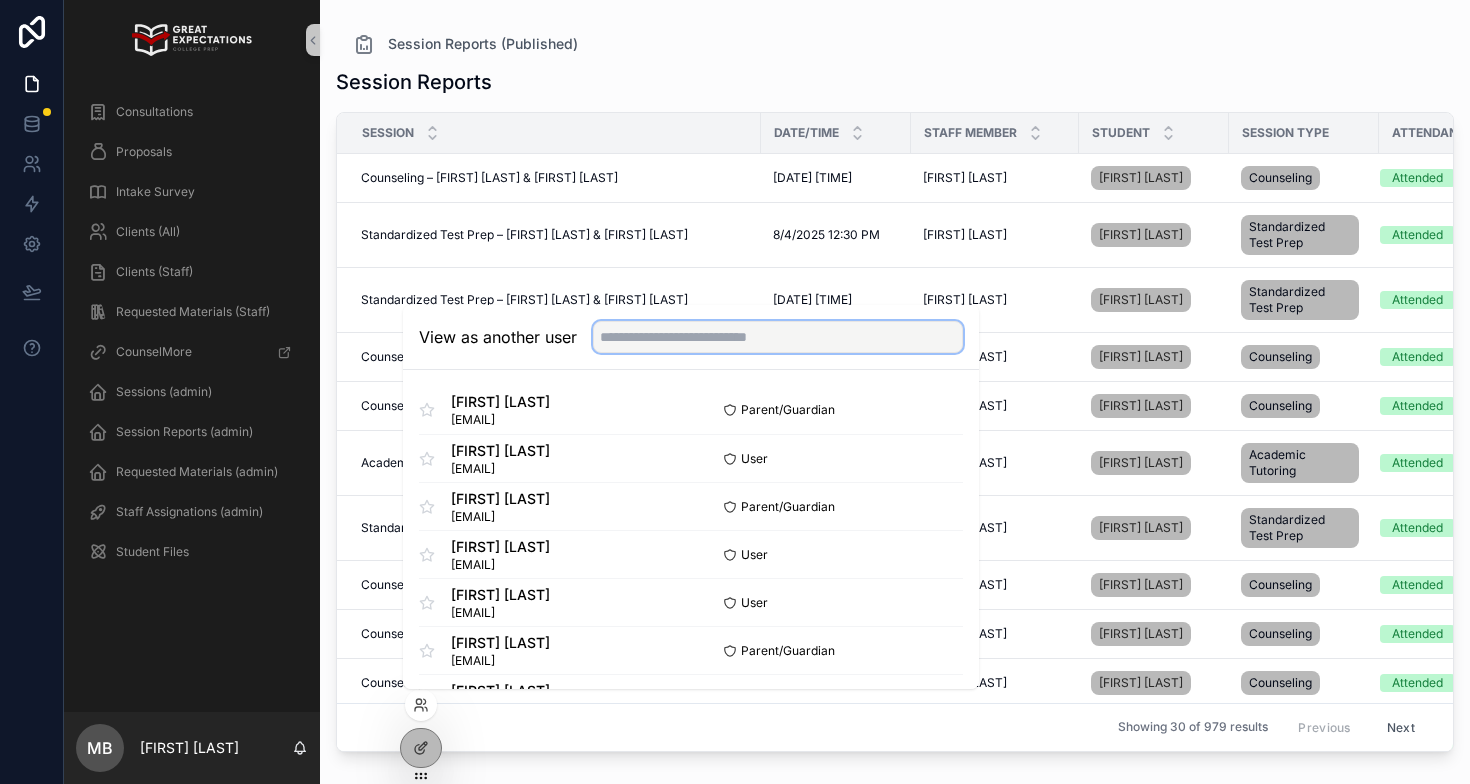 click at bounding box center (778, 337) 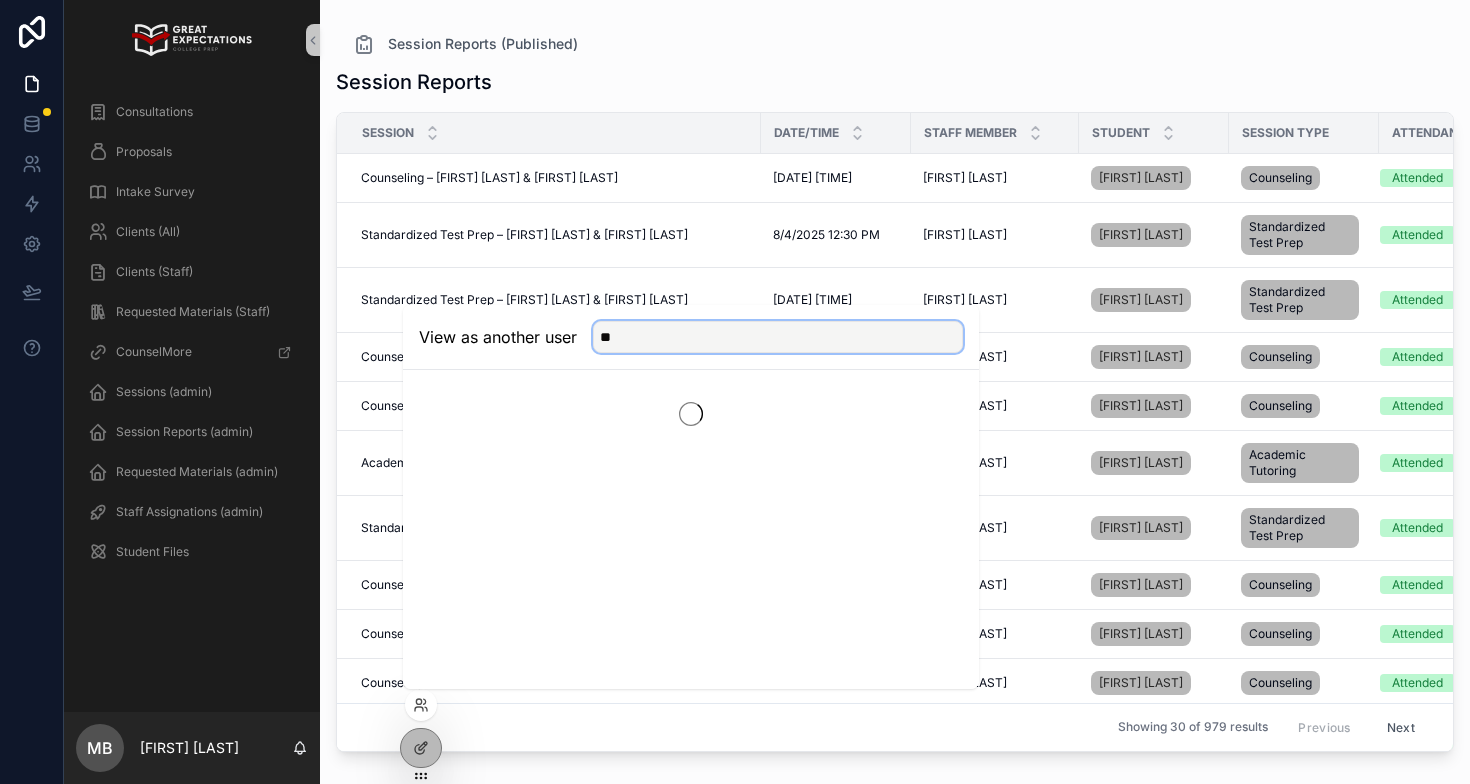 type on "*" 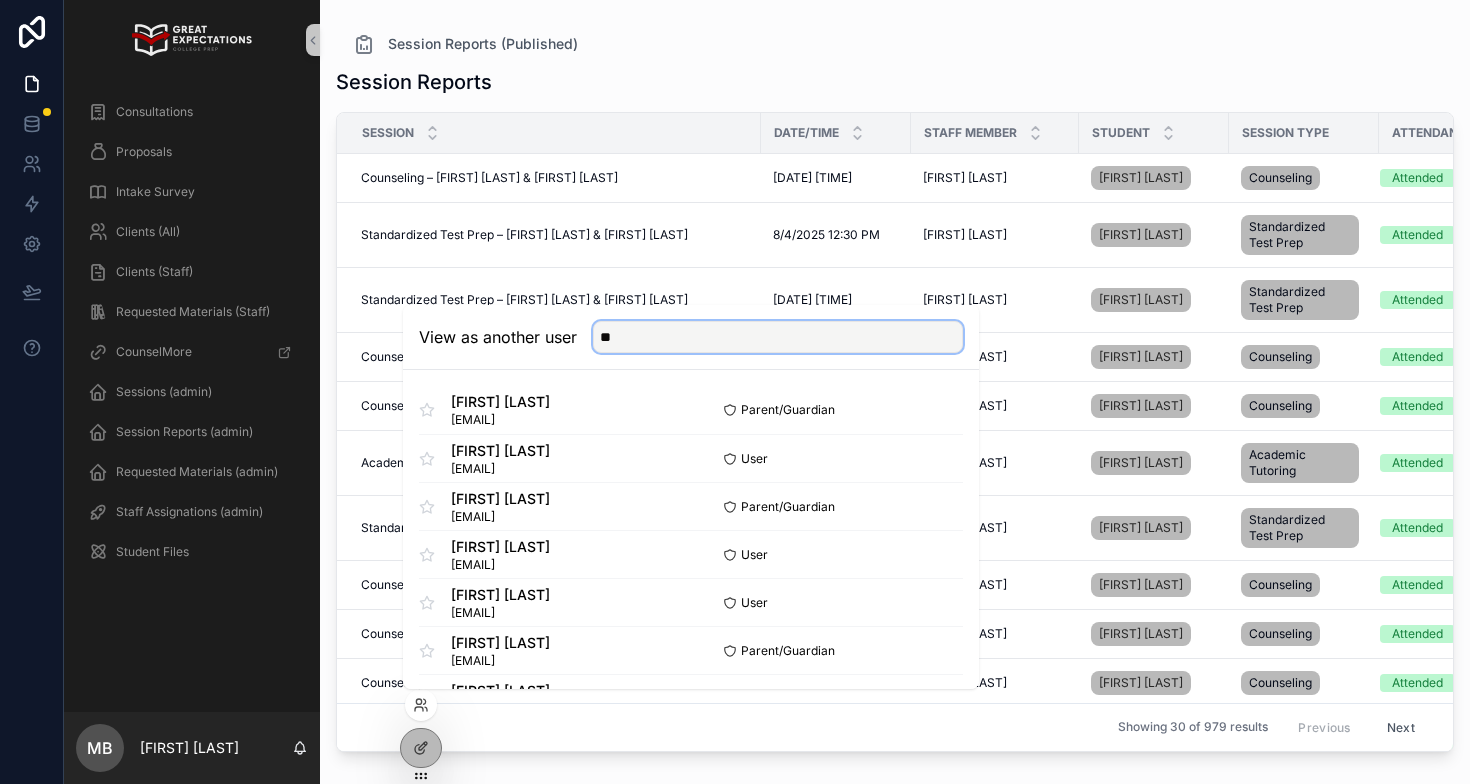 type on "*" 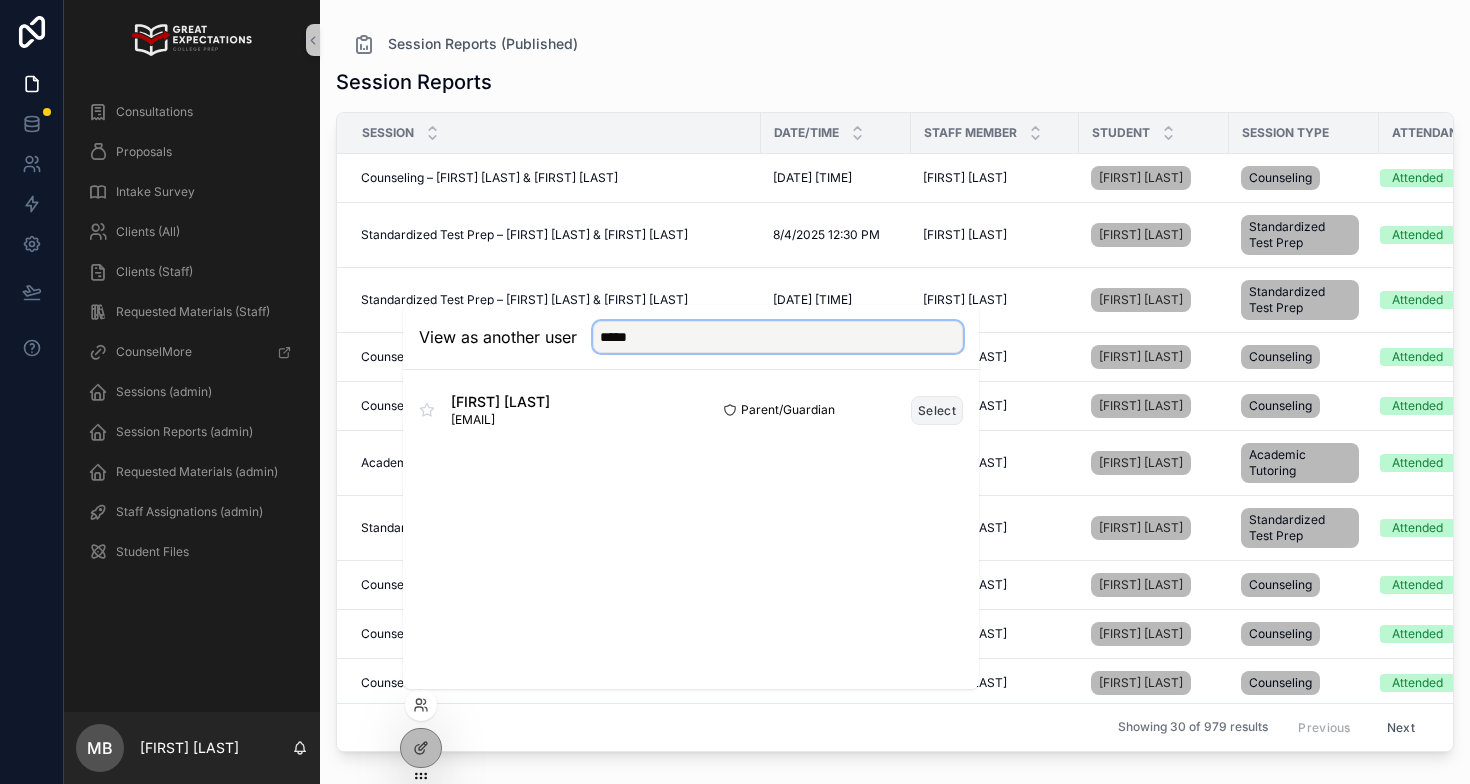 type on "*****" 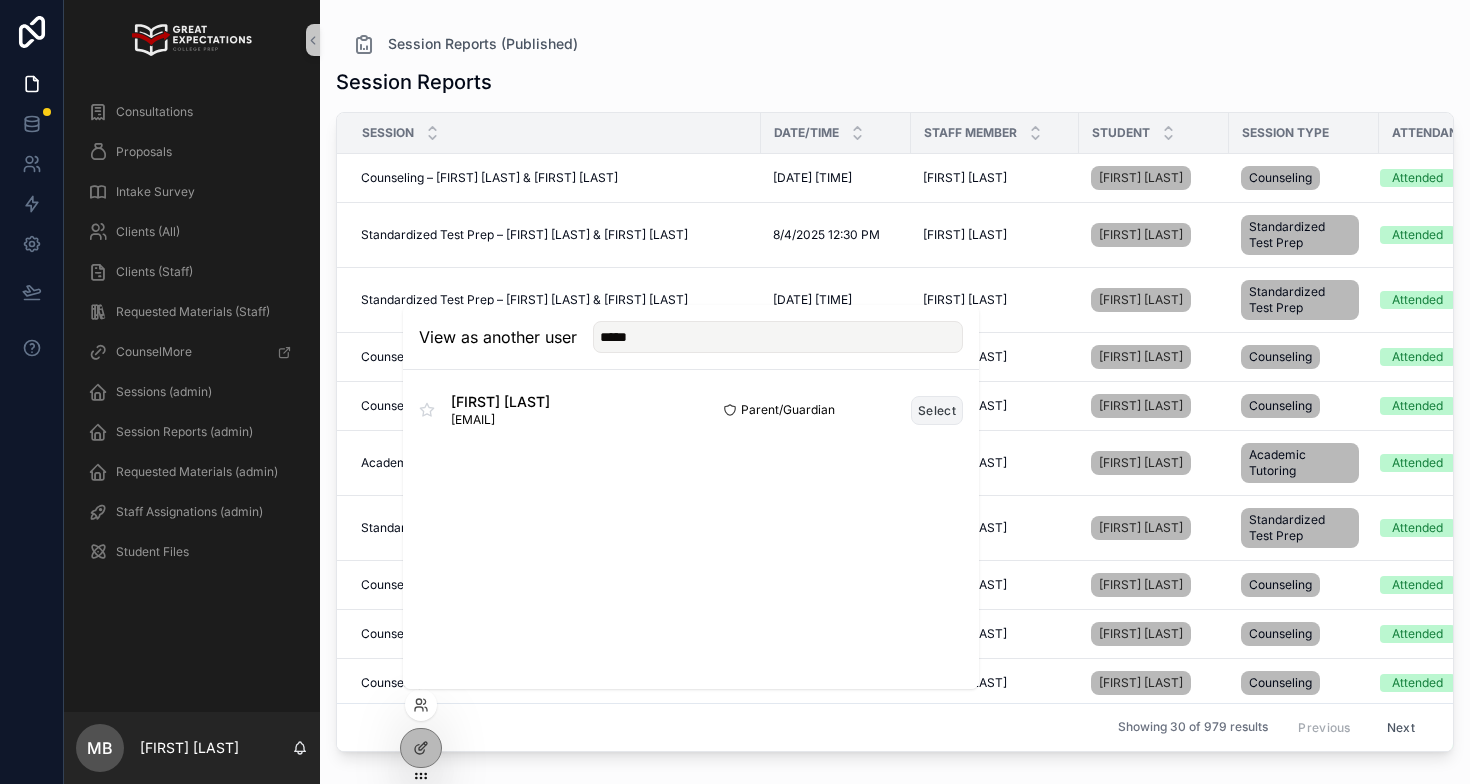 click on "Select" at bounding box center (937, 410) 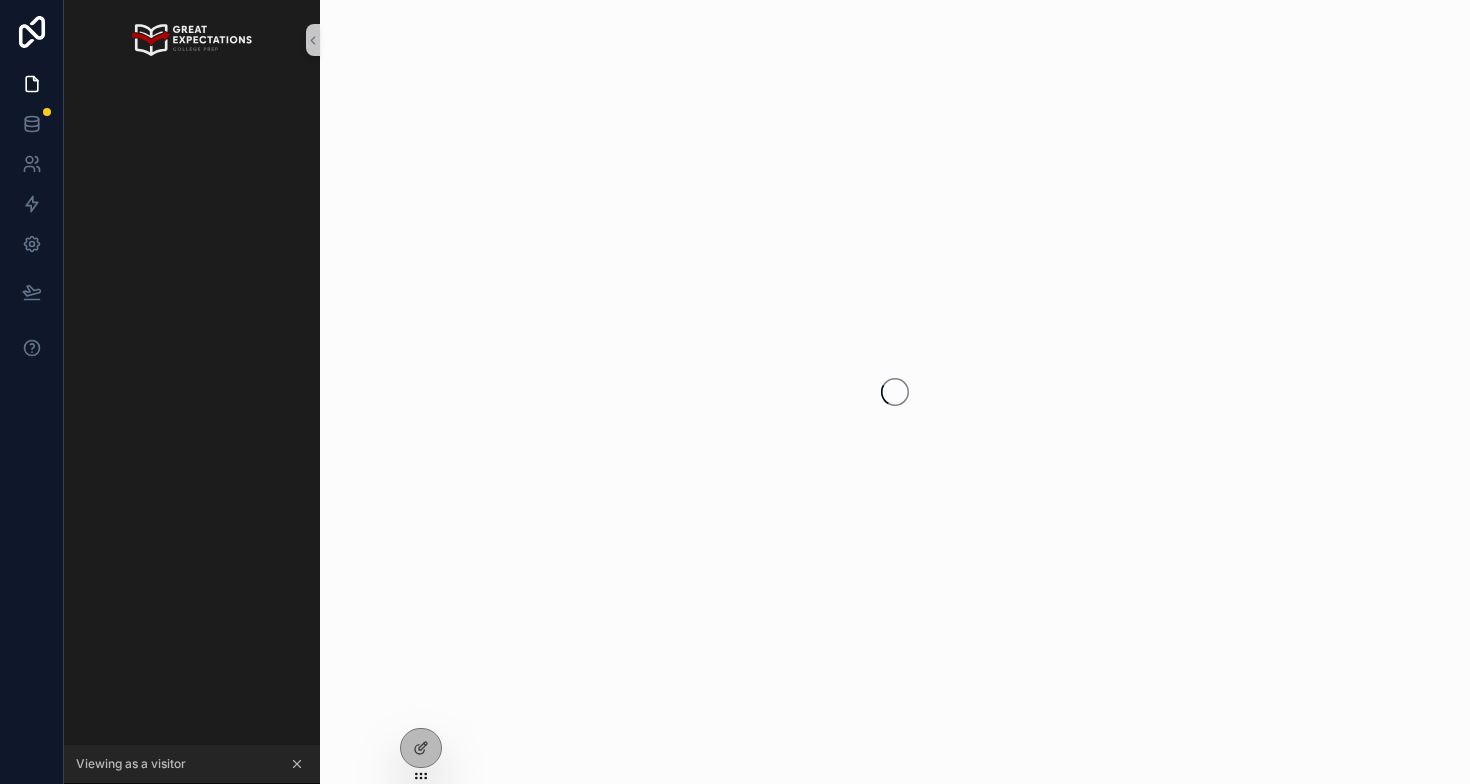 scroll, scrollTop: 0, scrollLeft: 0, axis: both 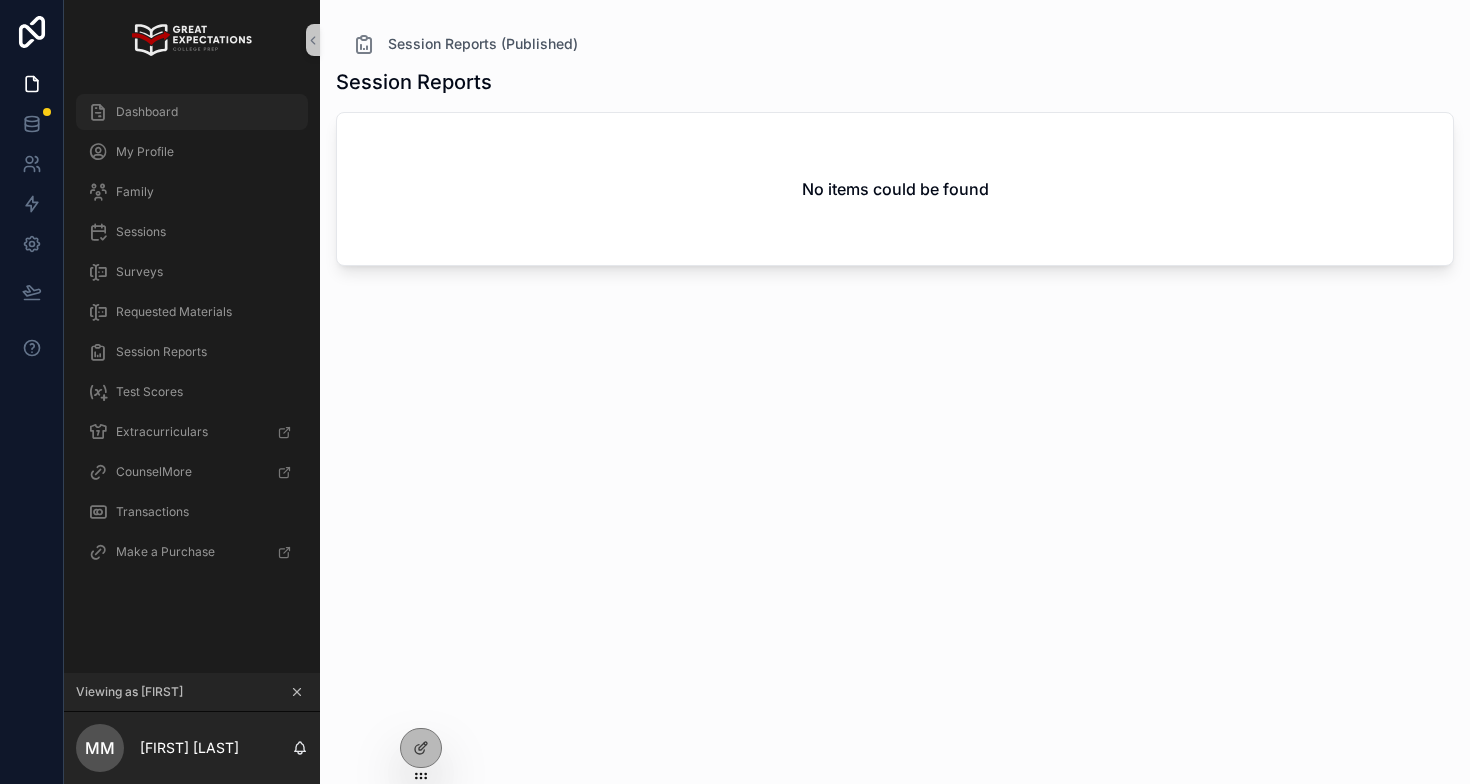 click on "Dashboard" at bounding box center [147, 112] 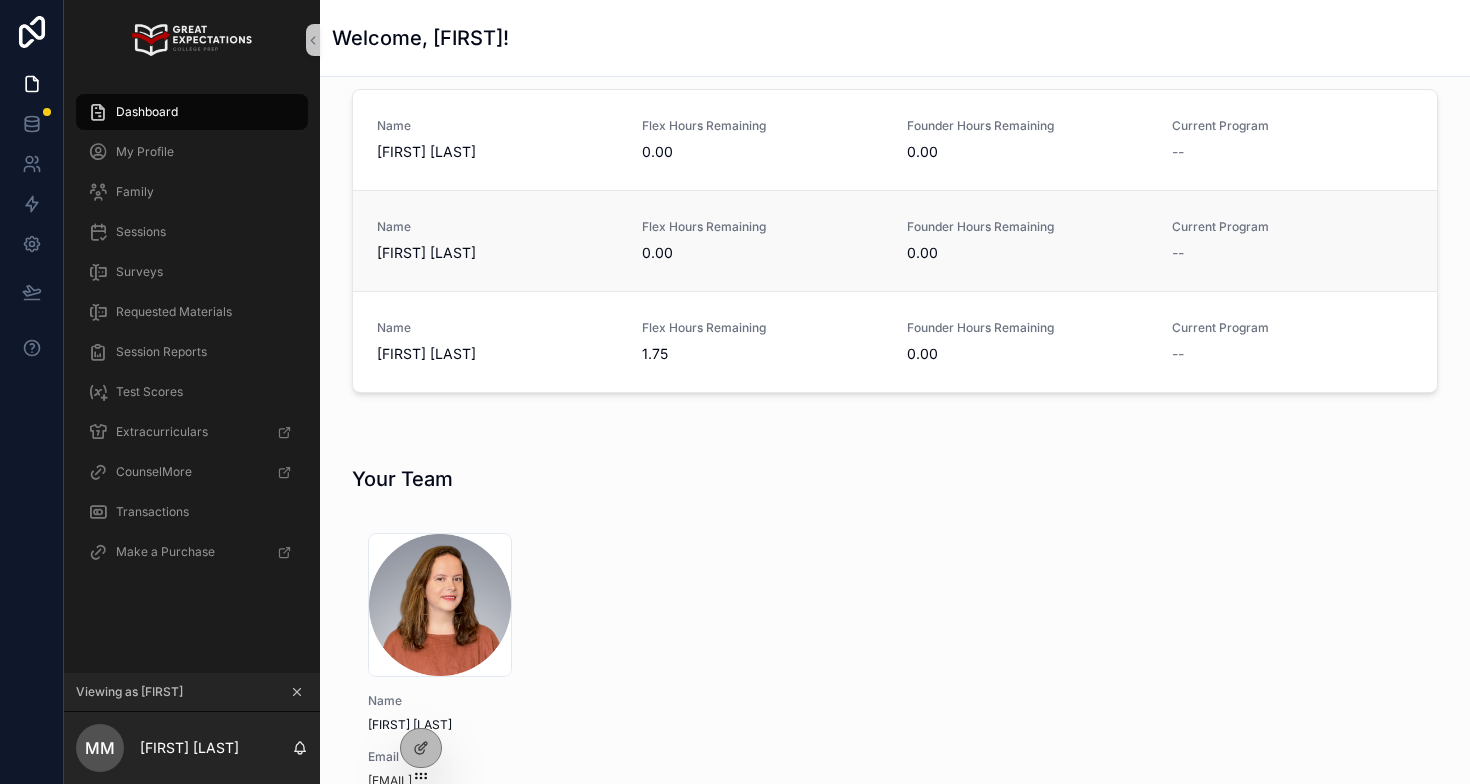 scroll, scrollTop: 0, scrollLeft: 0, axis: both 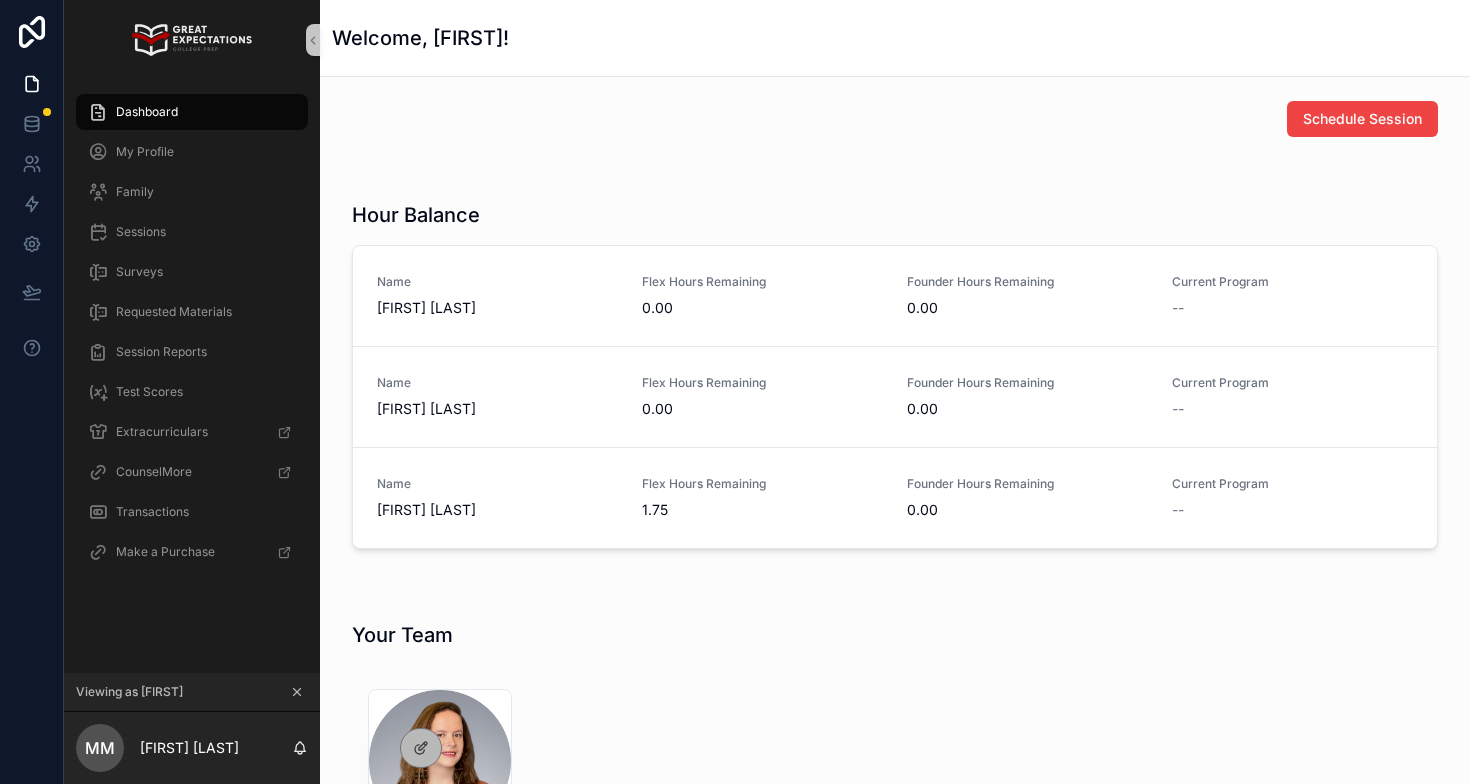 click 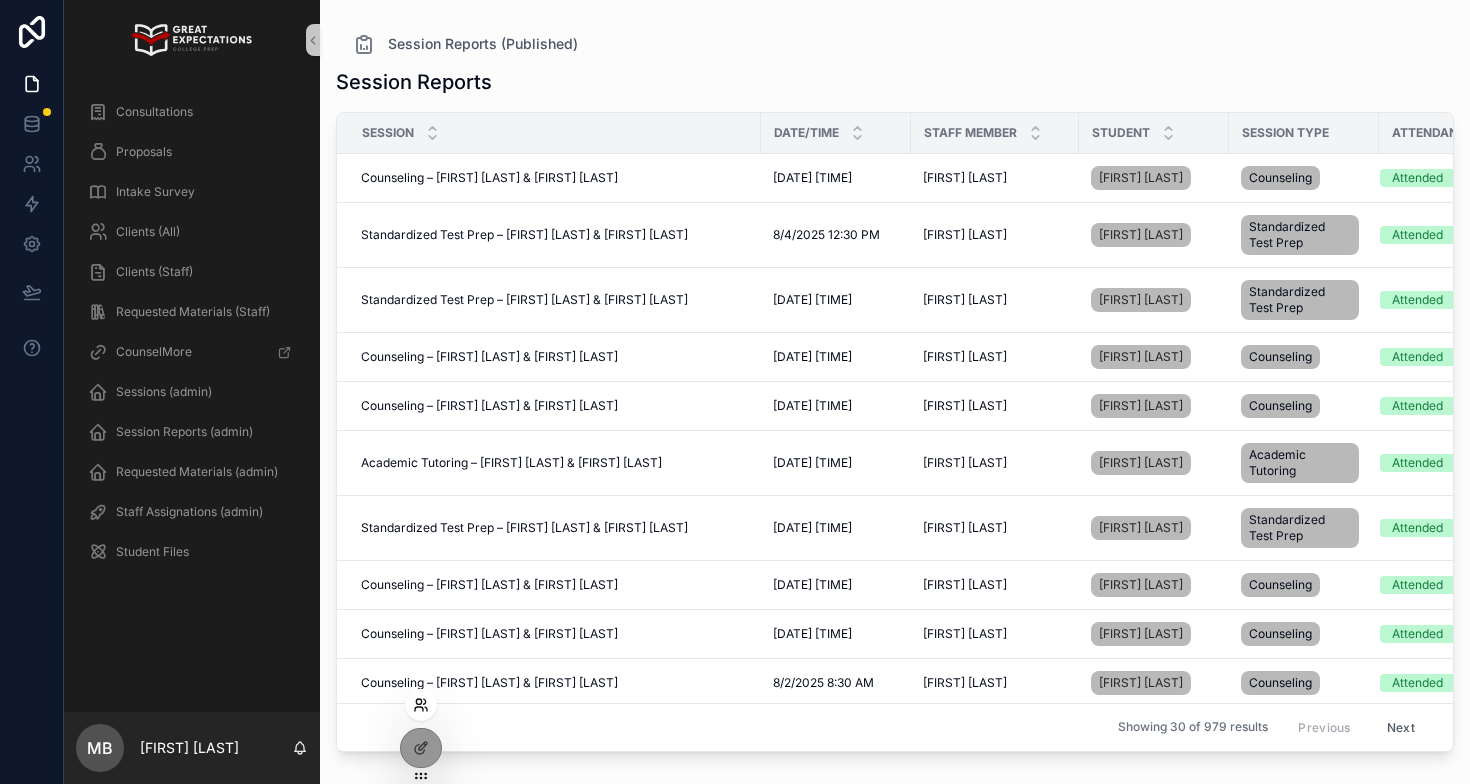 click 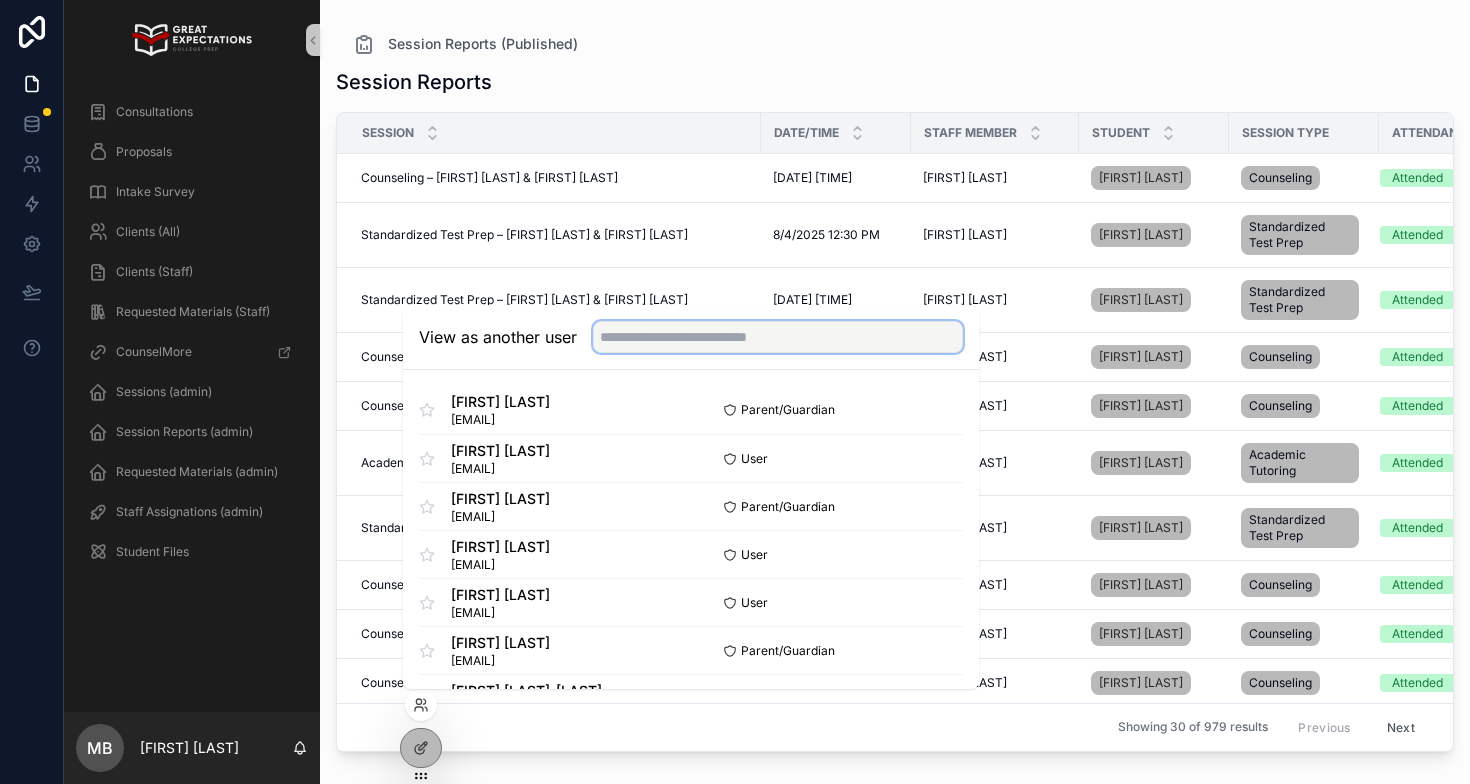 click at bounding box center (778, 337) 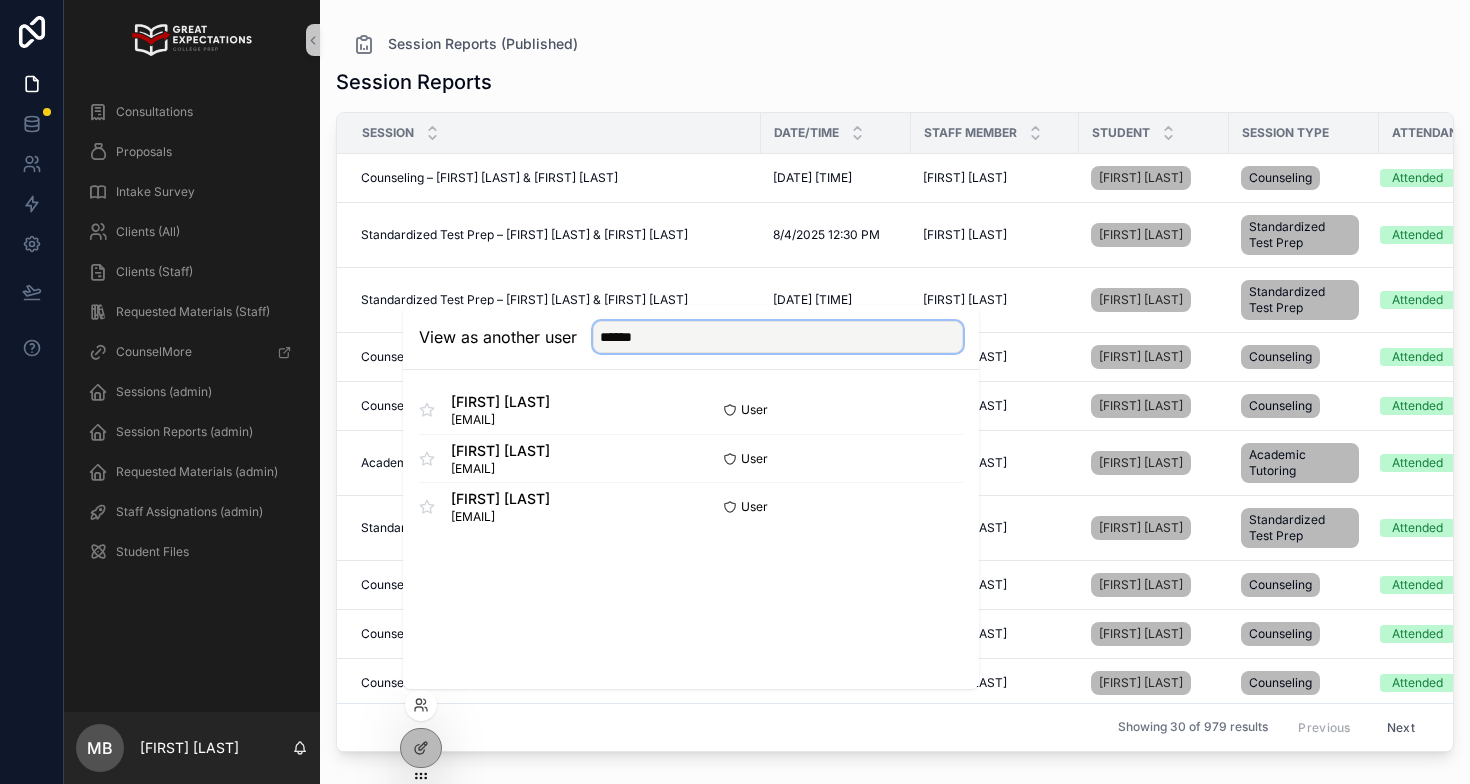 click on "******" at bounding box center (778, 337) 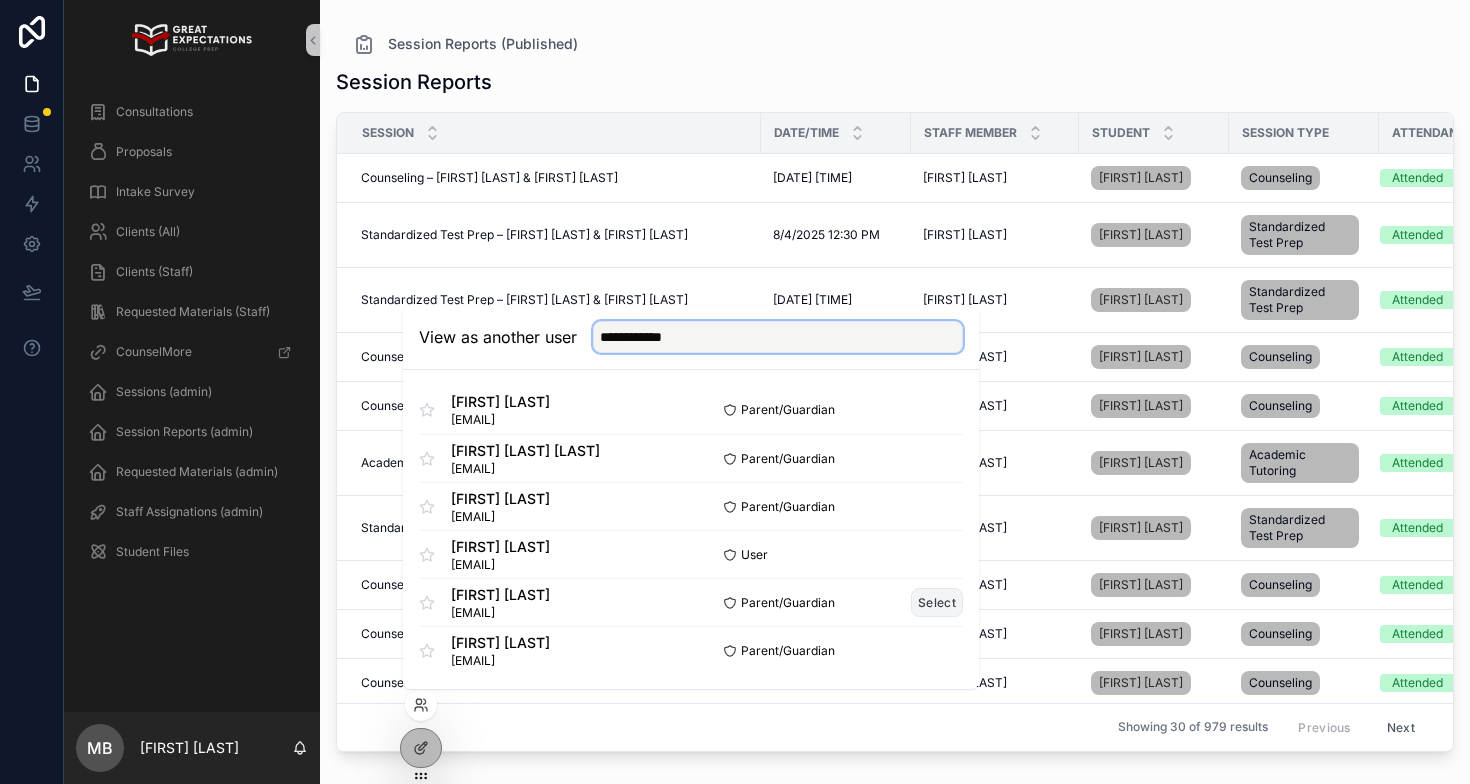 type on "**********" 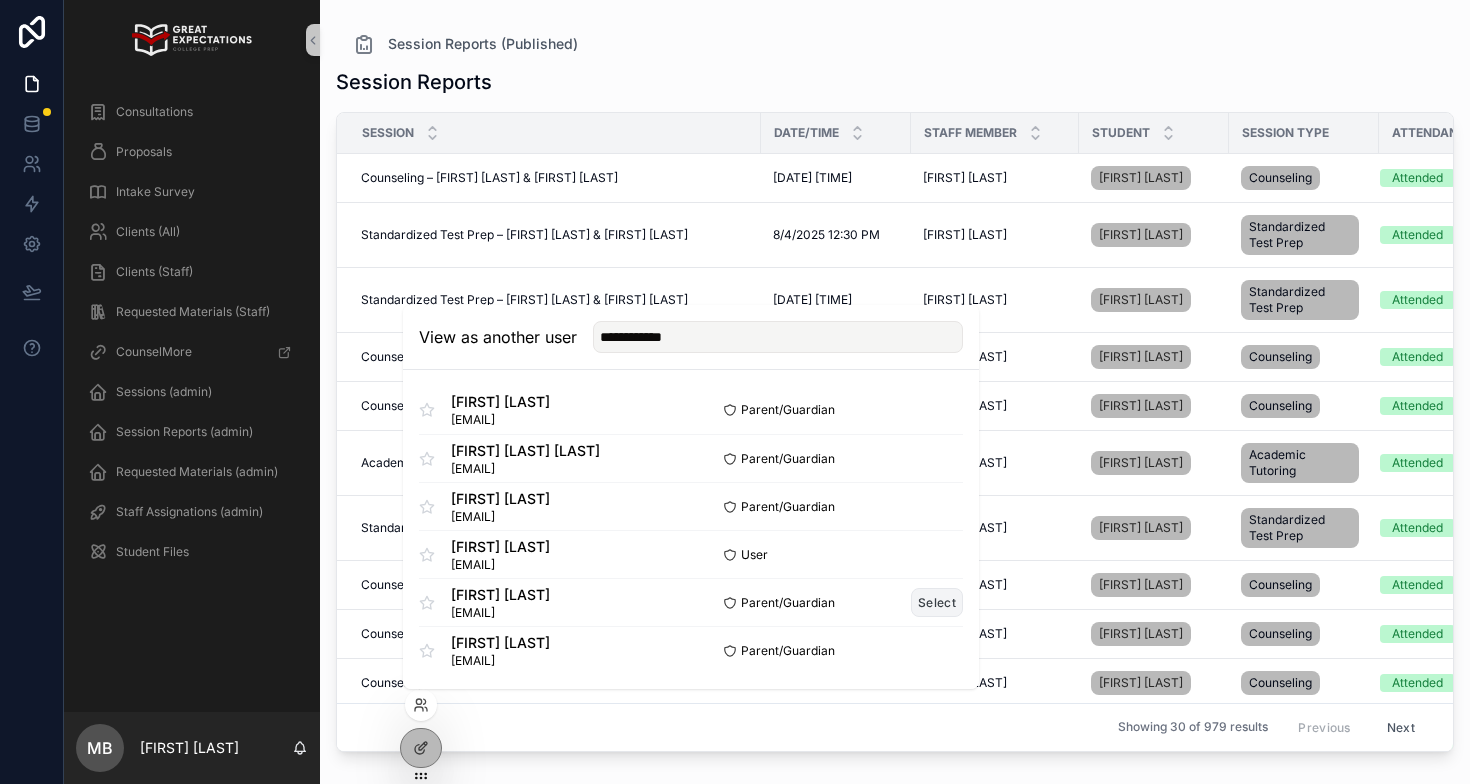 click on "Select" at bounding box center (937, 602) 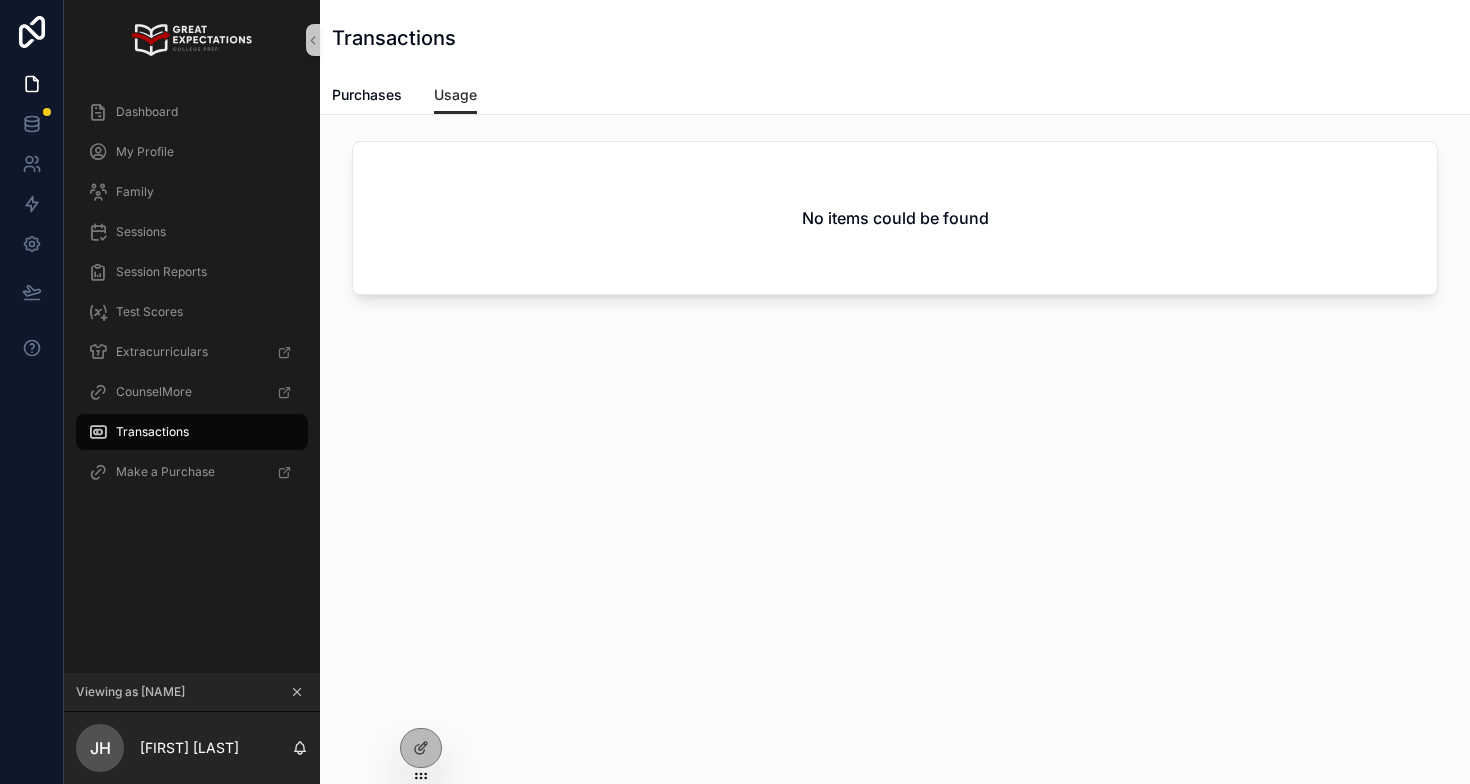 scroll, scrollTop: 0, scrollLeft: 0, axis: both 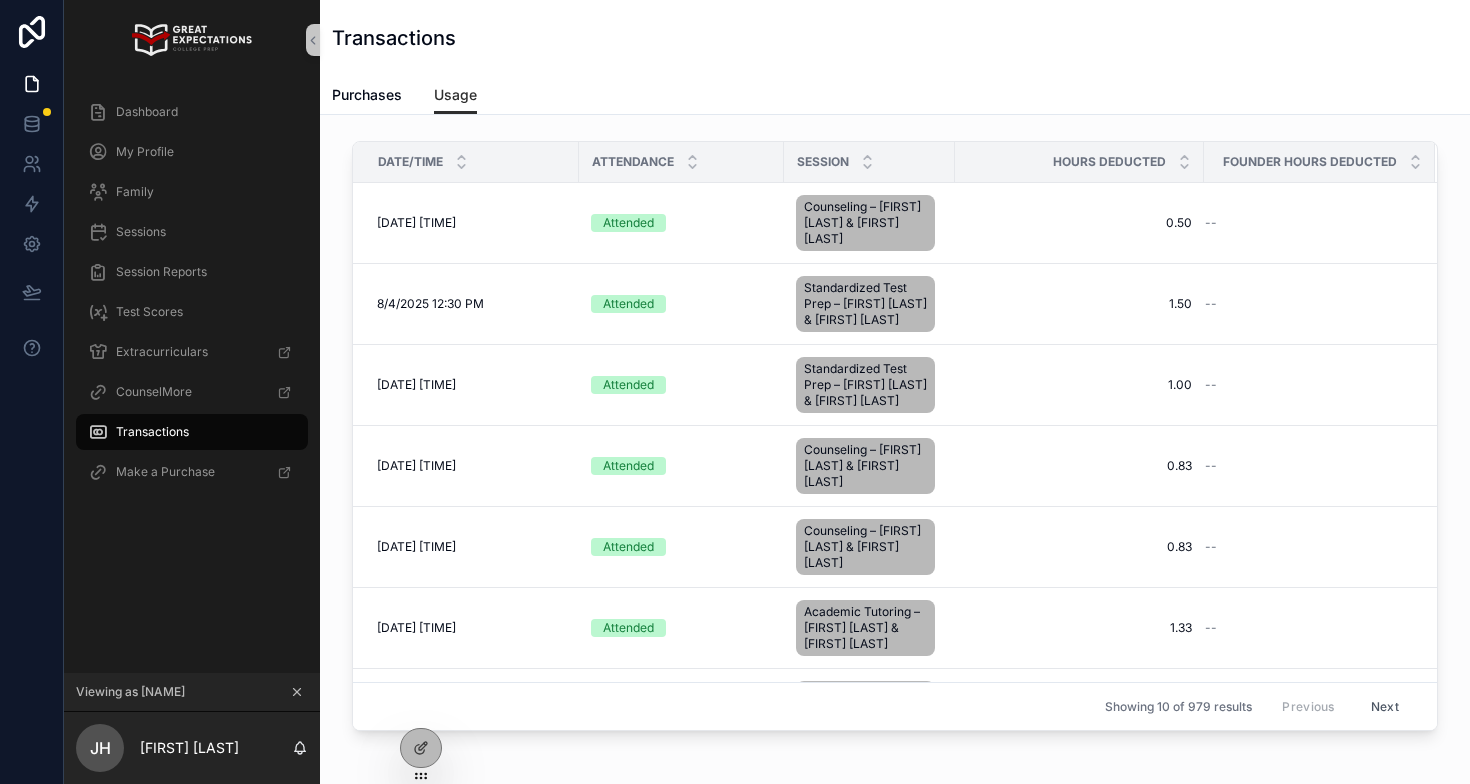 click 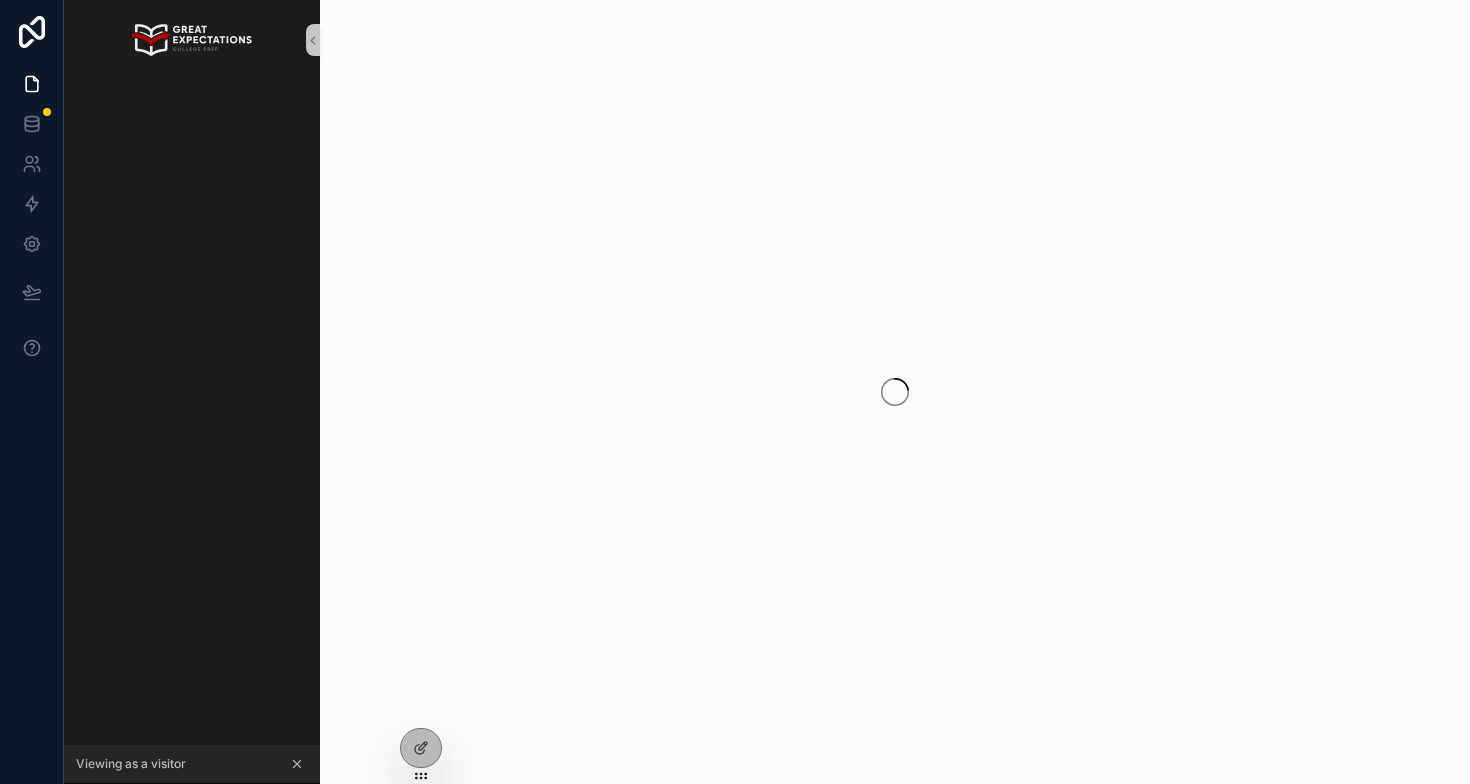 scroll, scrollTop: 0, scrollLeft: 0, axis: both 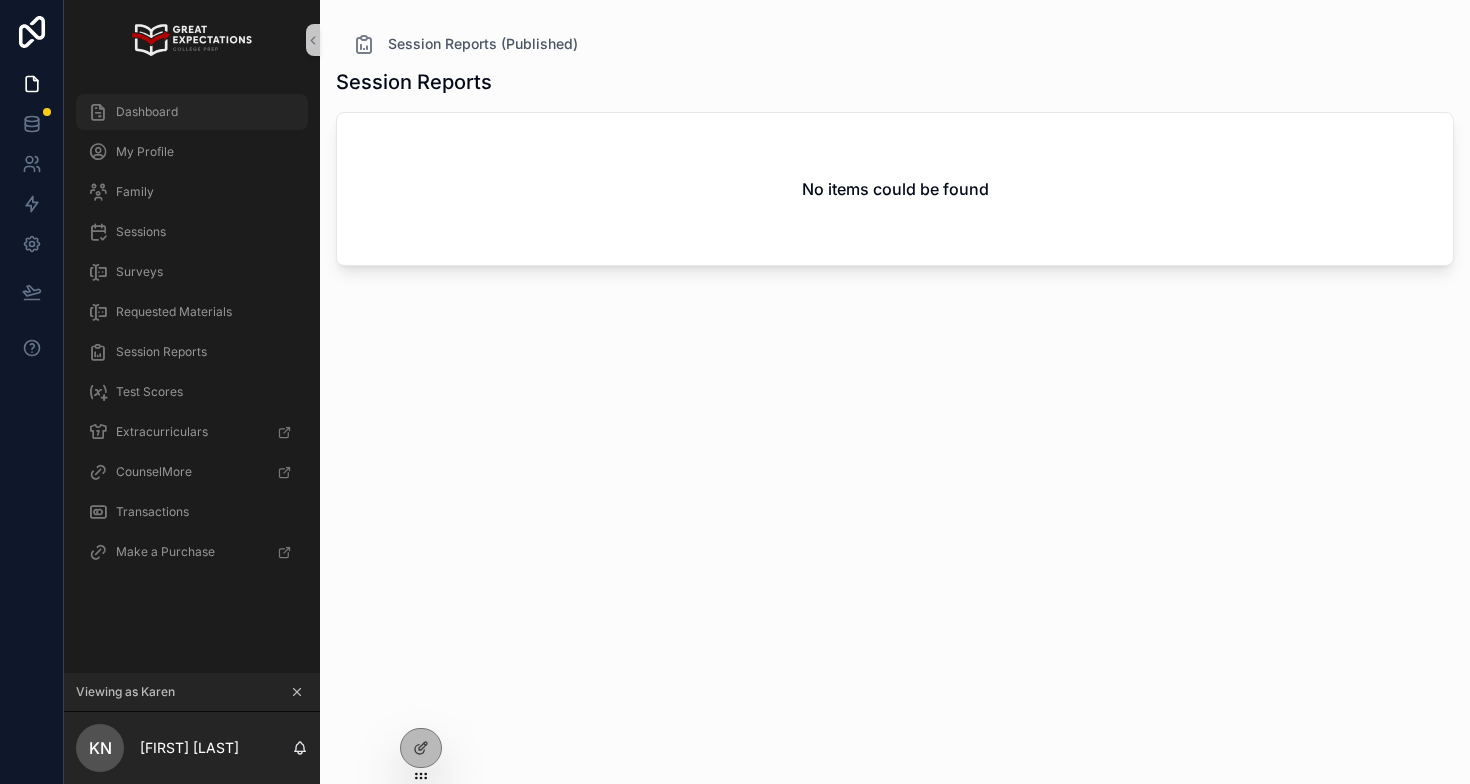 click on "Dashboard" at bounding box center (192, 112) 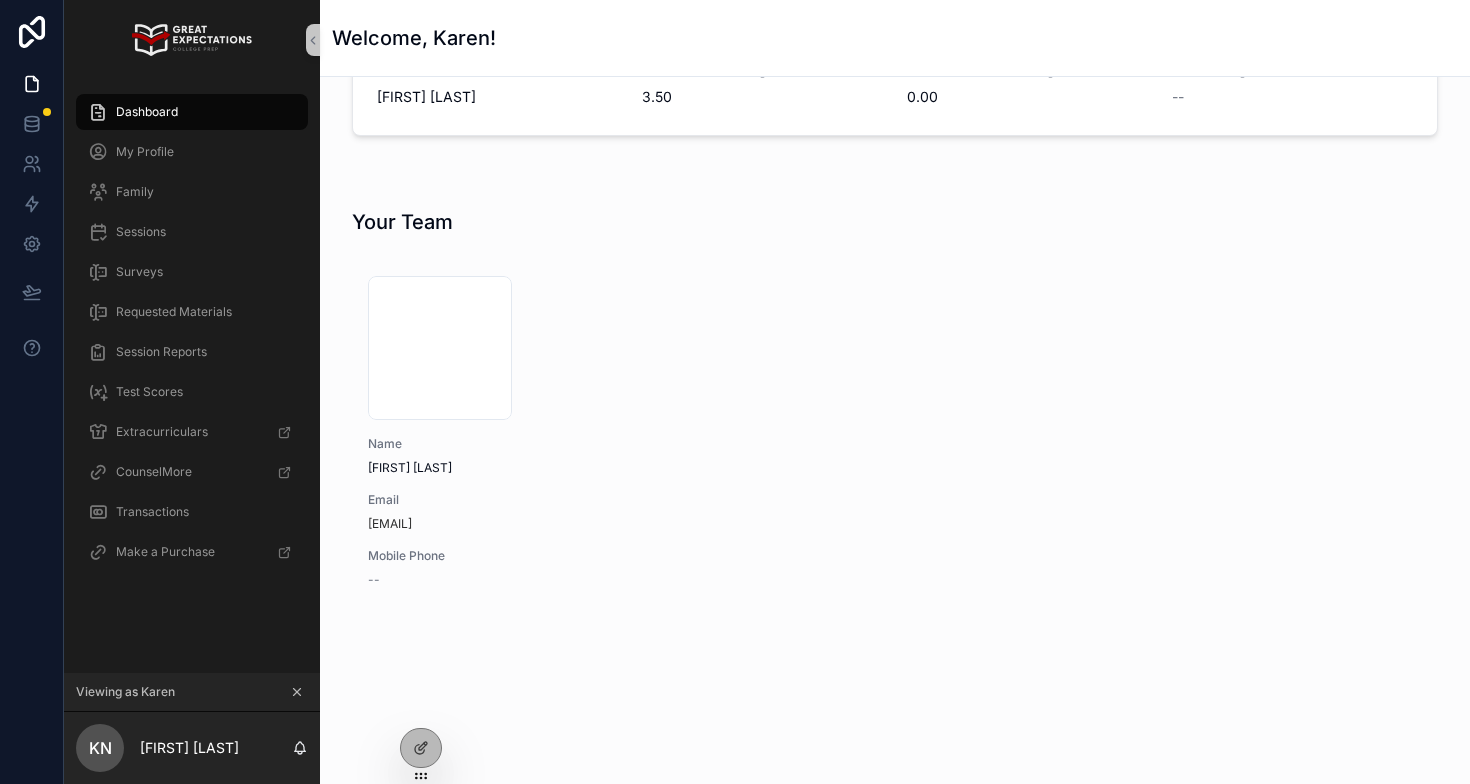 scroll, scrollTop: 0, scrollLeft: 0, axis: both 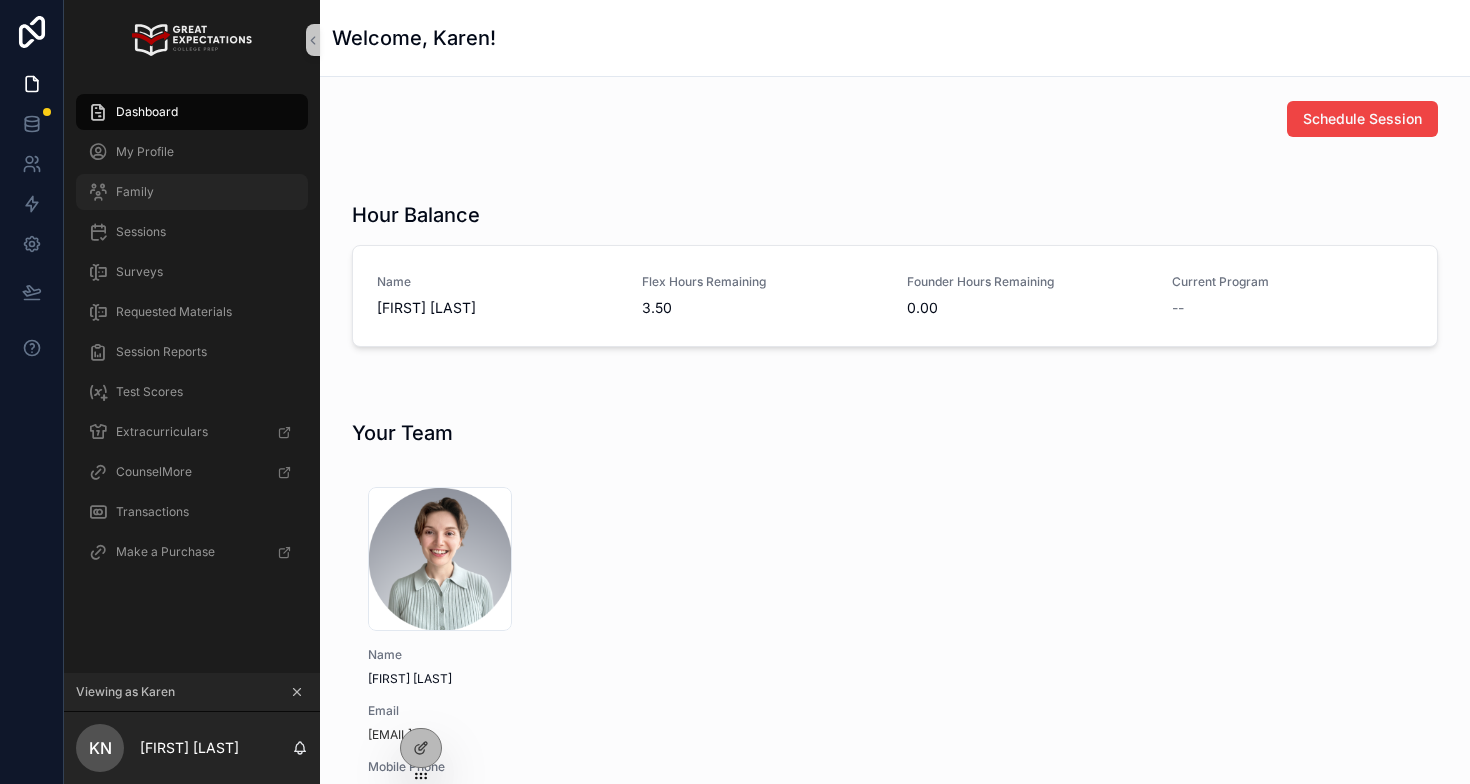 click on "Family" at bounding box center (192, 192) 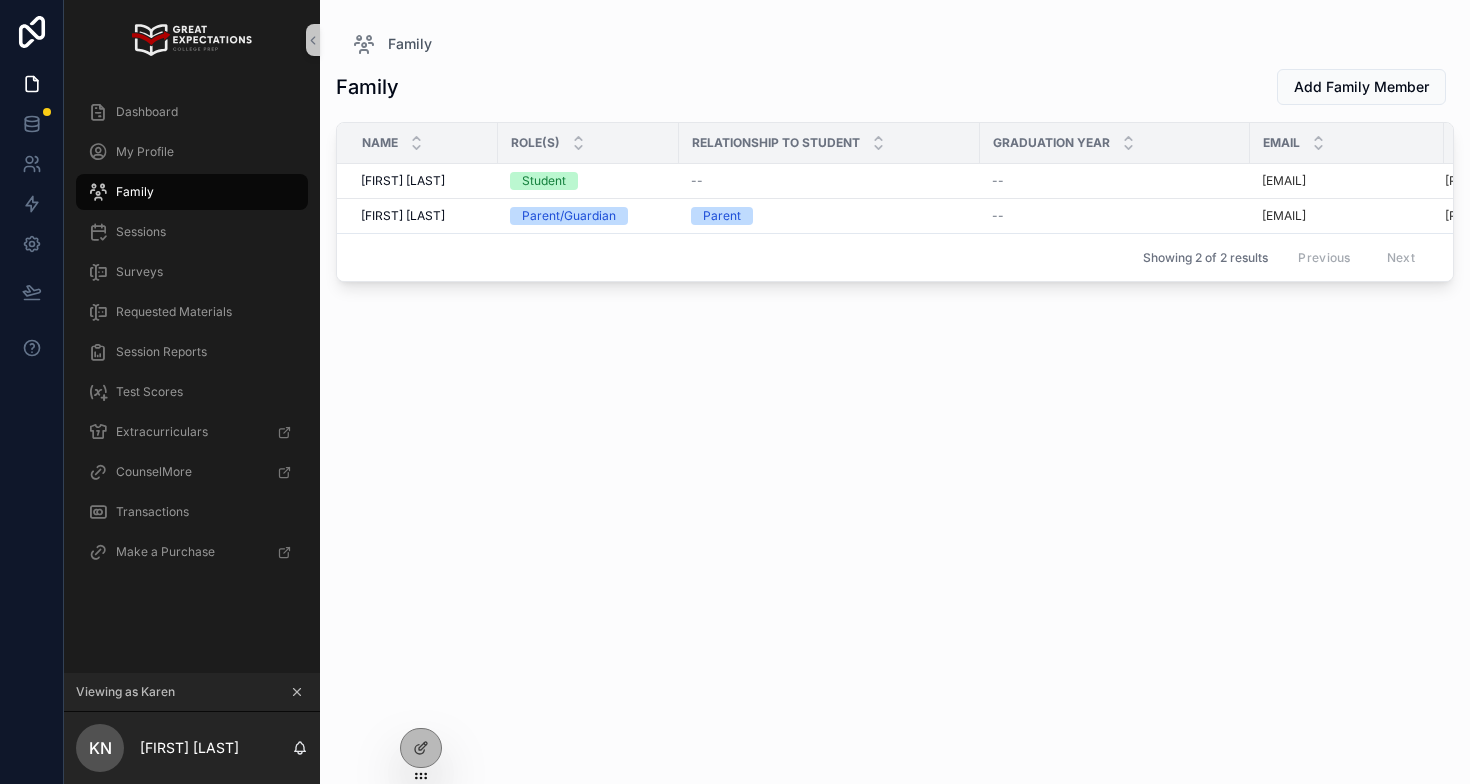 click on "Family Add Family Member Name Role(s) Relationship to Student Graduation Year Email Mobile Phone Alex Norton Alex Norton Student -- -- [EMAIL] [PHONE] Karen Norton Karen Norton Parent/Guardian Parent -- [EMAIL] [PHONE] Showing 2 of 2 results Previous Next" at bounding box center (895, 408) 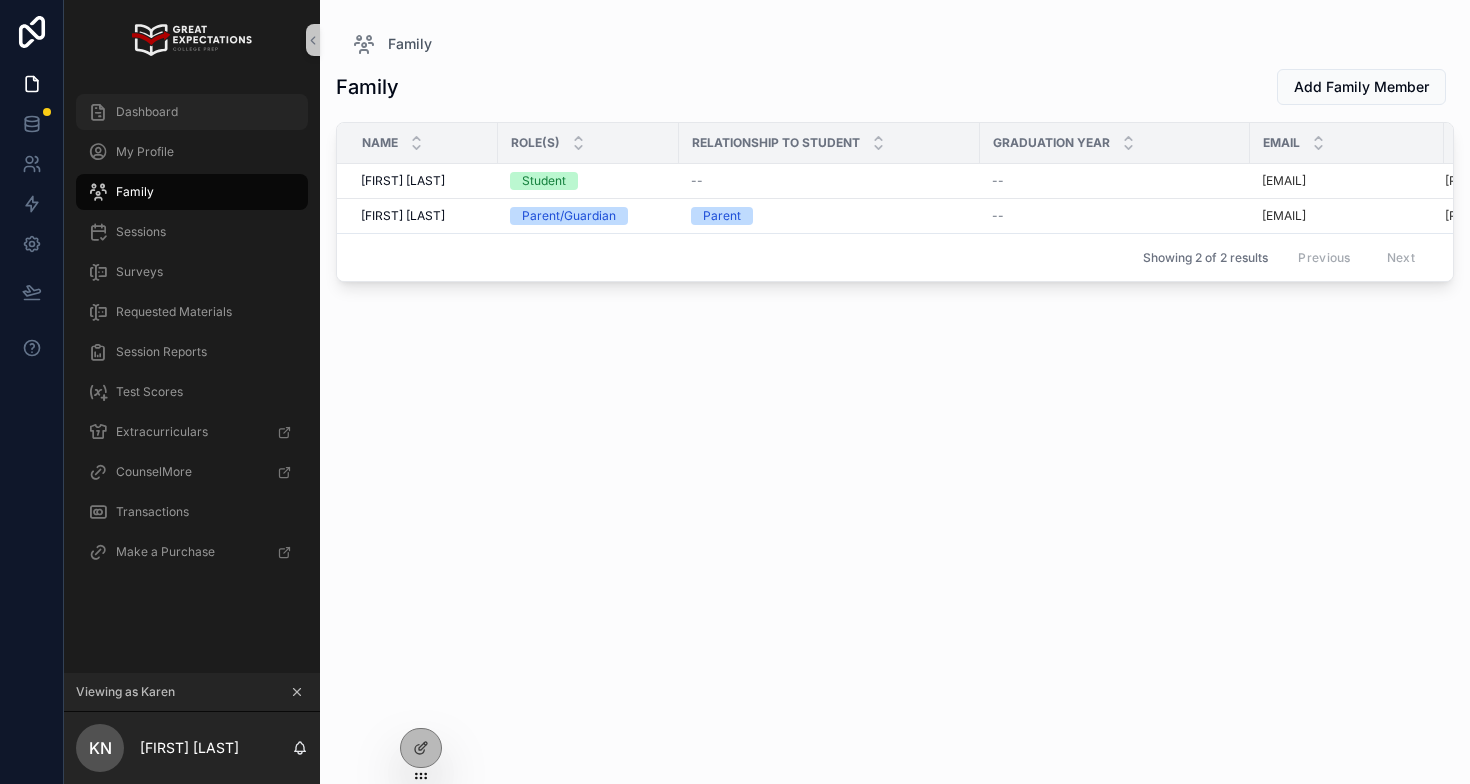 click on "Dashboard" at bounding box center [192, 112] 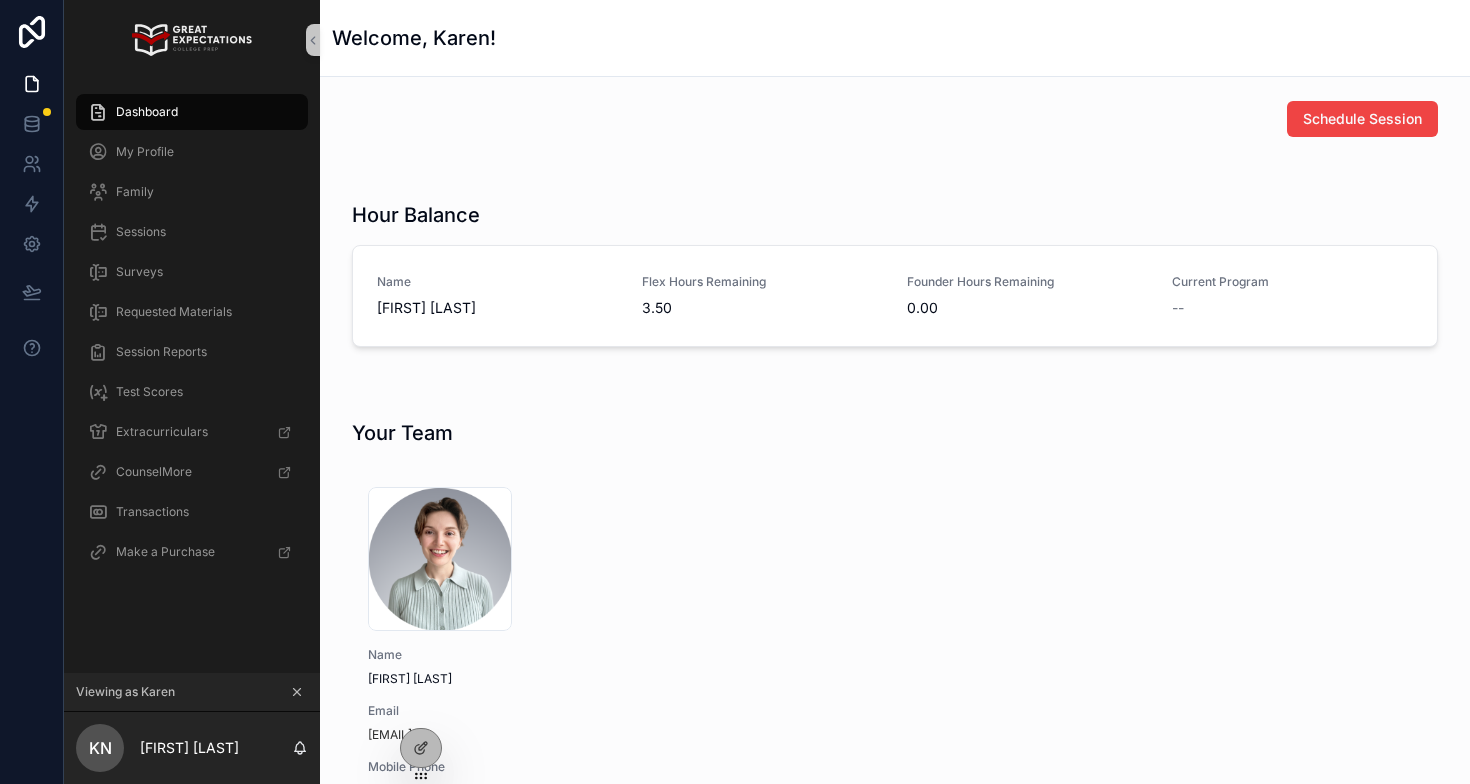 click on "Dashboard" at bounding box center (192, 112) 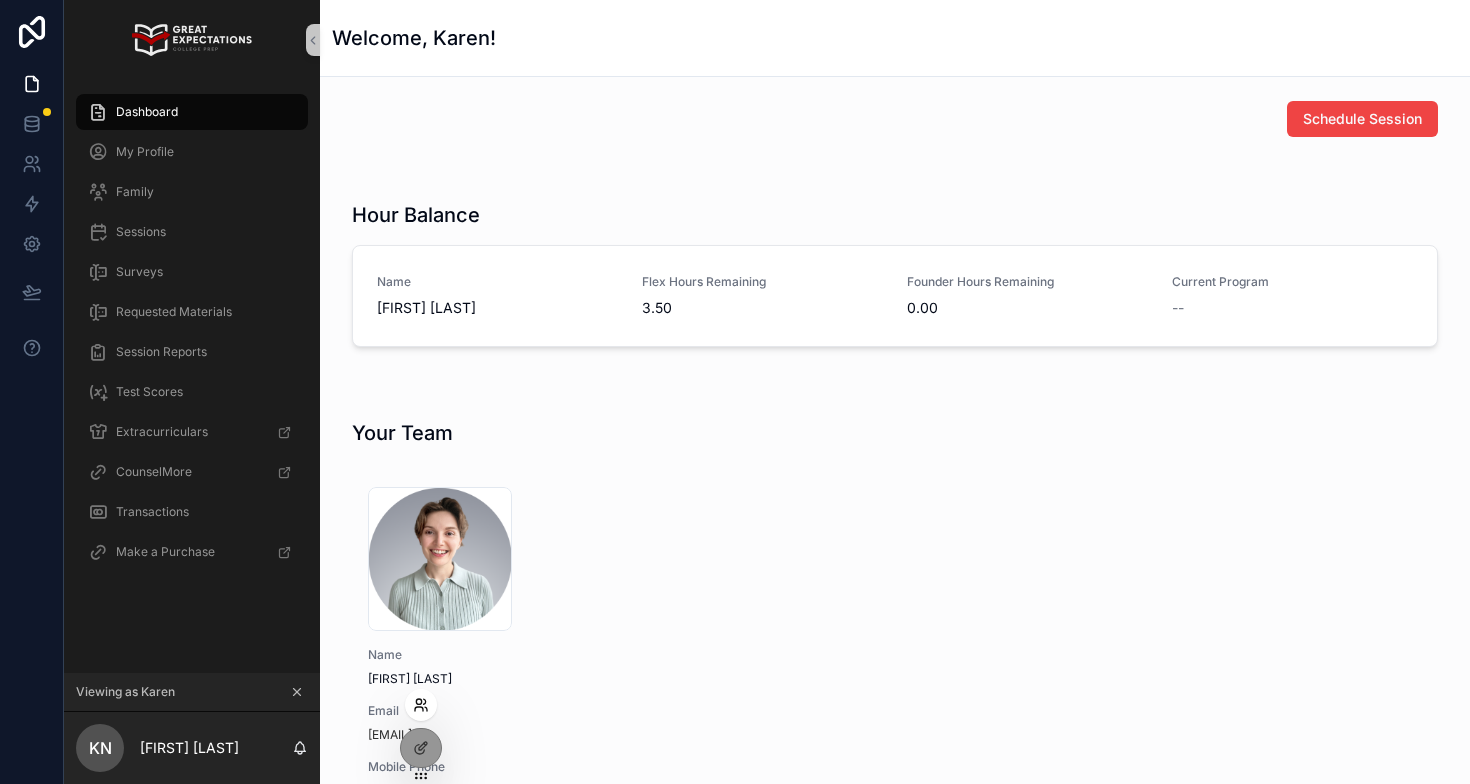 click 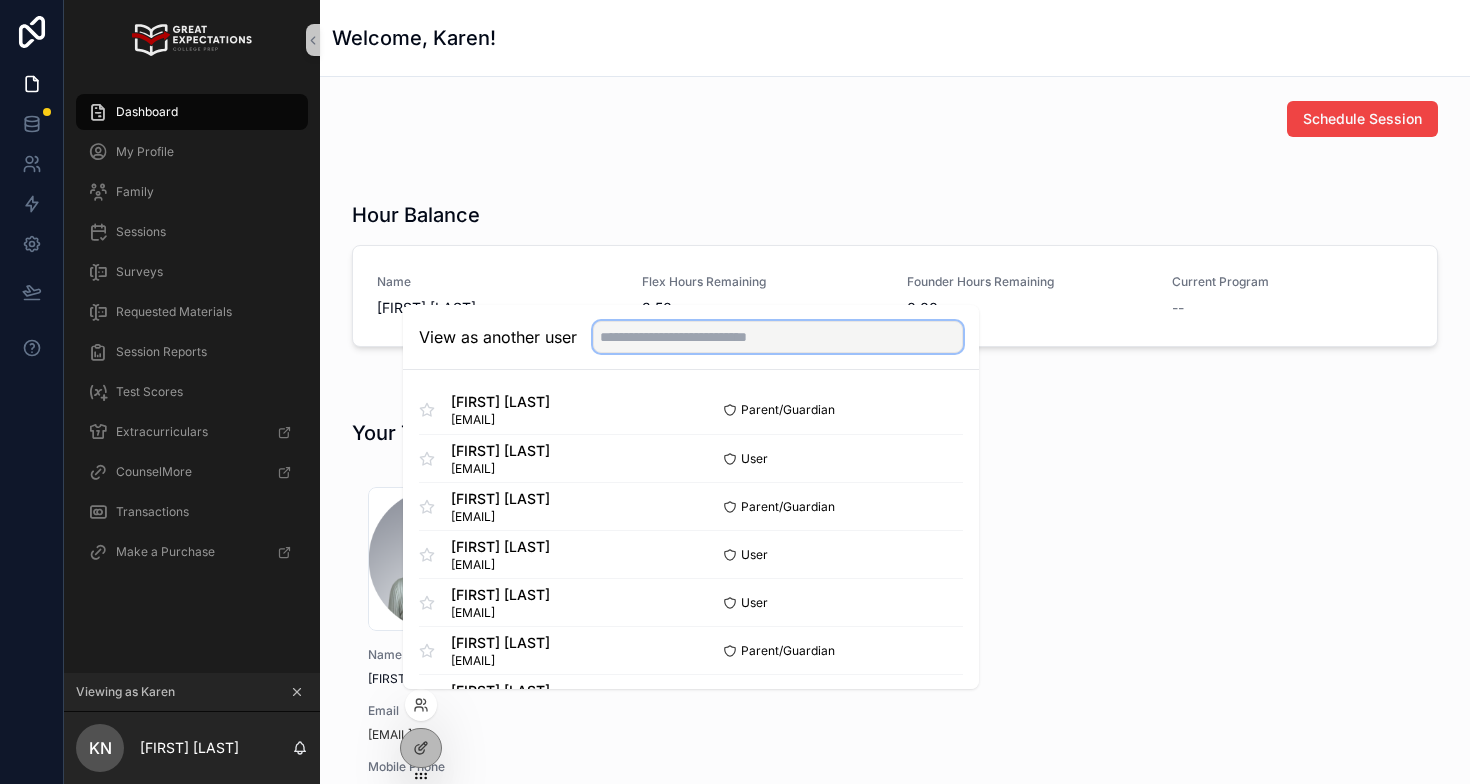 click at bounding box center (778, 337) 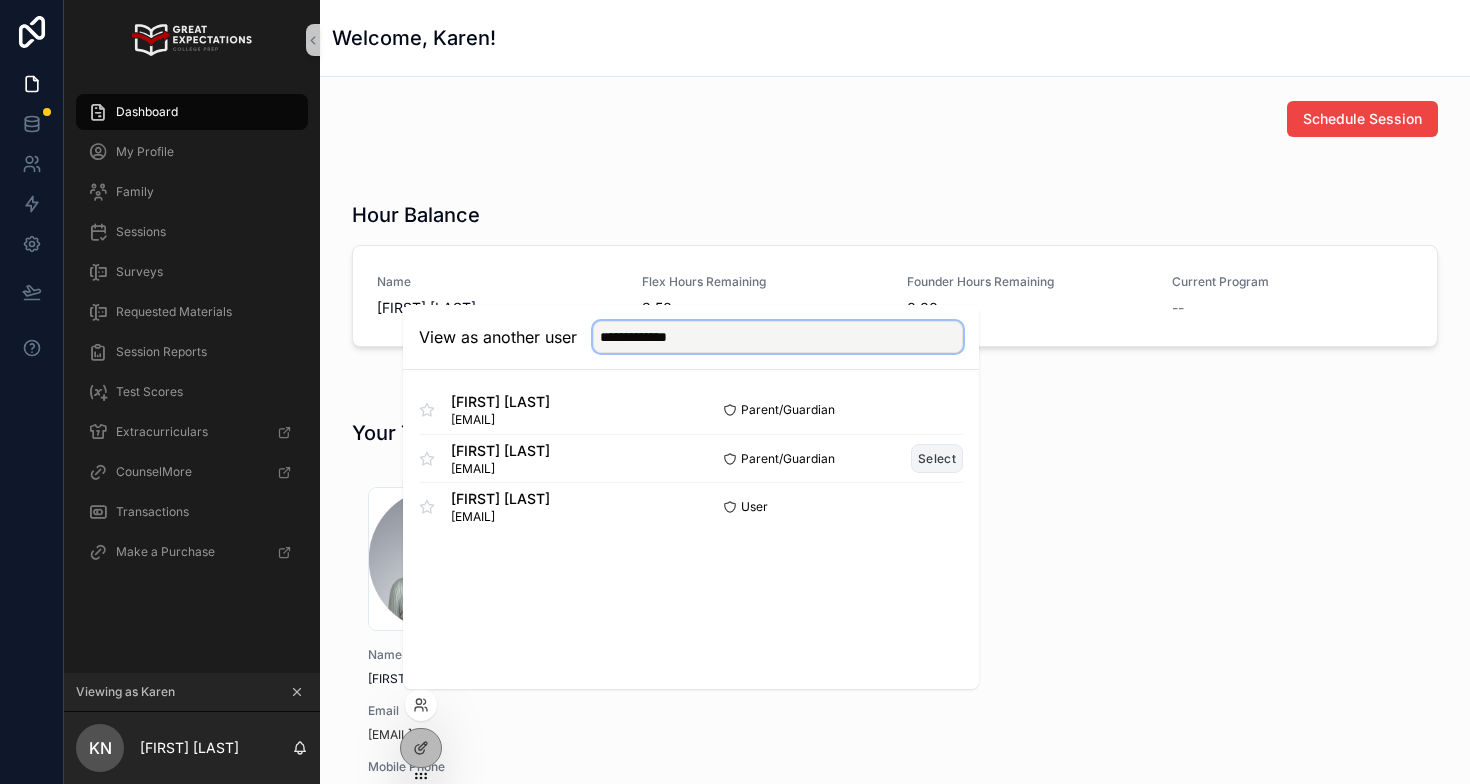 type on "**********" 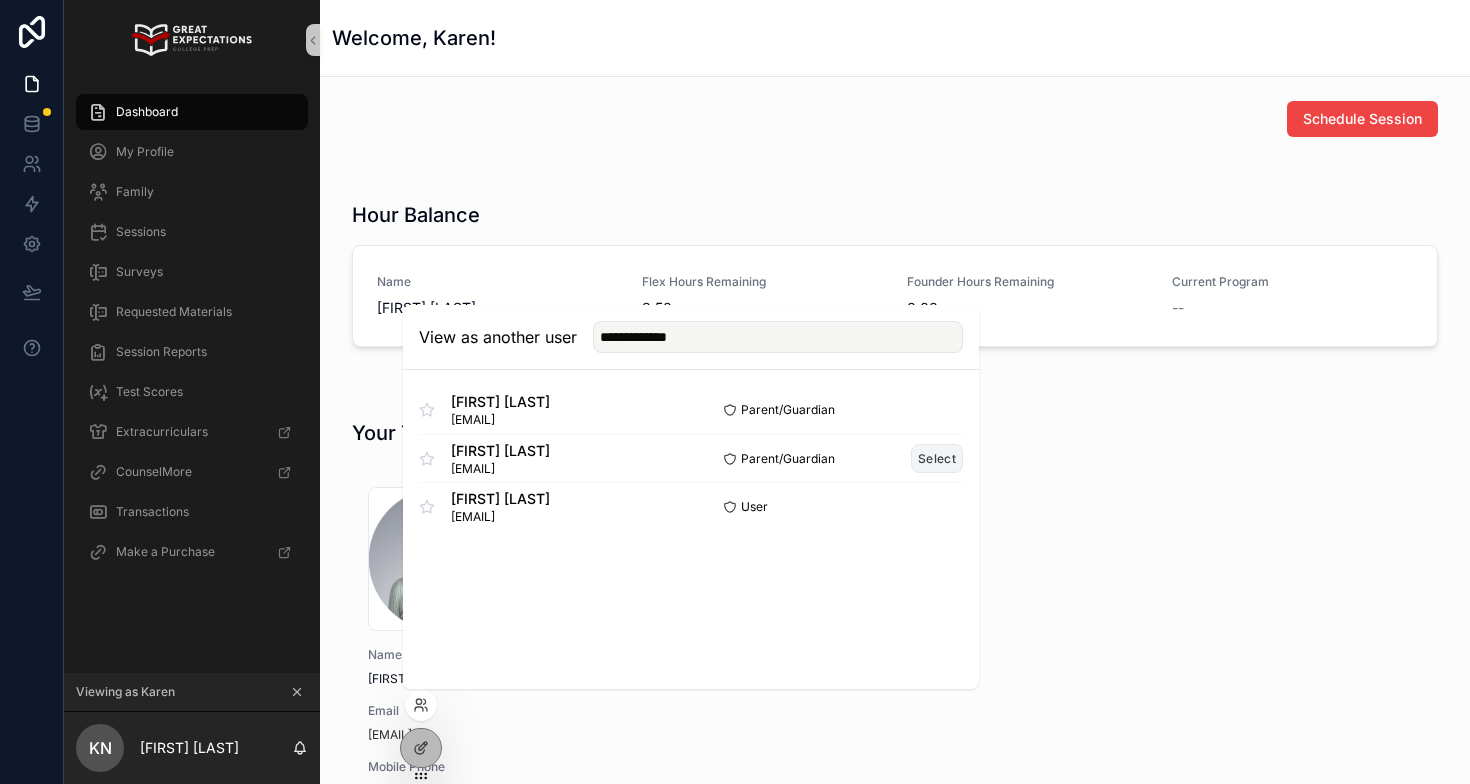 click on "Select" at bounding box center [937, 458] 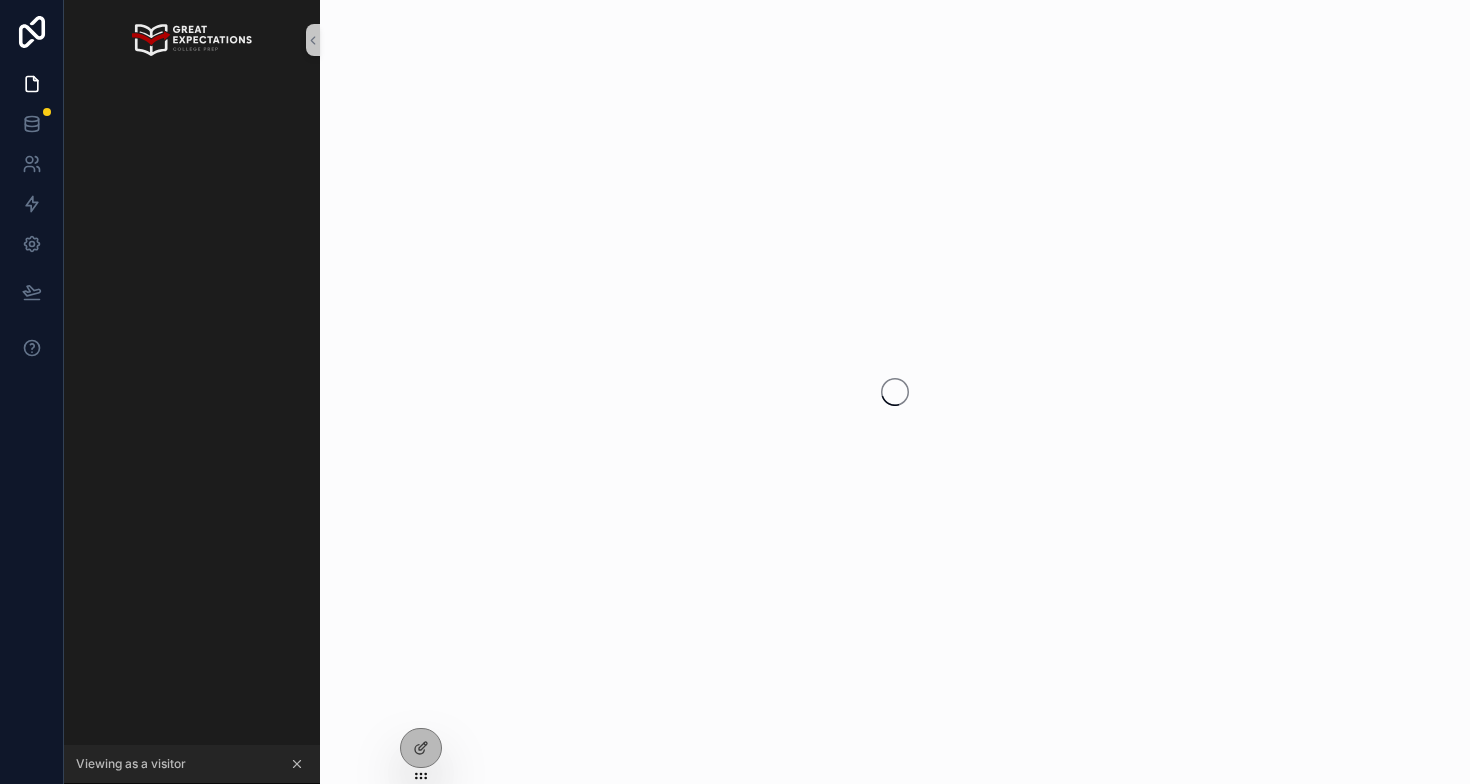 scroll, scrollTop: 0, scrollLeft: 0, axis: both 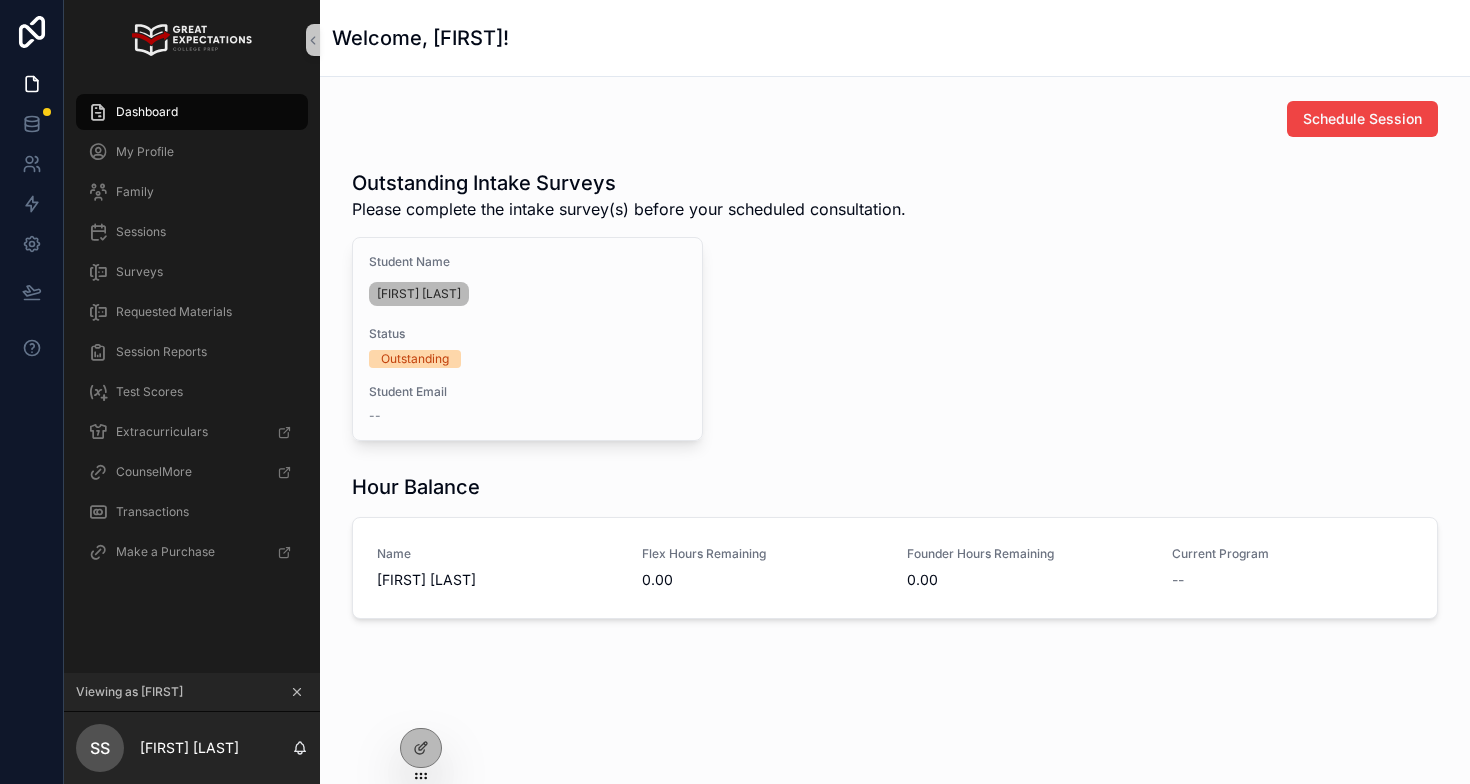 click on "Dashboard" at bounding box center [192, 112] 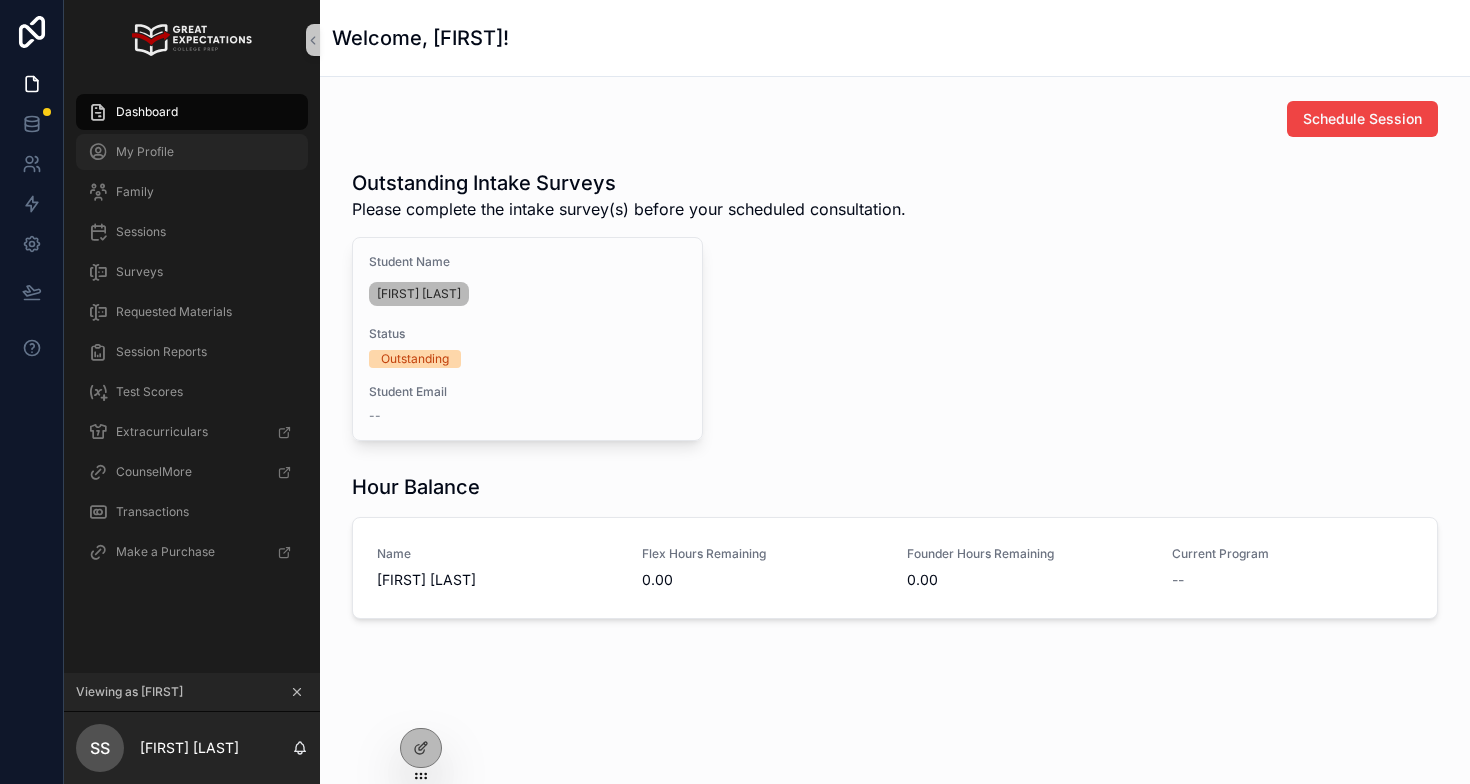 click on "My Profile" at bounding box center [192, 152] 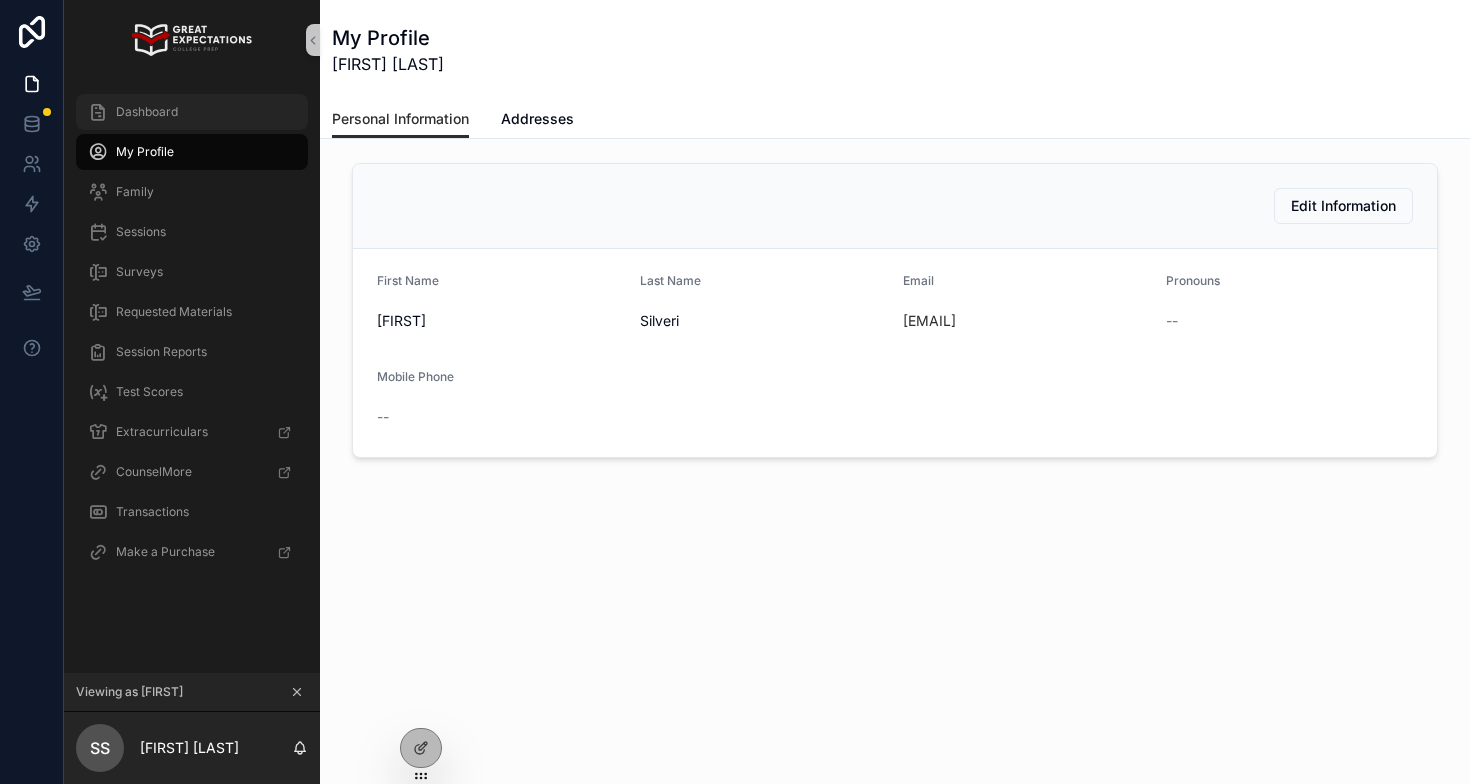 click on "Dashboard" at bounding box center [192, 112] 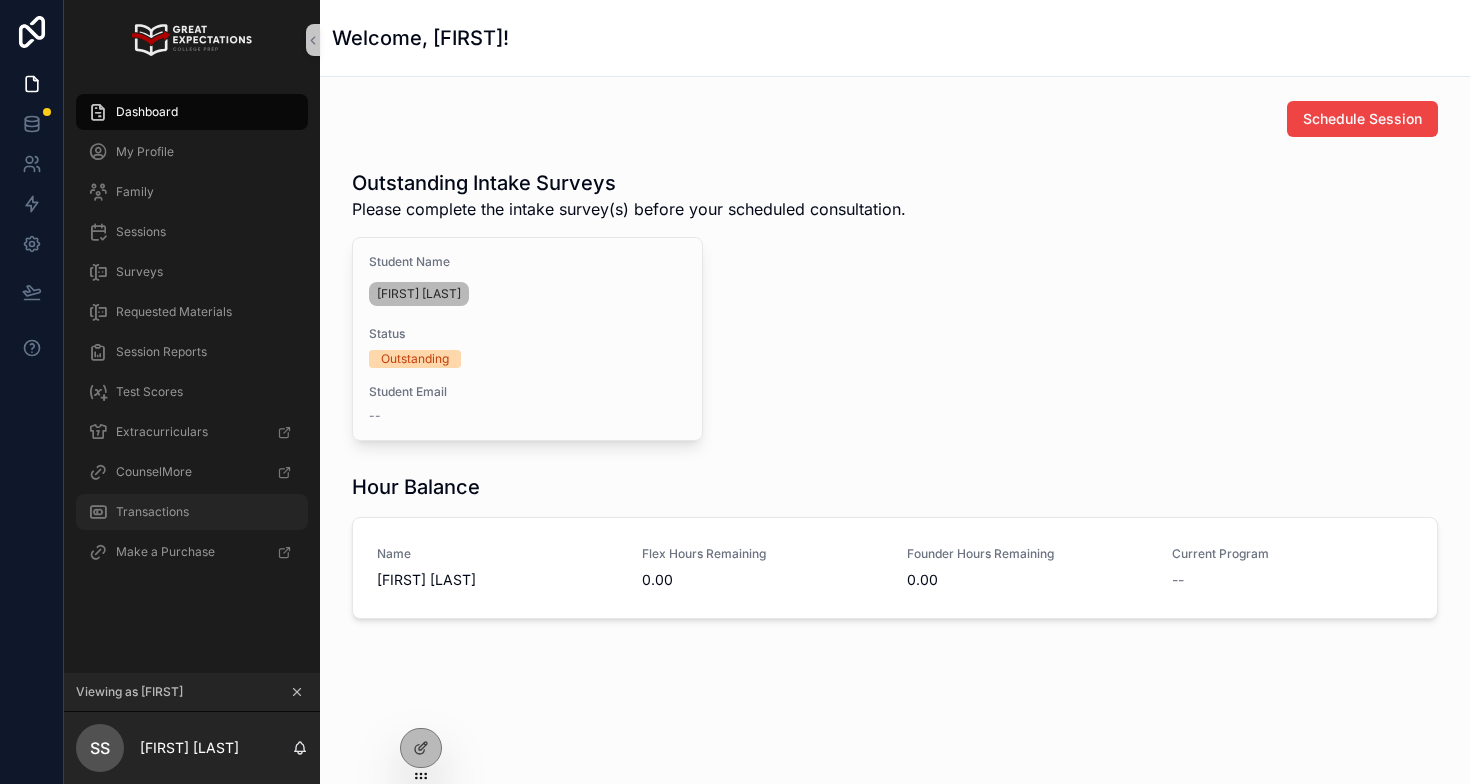 click on "Transactions" at bounding box center [192, 512] 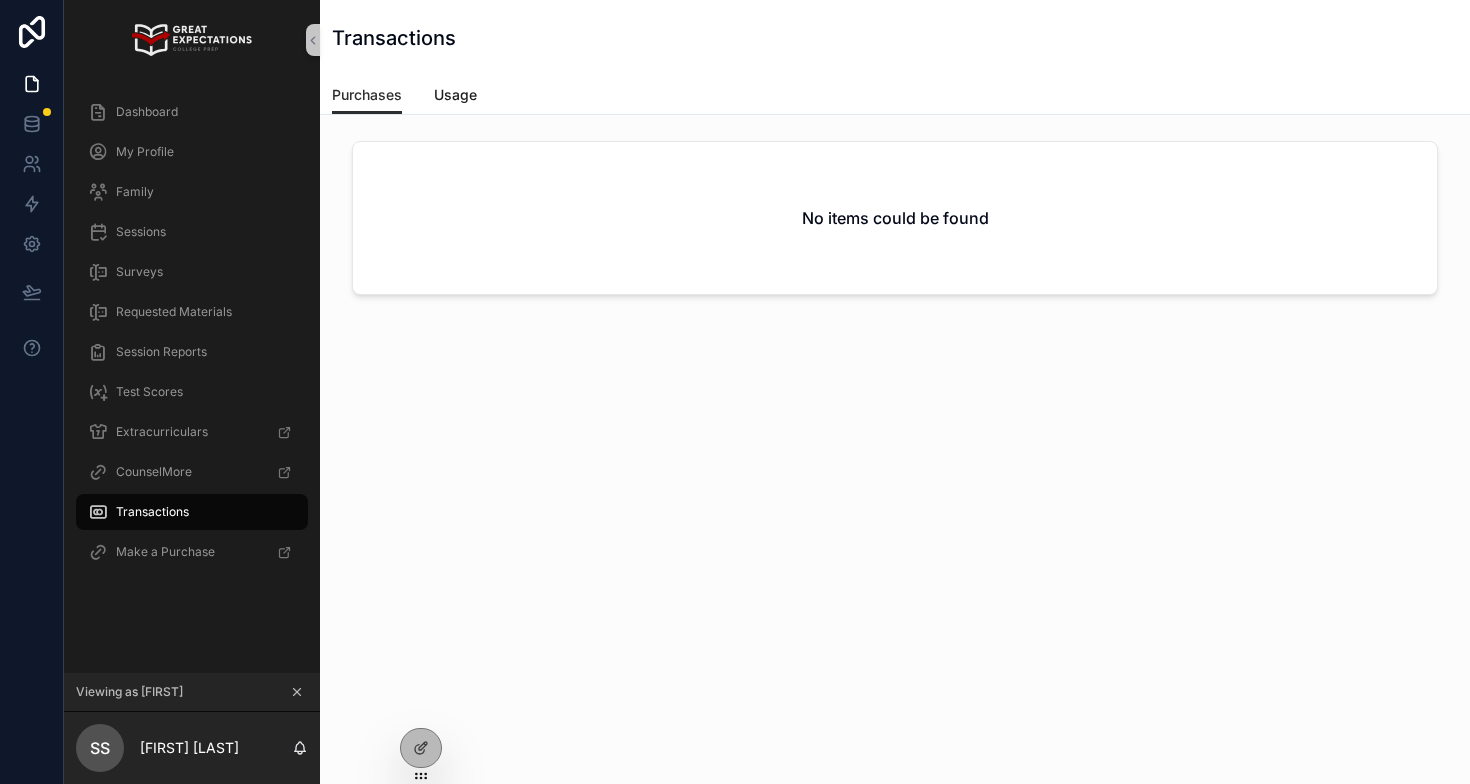 click on "Usage" at bounding box center [455, 95] 